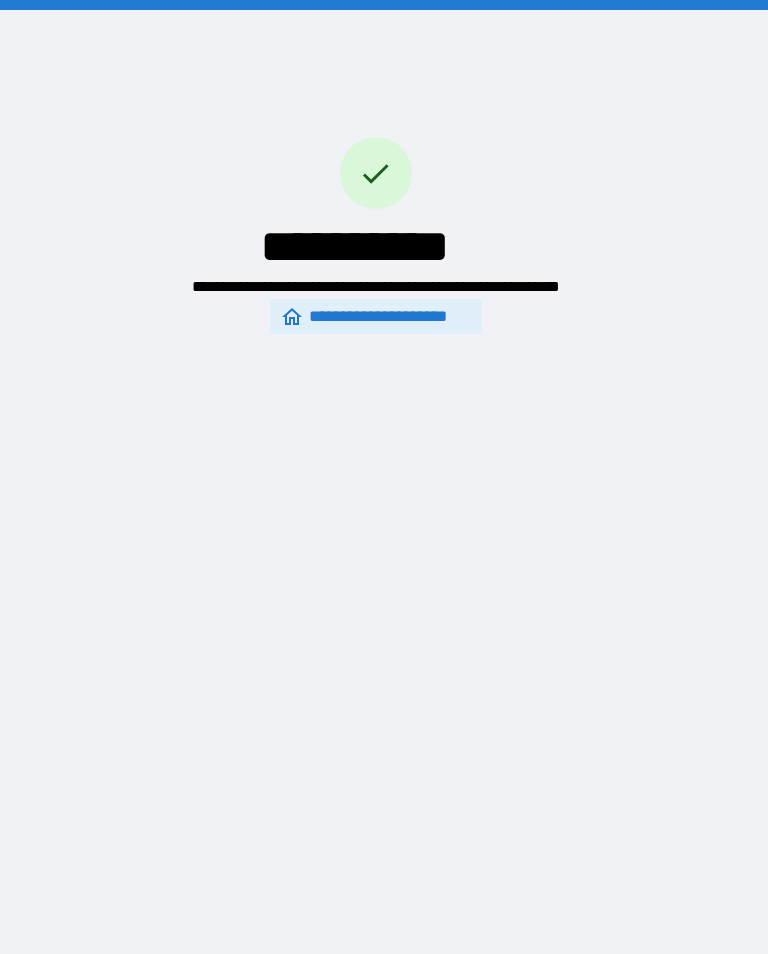 scroll, scrollTop: 31, scrollLeft: 0, axis: vertical 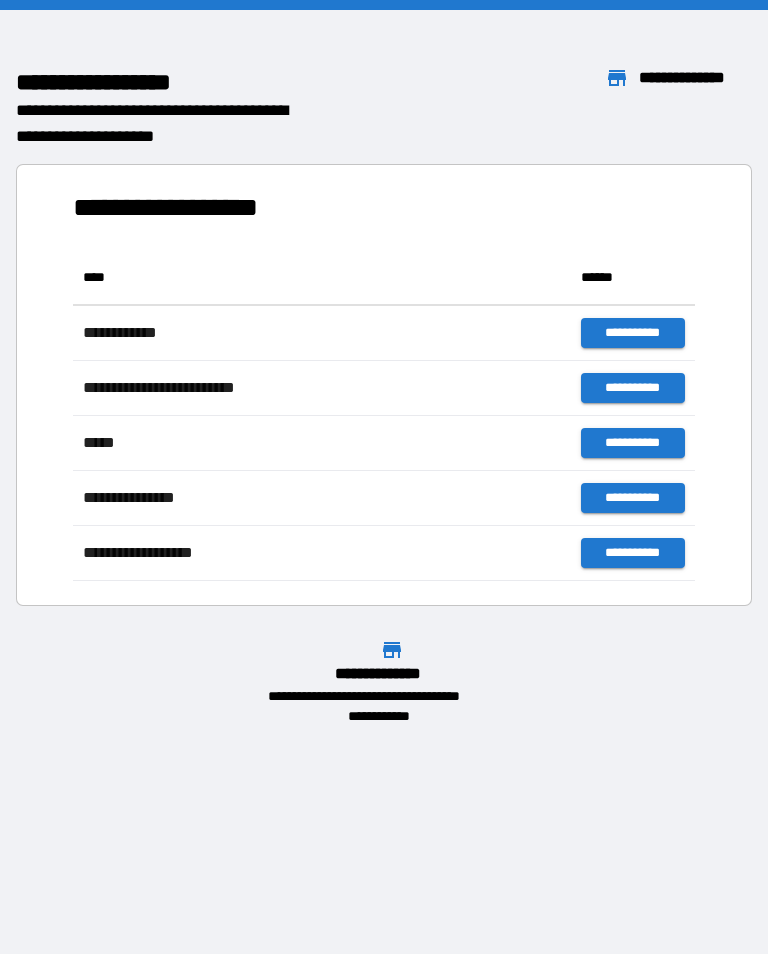 click on "[FIRST] [LAST] [STREET] [CITY] [STATE] [ZIP] [COUNTRY] [PHONE] [EMAIL] [DOB] [AGE] [GENDER] [NATIONALITY] [OCCUPATION] [MARITAL_STATUS] [EMPLOYER] [JOB_TITLE] [SALARY] [EDUCATION] [SSN]" at bounding box center [384, 477] 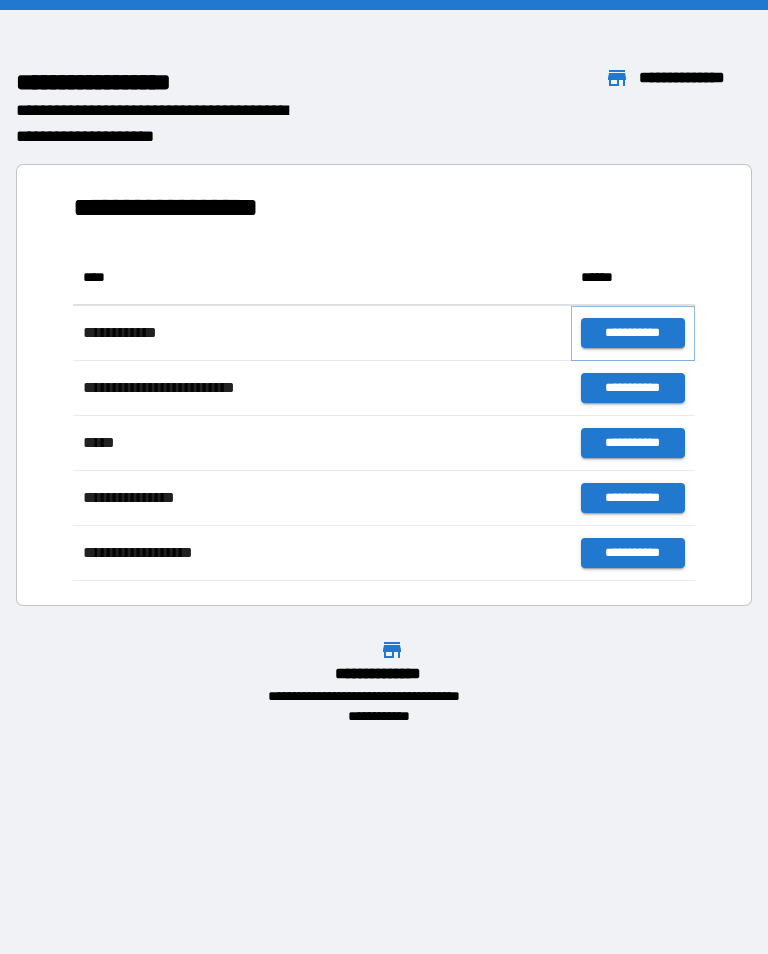 click on "**********" at bounding box center [633, 333] 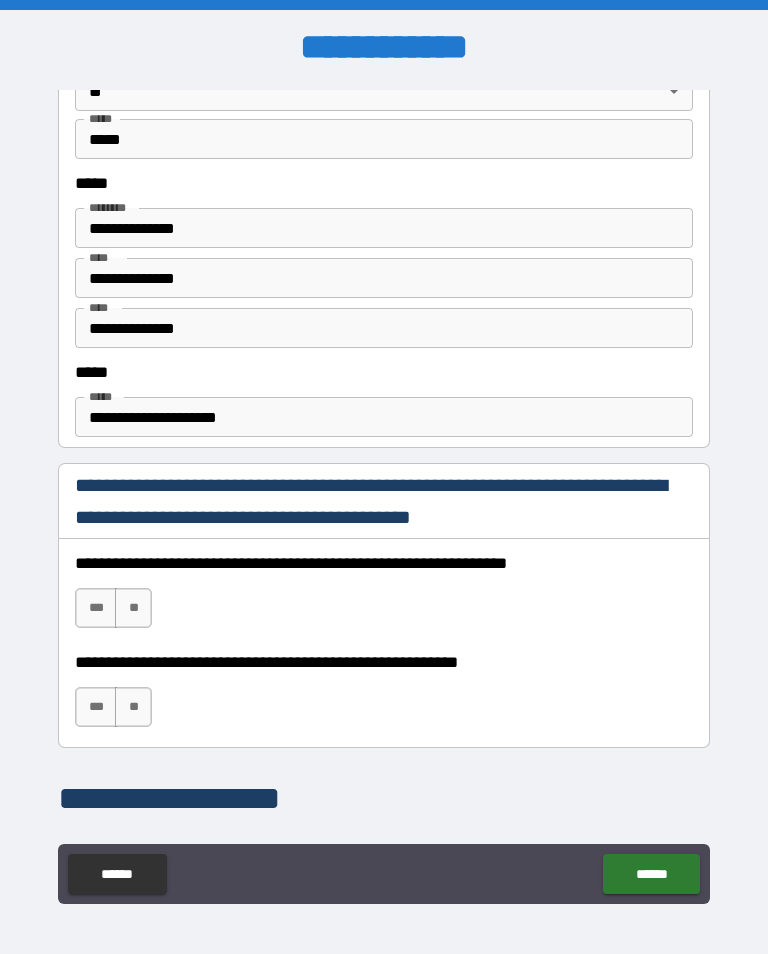 scroll, scrollTop: 984, scrollLeft: 0, axis: vertical 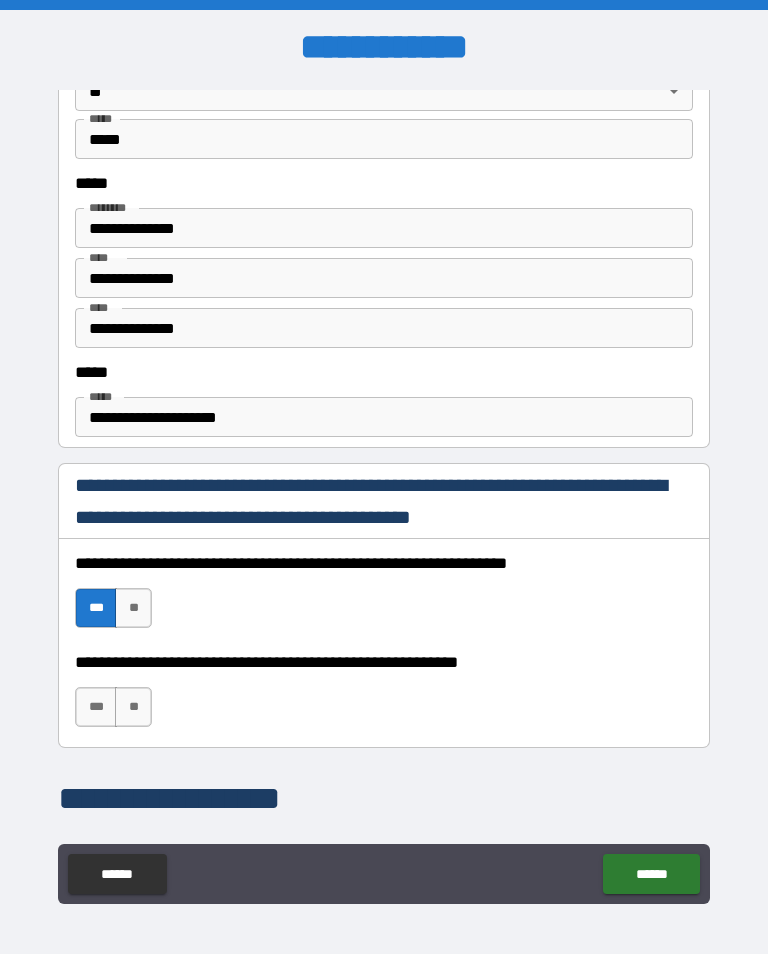 click on "***" at bounding box center (96, 707) 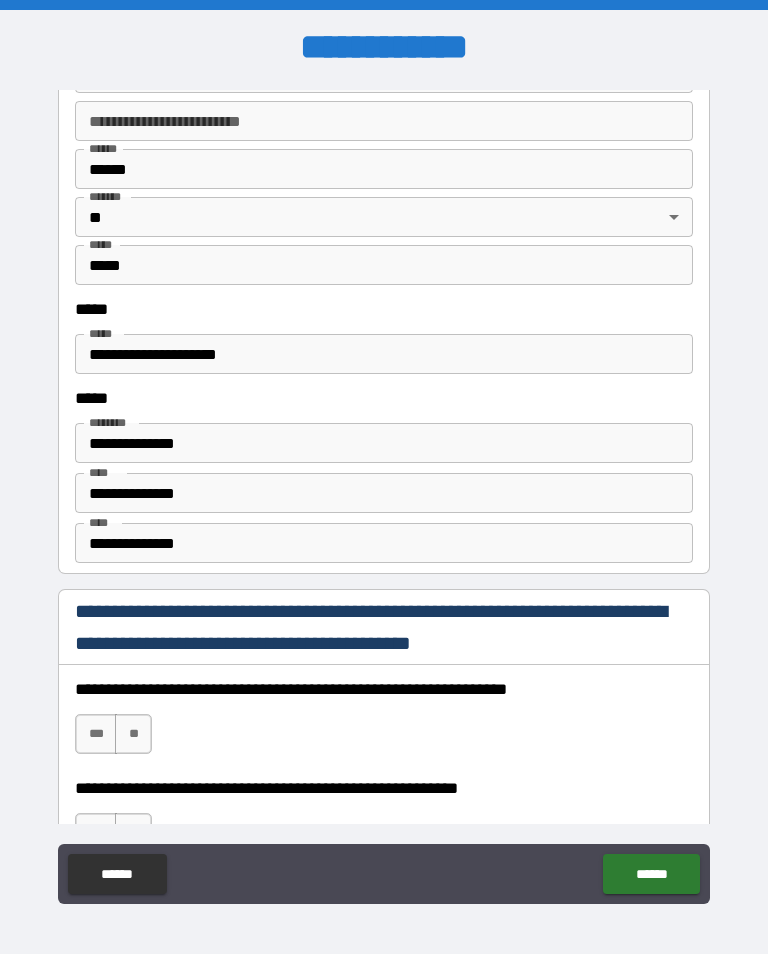 scroll, scrollTop: 2494, scrollLeft: 0, axis: vertical 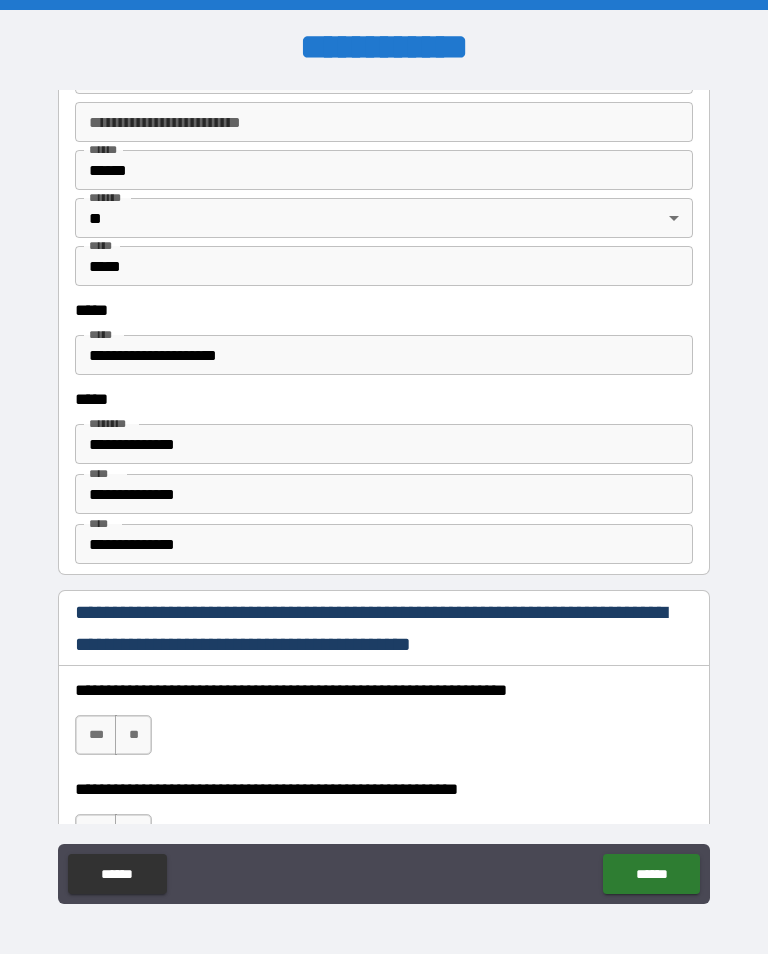 click on "**********" at bounding box center (384, 544) 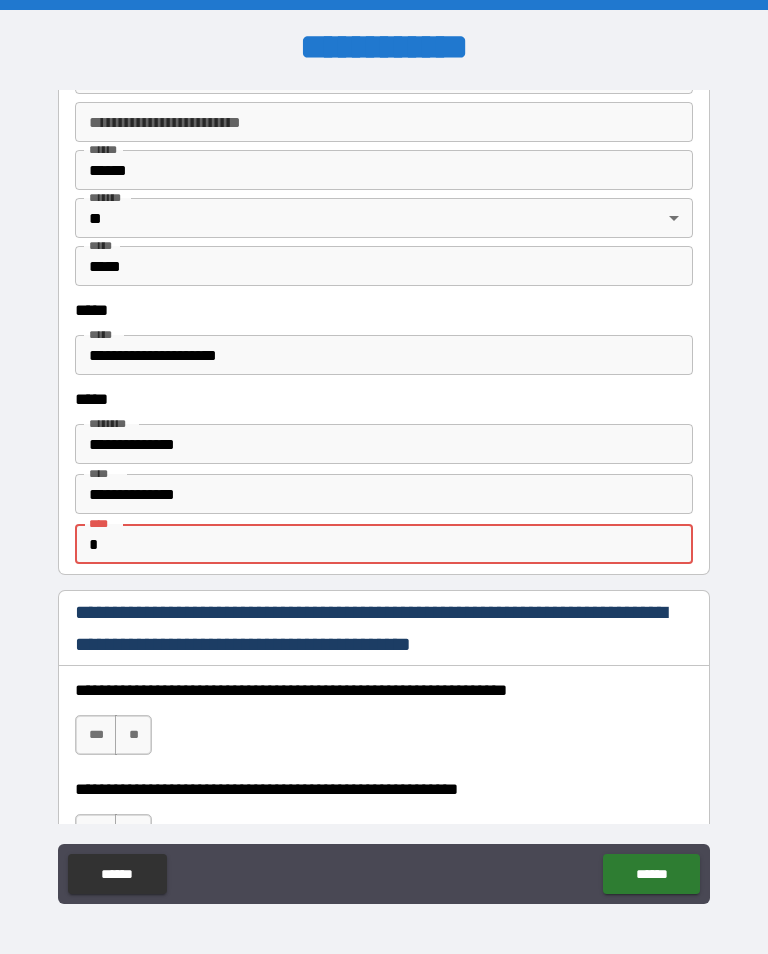 type on "*" 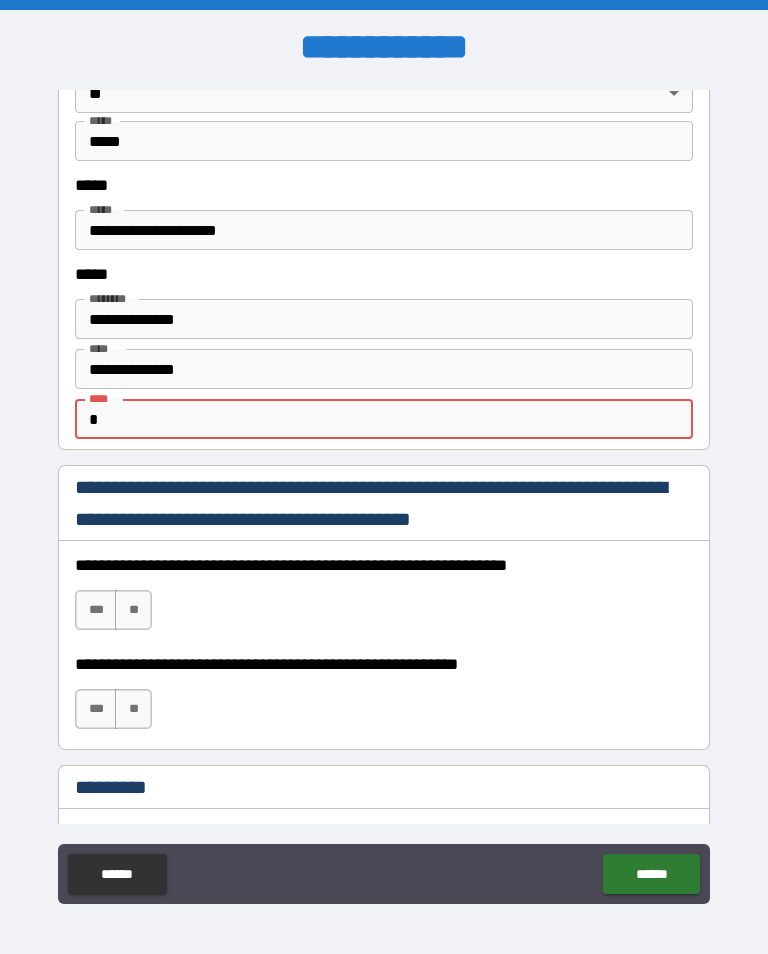 scroll, scrollTop: 2641, scrollLeft: 0, axis: vertical 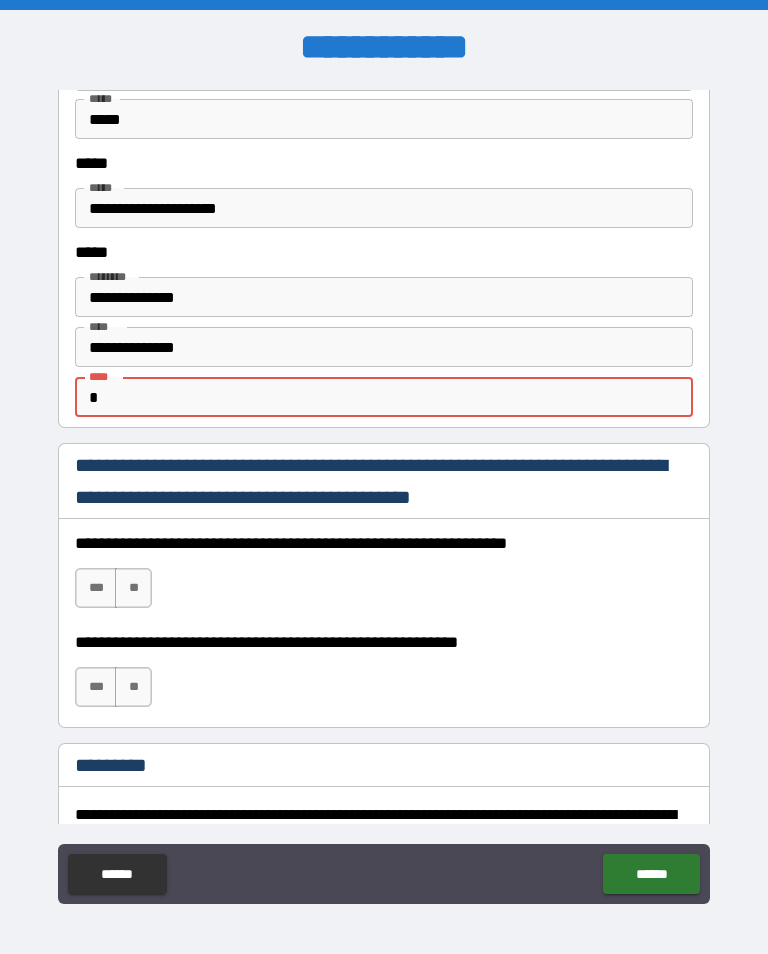 click on "**********" at bounding box center (384, 297) 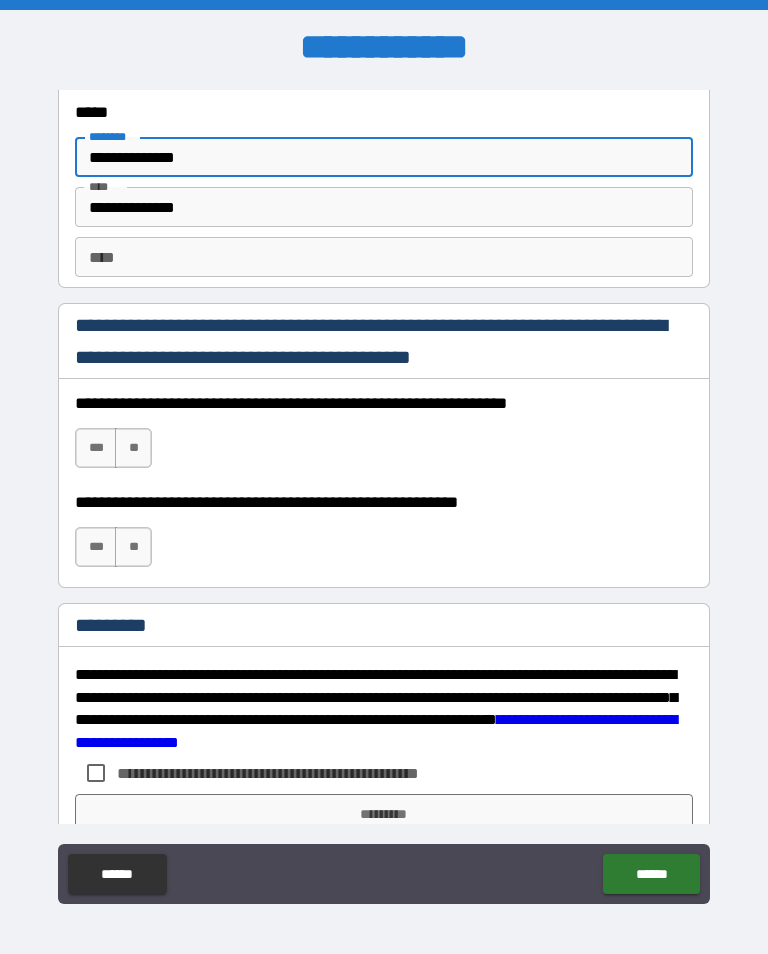 scroll, scrollTop: 2782, scrollLeft: 0, axis: vertical 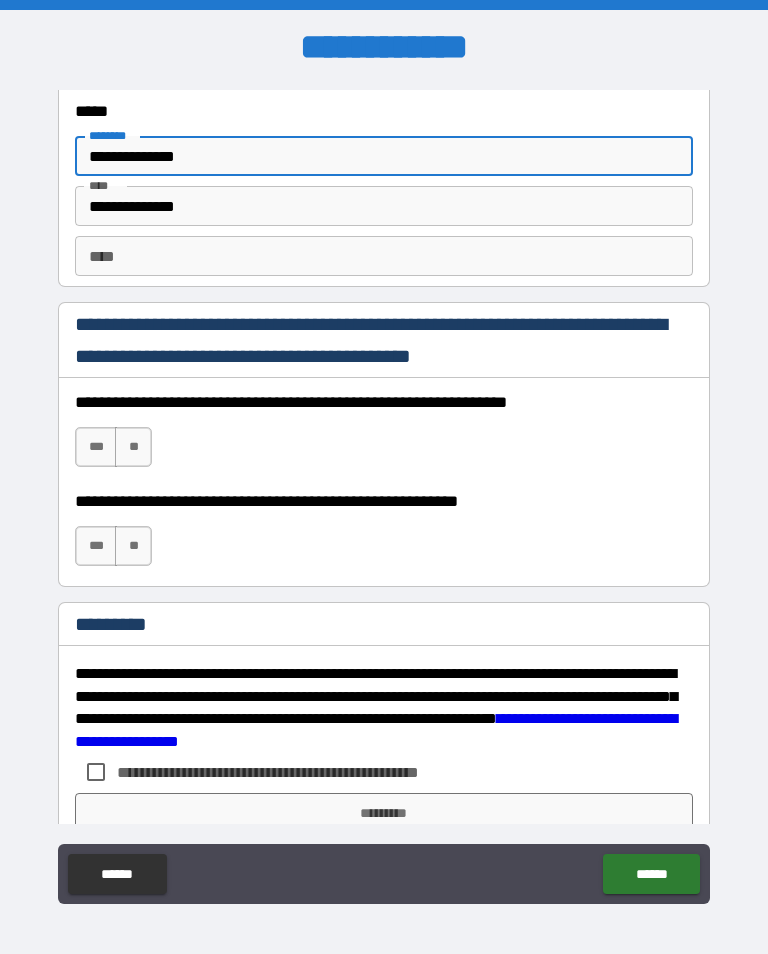 click on "***" at bounding box center (96, 447) 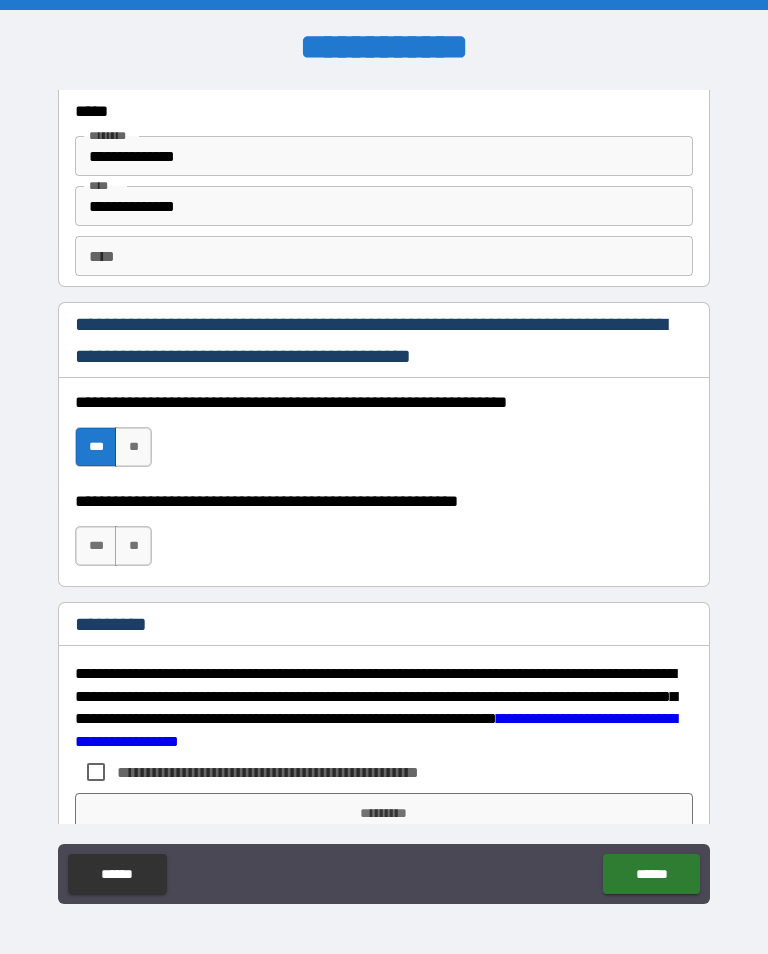 click on "***" at bounding box center (96, 546) 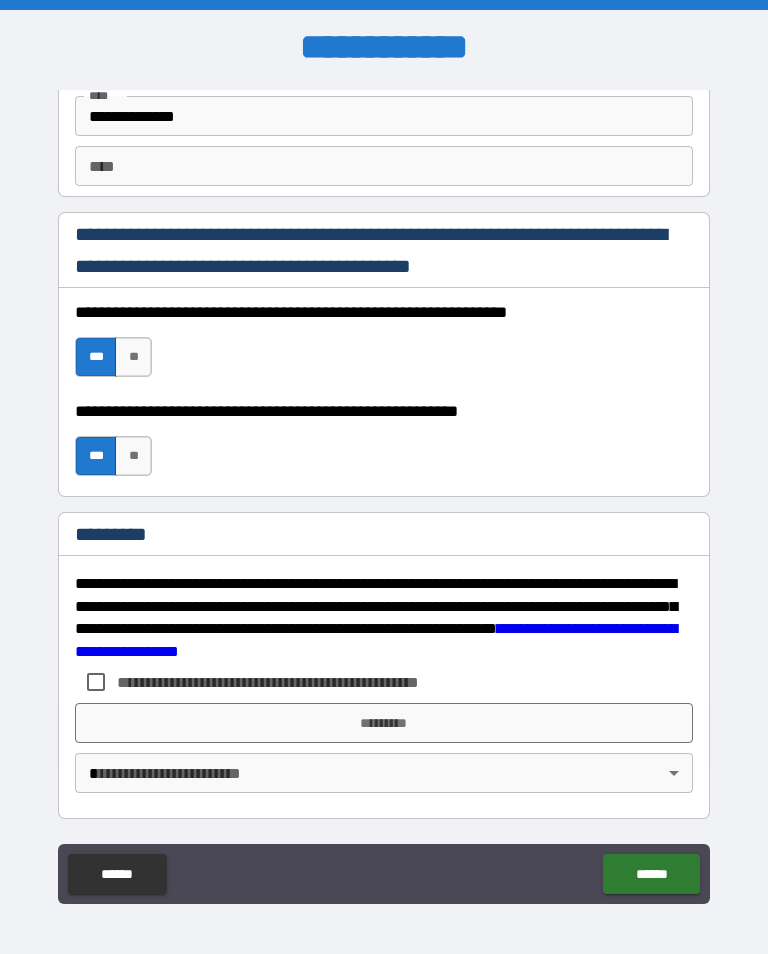 scroll, scrollTop: 2872, scrollLeft: 0, axis: vertical 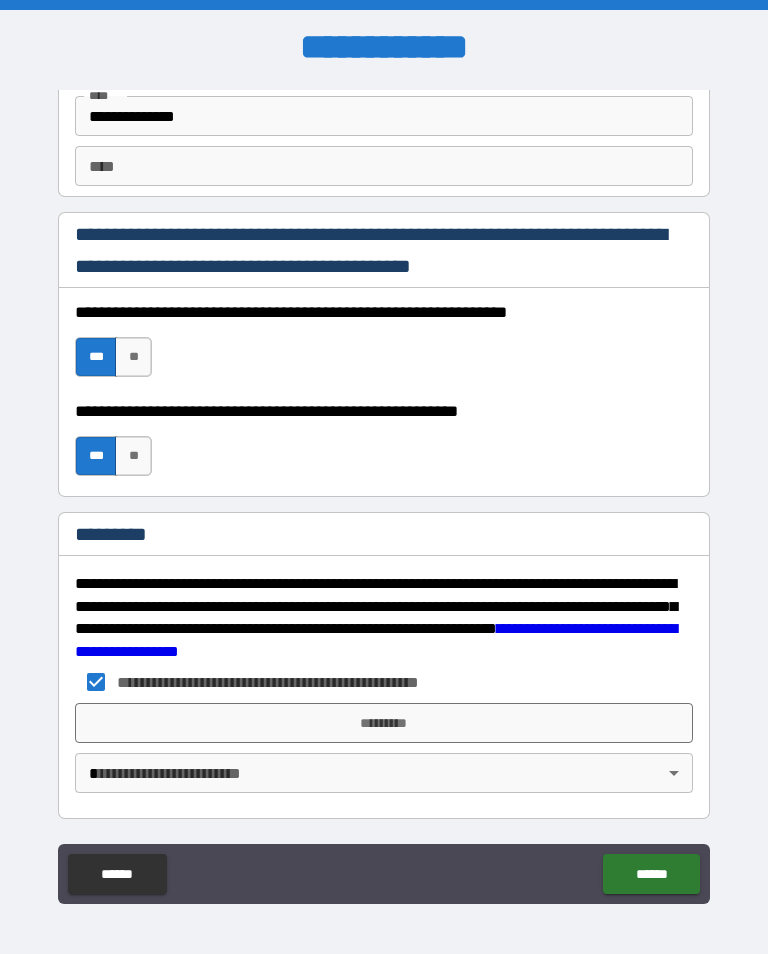 click on "[FIRST] [LAST] [STREET] [CITY] [STATE] [ZIP] [COUNTRY] [PHONE] [EMAIL] [DOB] [AGE] [GENDER] [NATIONALITY] [OCCUPATION] [MARITAL_STATUS] [EMPLOYER] [JOB_TITLE] [SALARY] [EDUCATION] [SSN]" at bounding box center [384, 492] 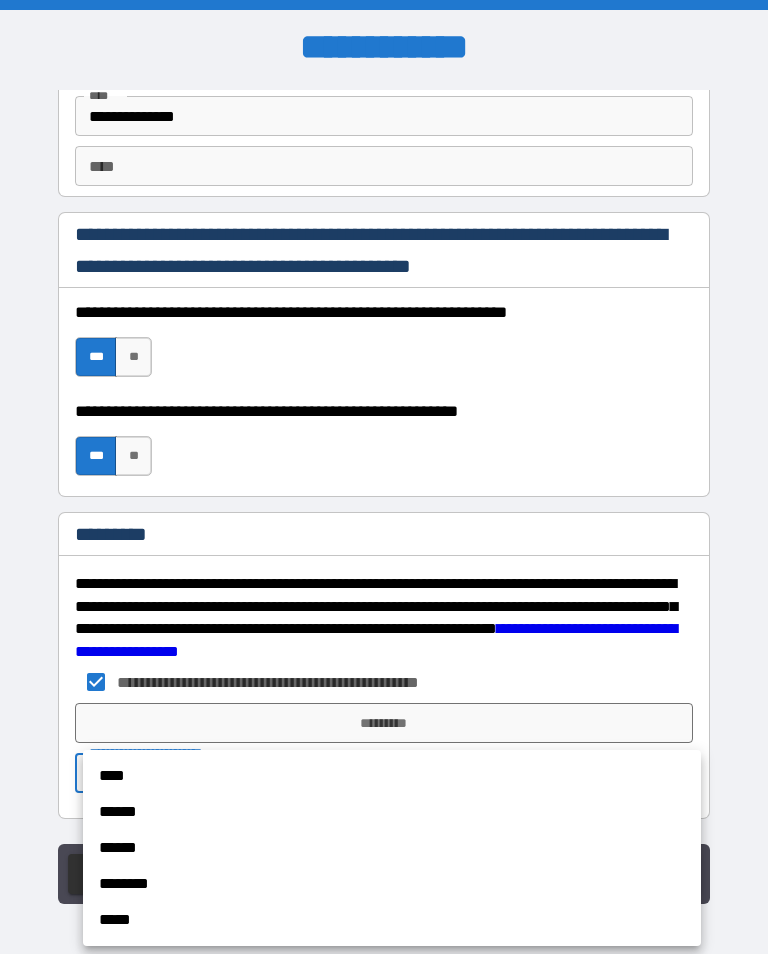 click on "****" at bounding box center [392, 776] 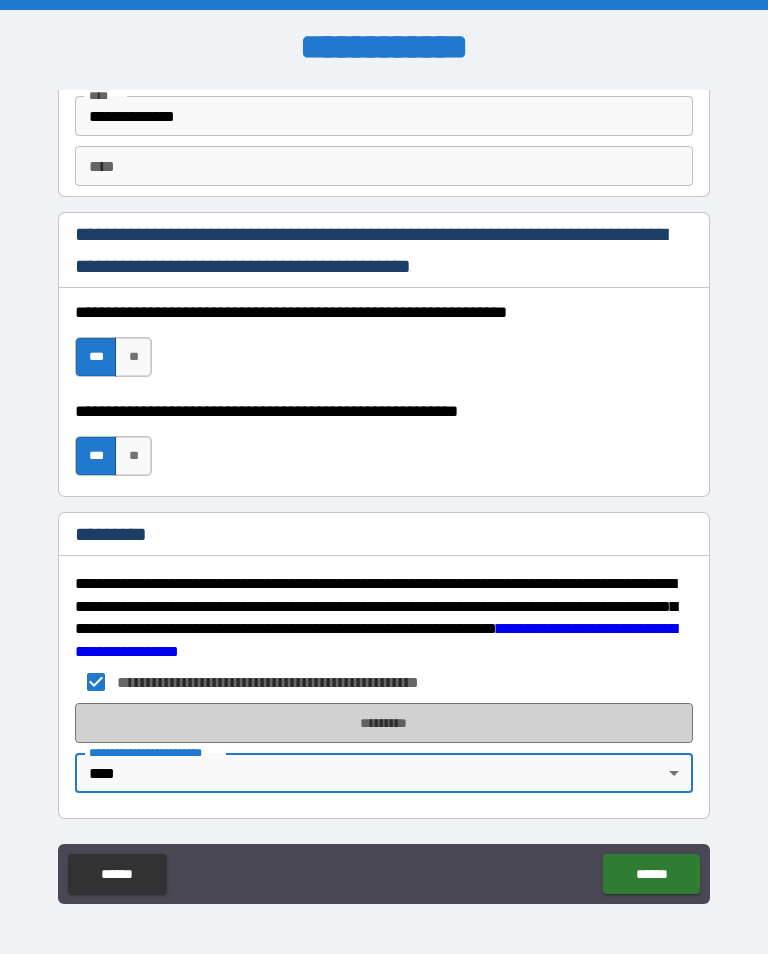 click on "*********" at bounding box center [384, 723] 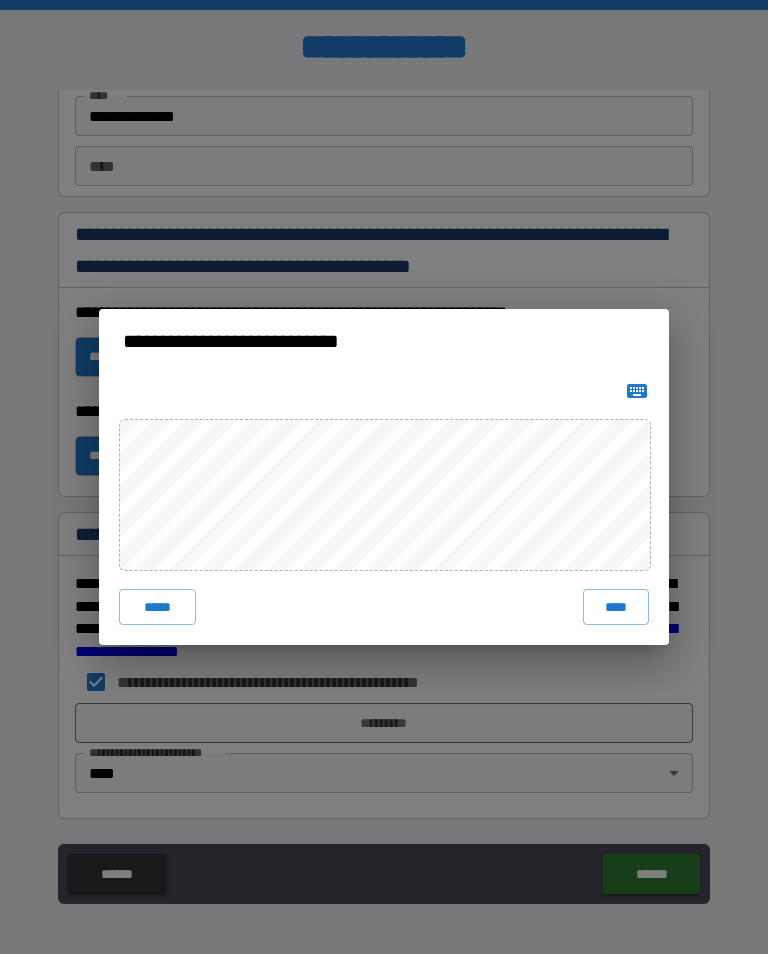 click on "****" at bounding box center (616, 607) 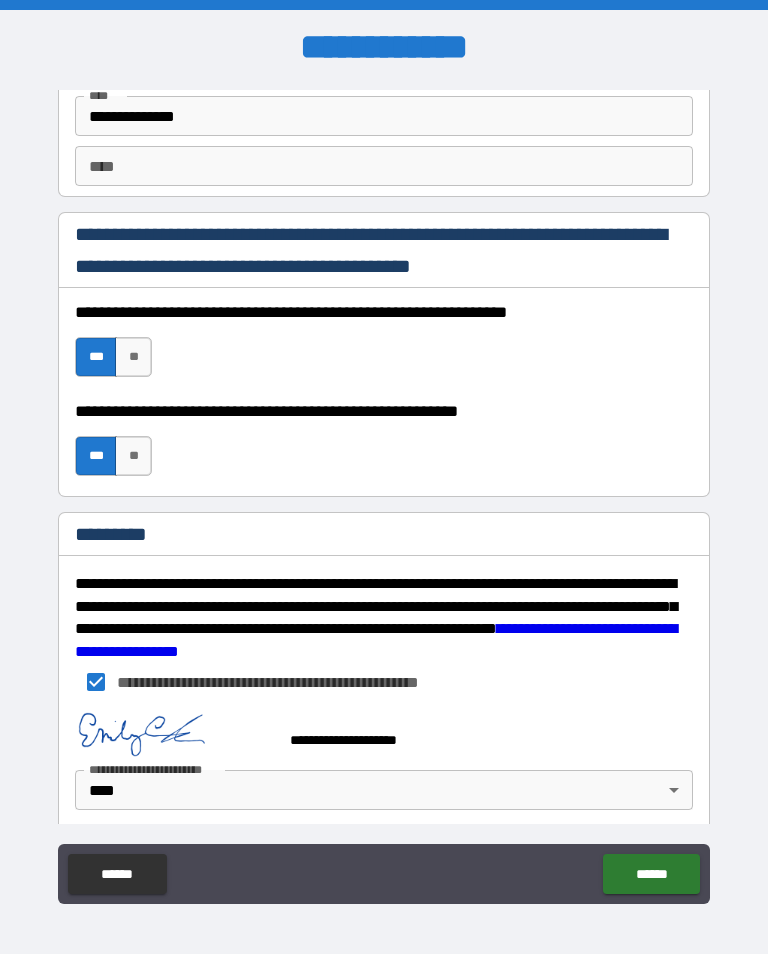 click on "******" at bounding box center (651, 874) 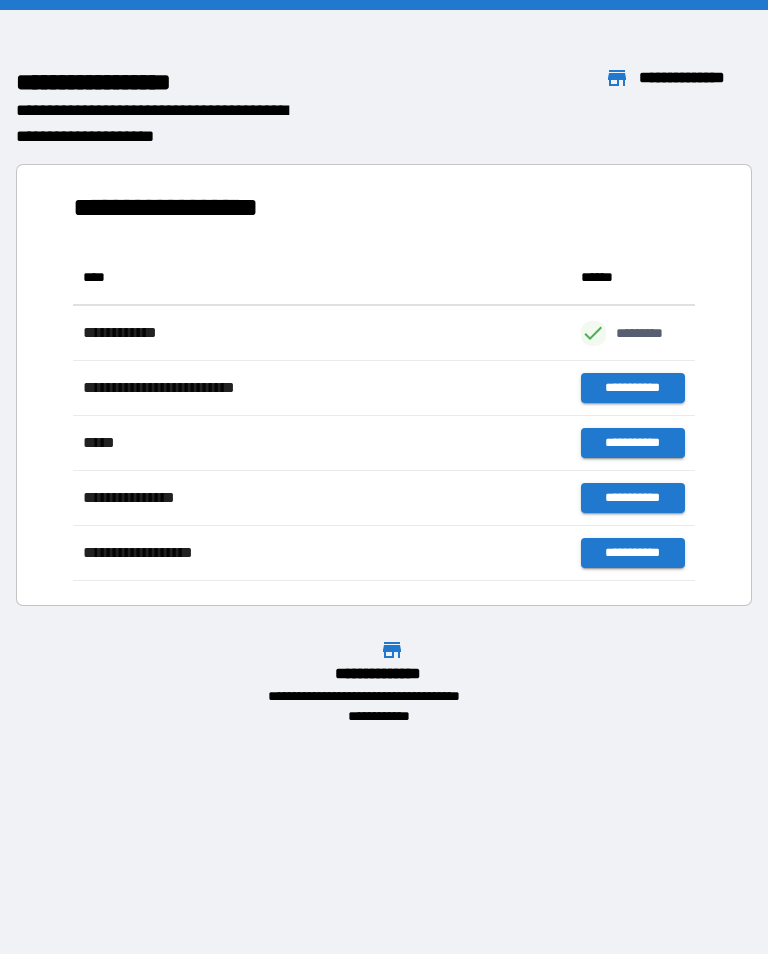 scroll, scrollTop: 1, scrollLeft: 1, axis: both 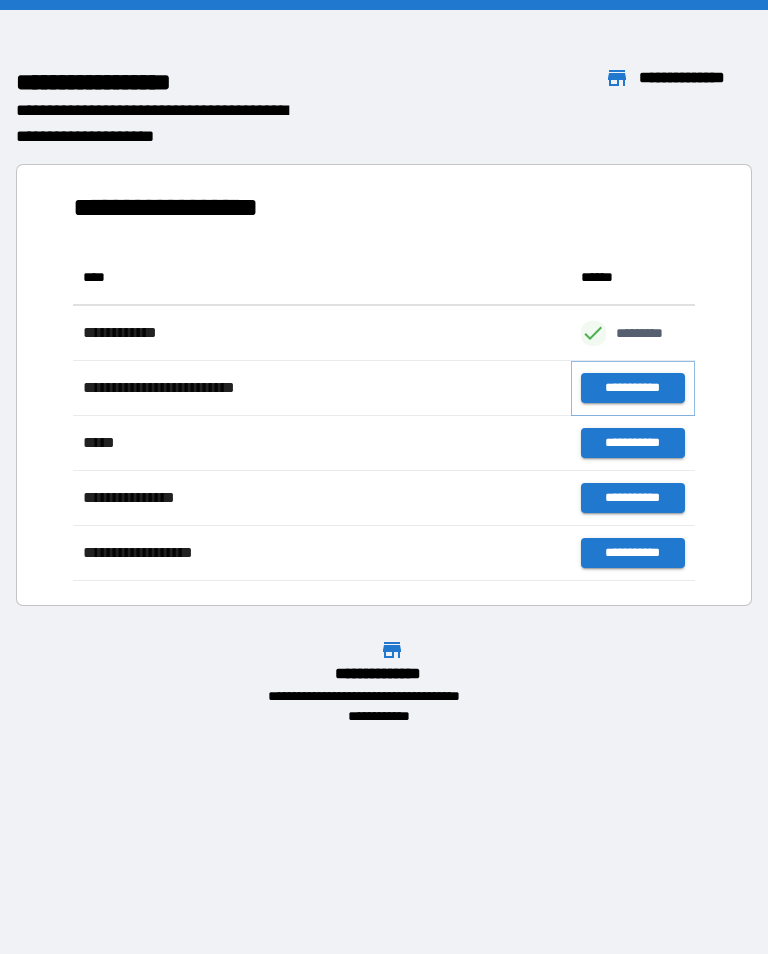 click on "**********" at bounding box center [633, 388] 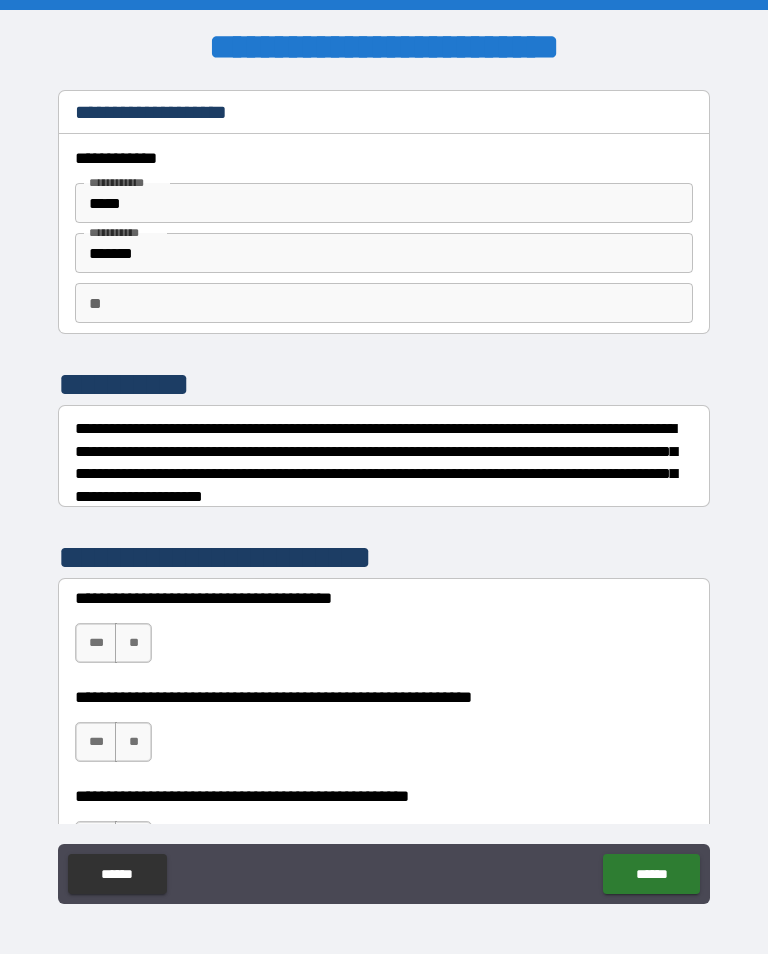 click on "**" at bounding box center [133, 643] 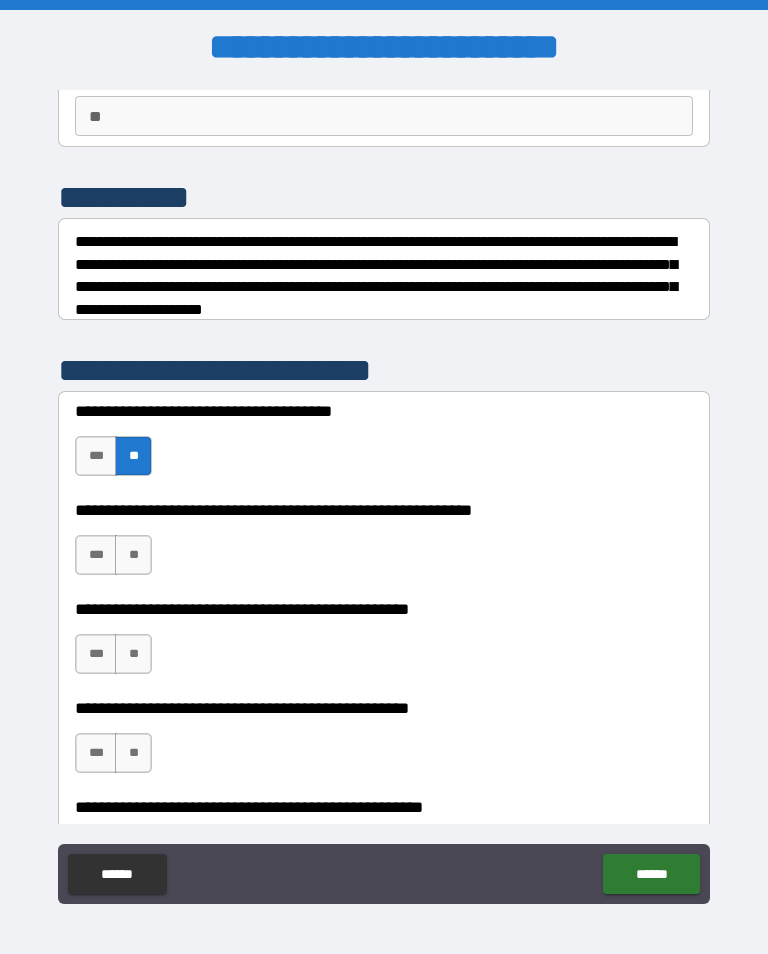 scroll, scrollTop: 185, scrollLeft: 0, axis: vertical 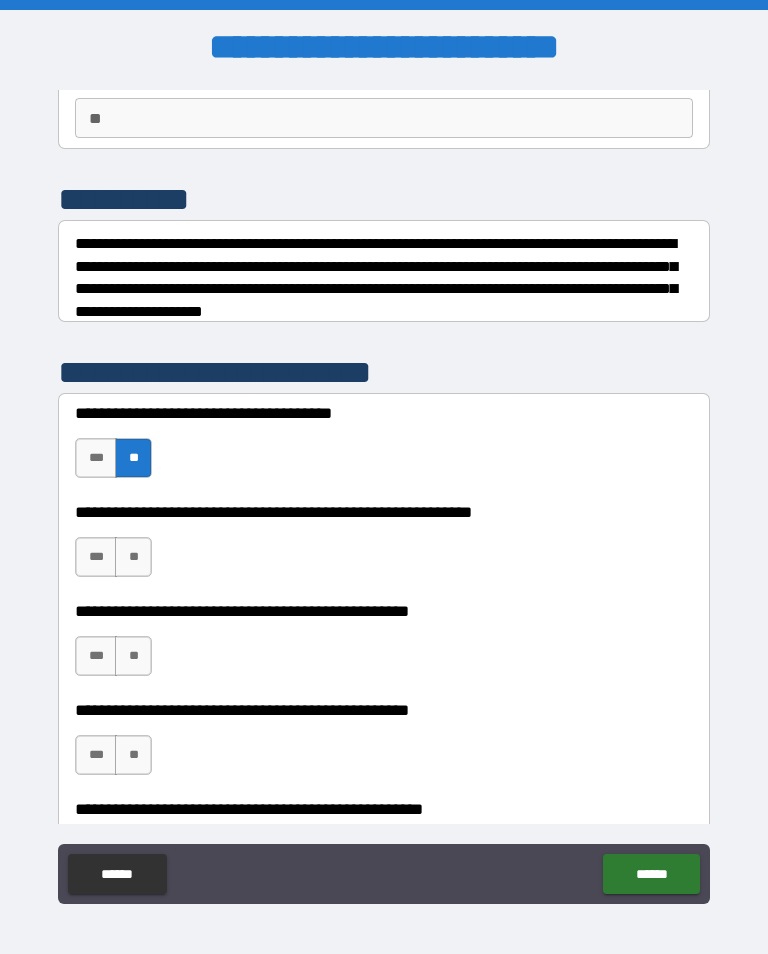 click on "**" at bounding box center [133, 656] 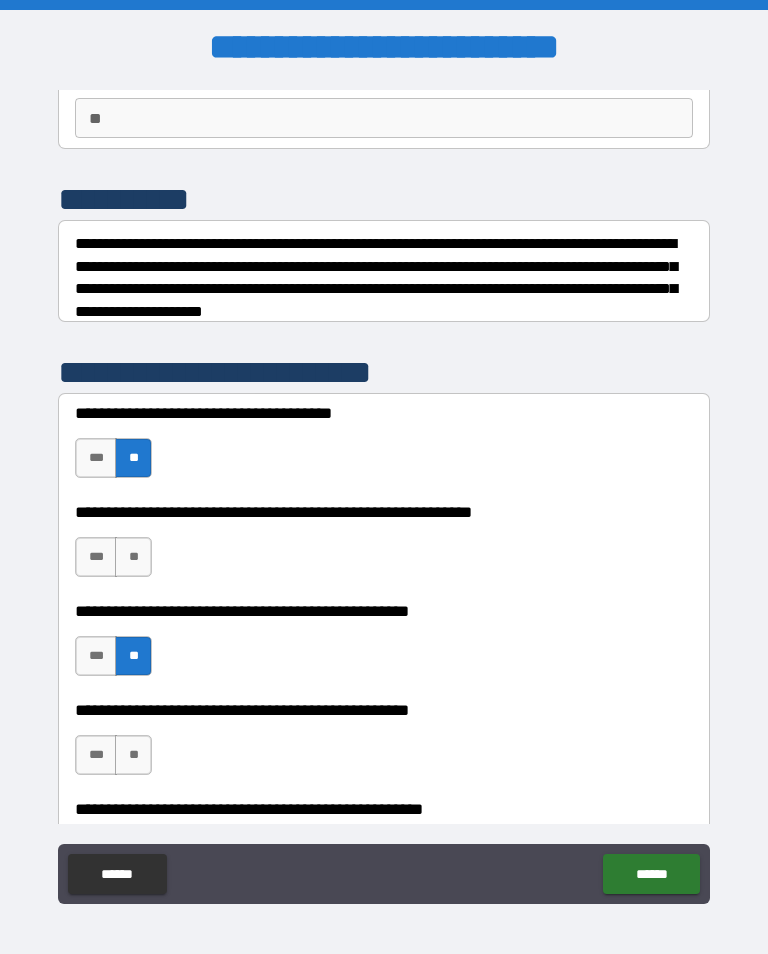 click on "**" at bounding box center [133, 755] 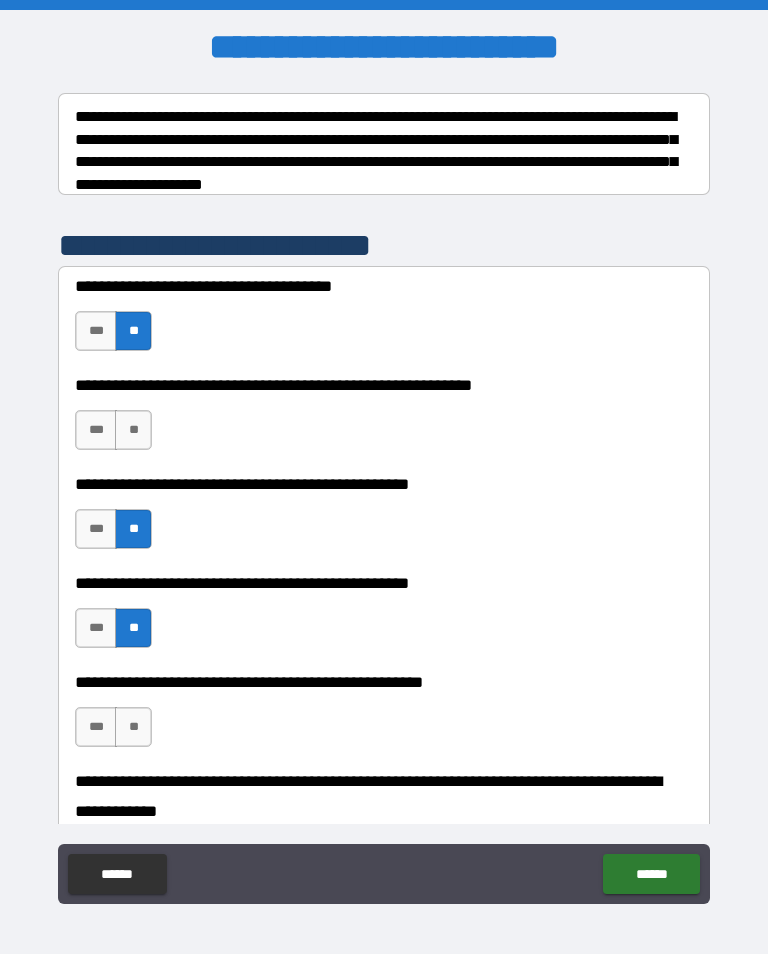 scroll, scrollTop: 372, scrollLeft: 0, axis: vertical 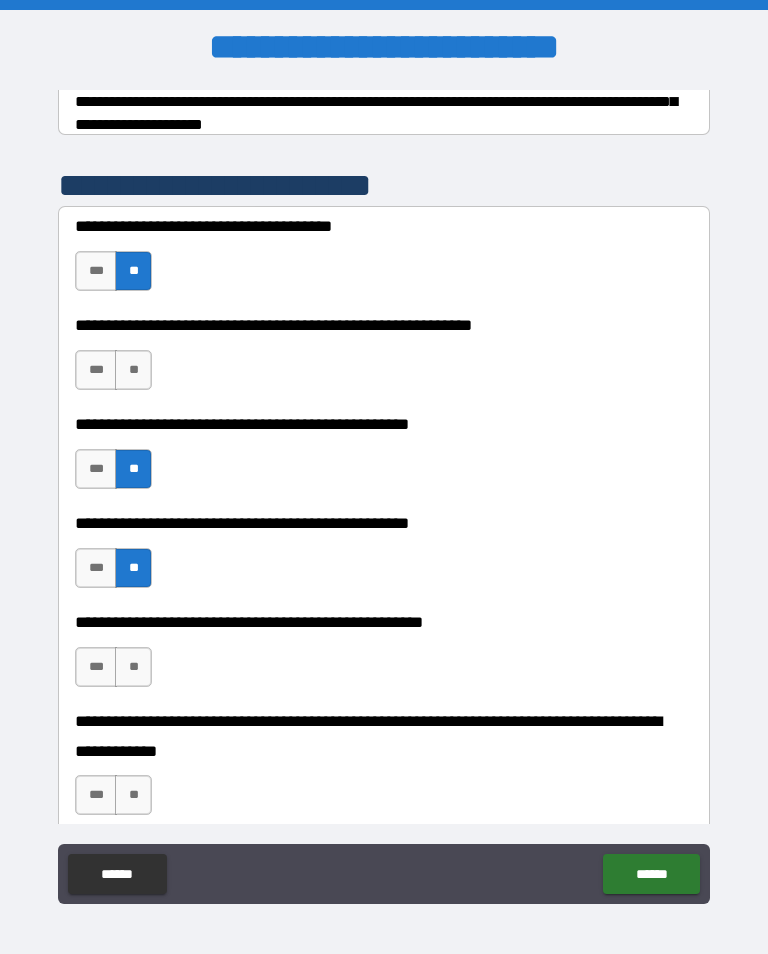 click on "**" at bounding box center (133, 667) 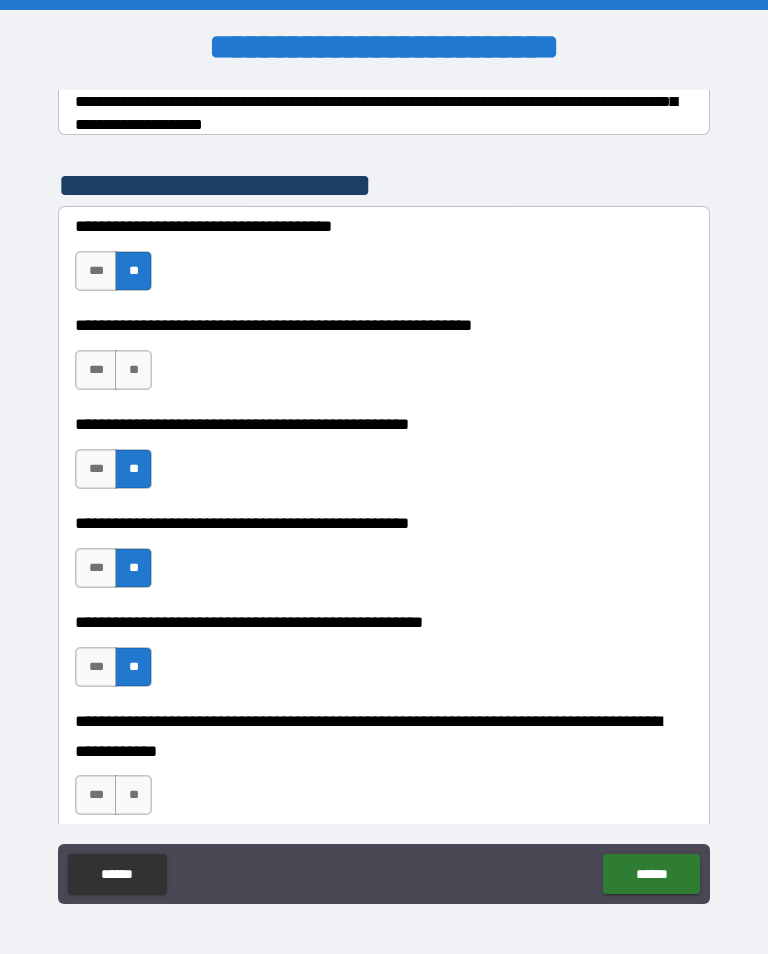 click on "**" at bounding box center (133, 795) 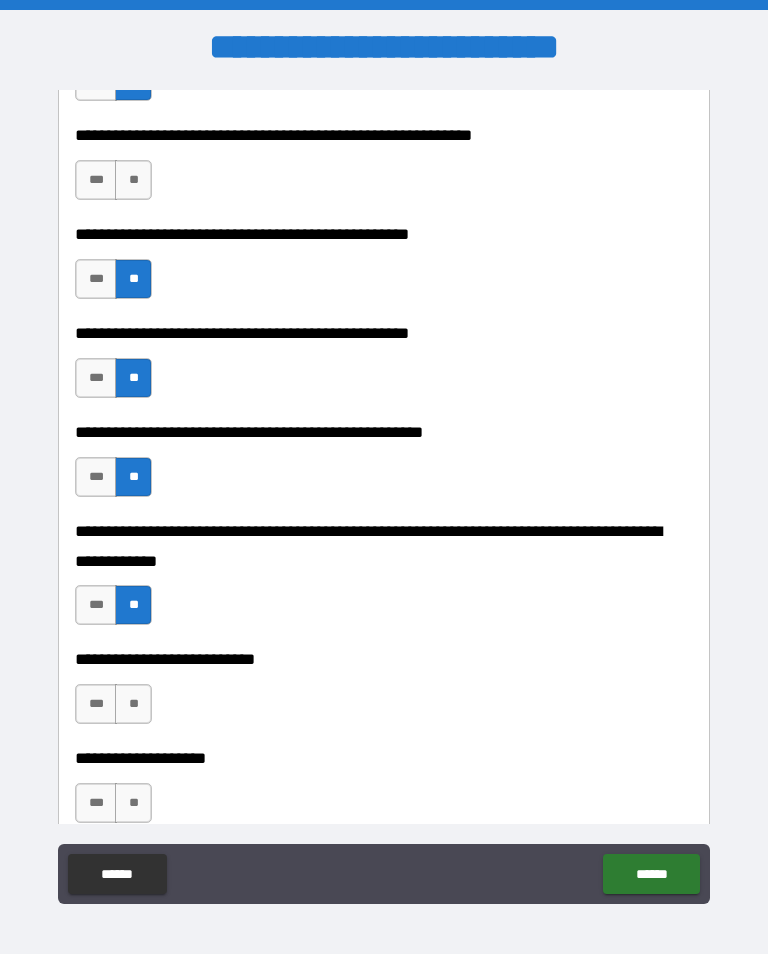 scroll, scrollTop: 575, scrollLeft: 0, axis: vertical 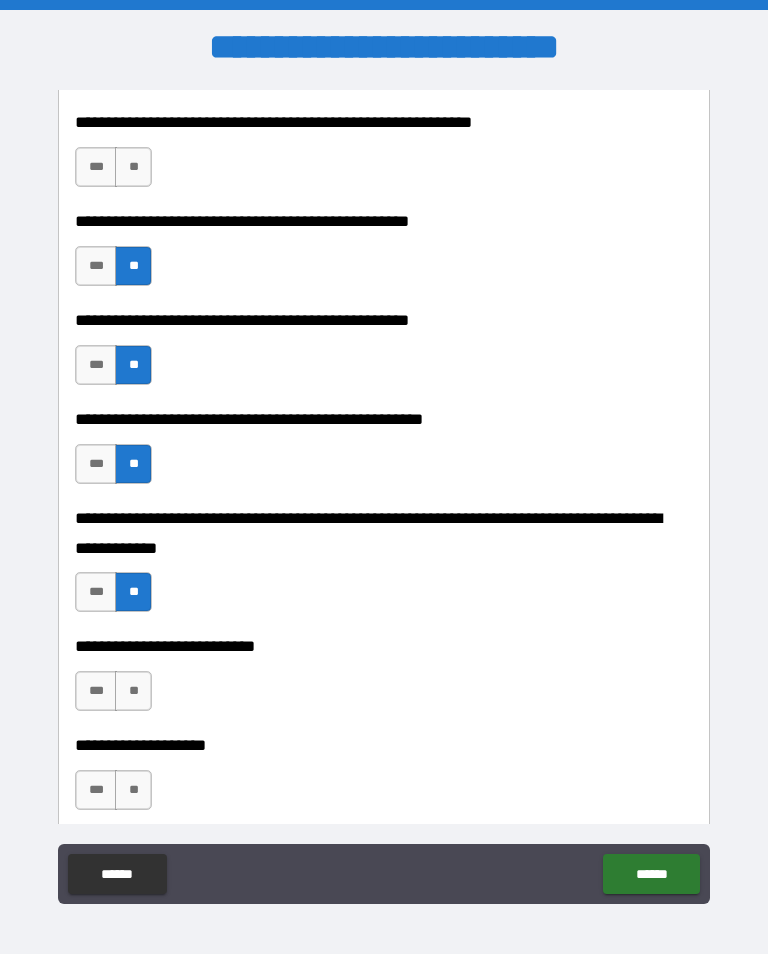 click on "**" at bounding box center [133, 691] 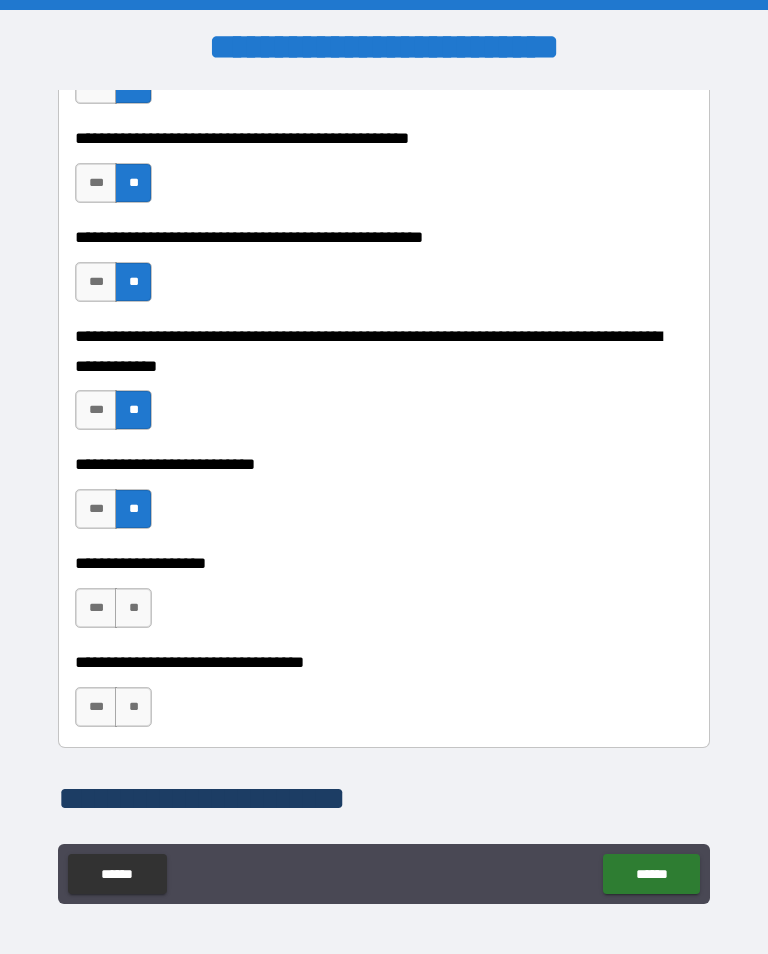 scroll, scrollTop: 785, scrollLeft: 0, axis: vertical 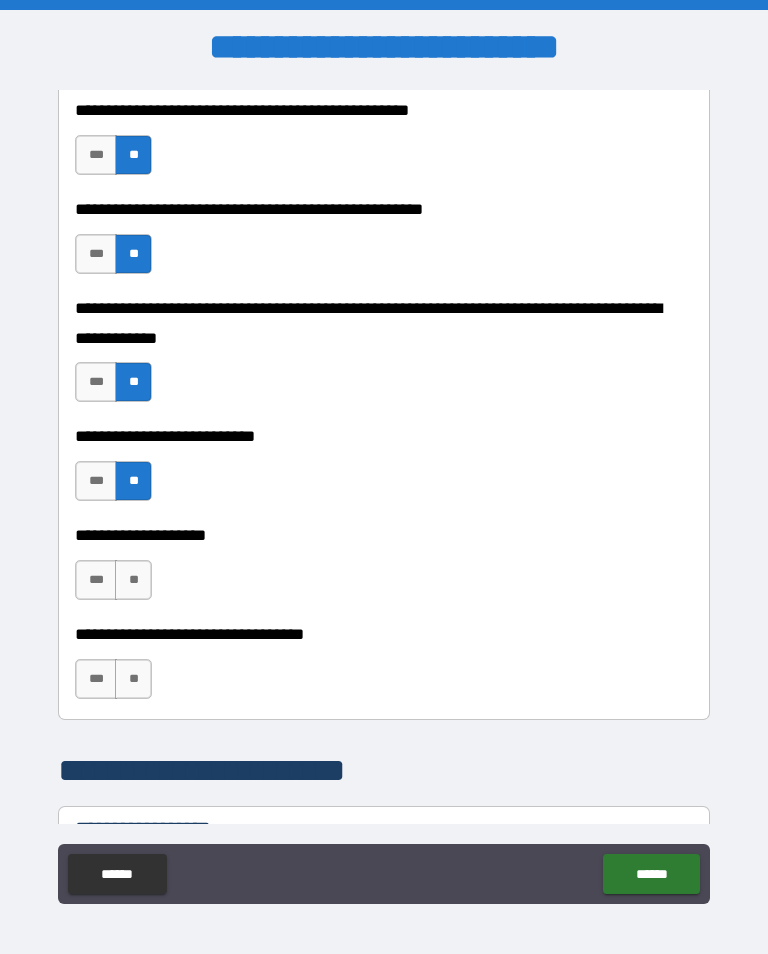 click on "***" at bounding box center [96, 580] 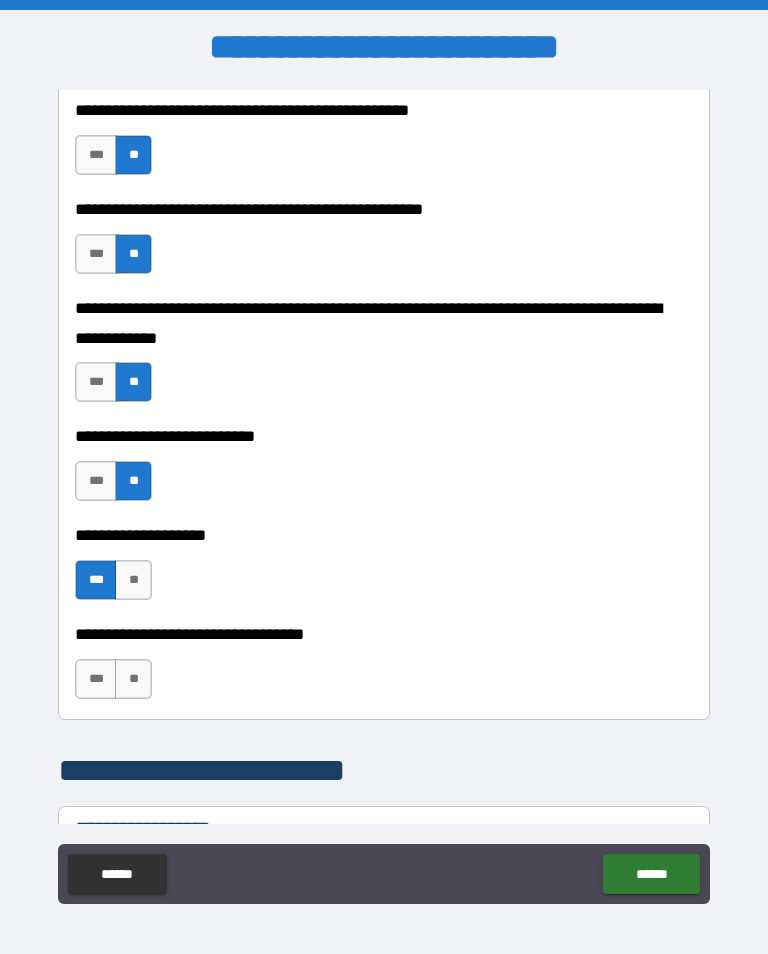 click on "**" at bounding box center (133, 679) 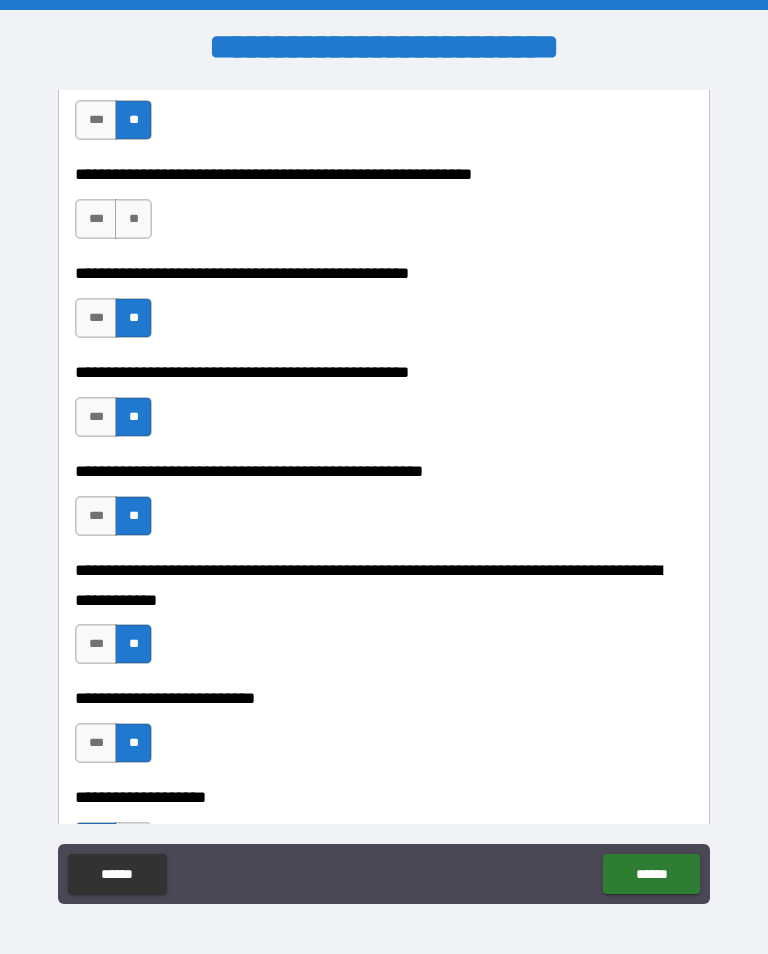scroll, scrollTop: 524, scrollLeft: 0, axis: vertical 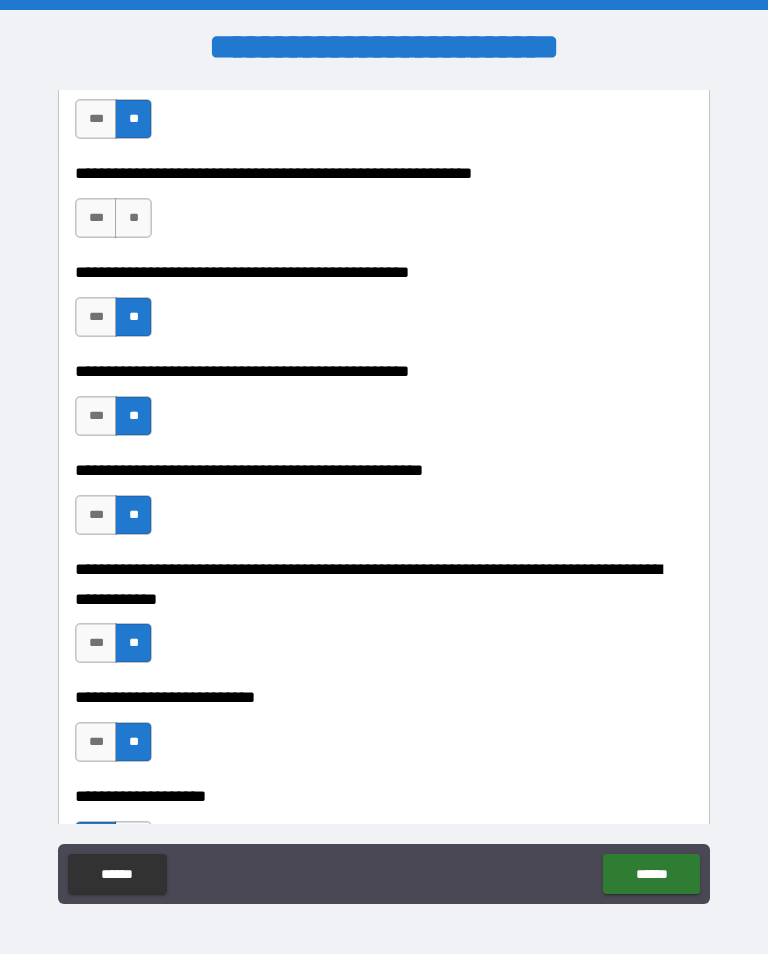 click on "***" at bounding box center [96, 218] 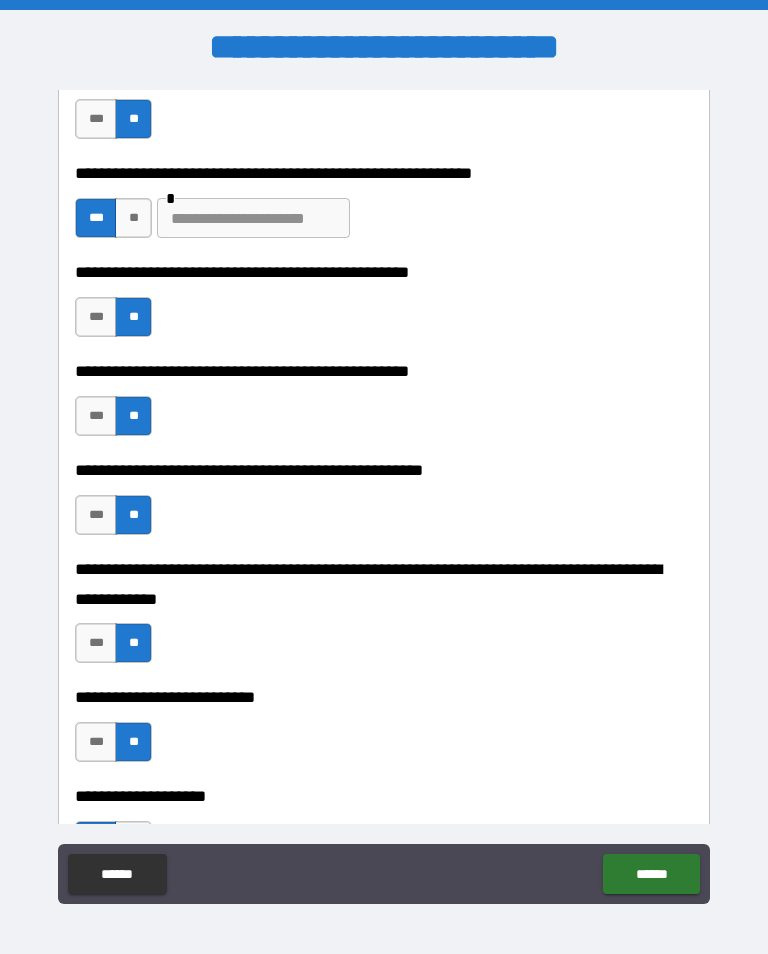 click at bounding box center (253, 218) 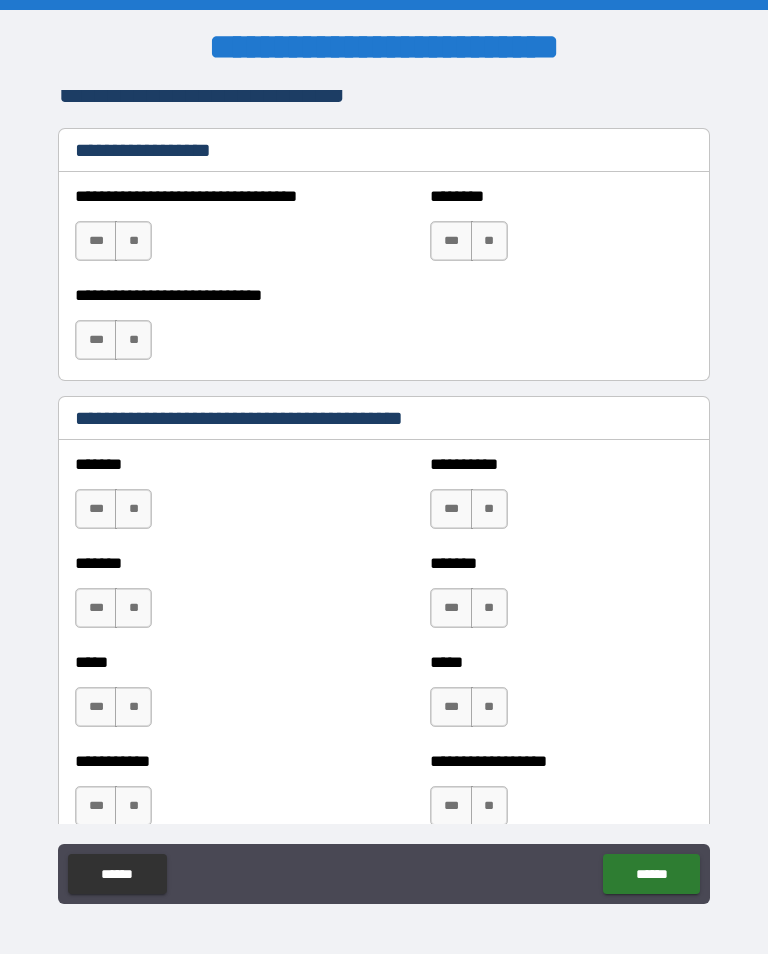 scroll, scrollTop: 1451, scrollLeft: 0, axis: vertical 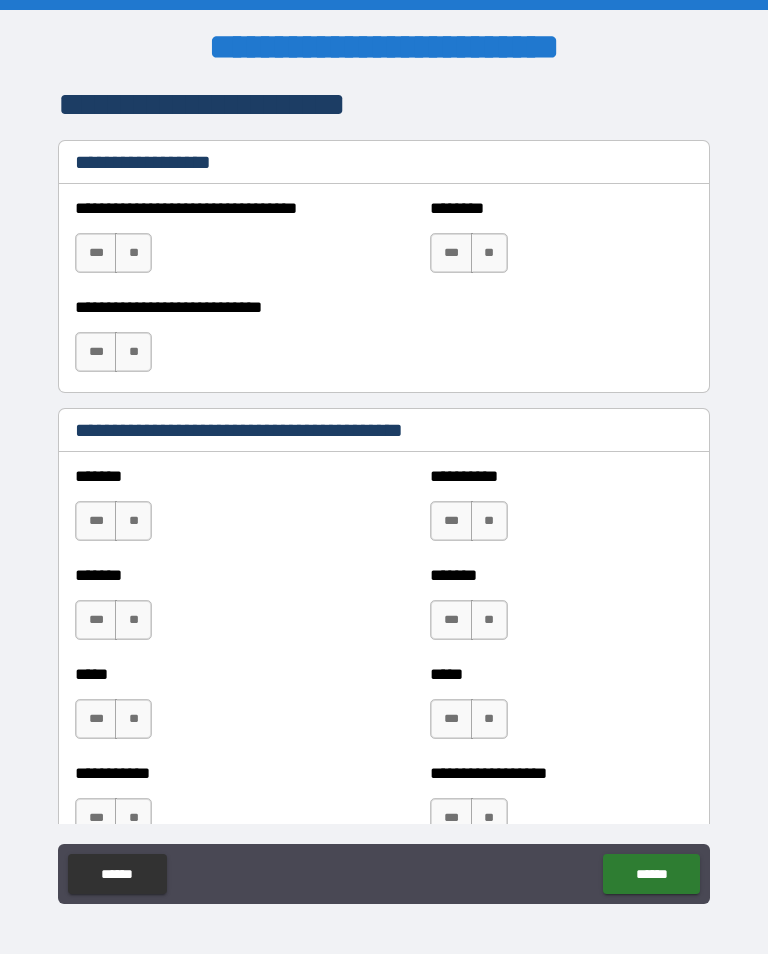 type on "**********" 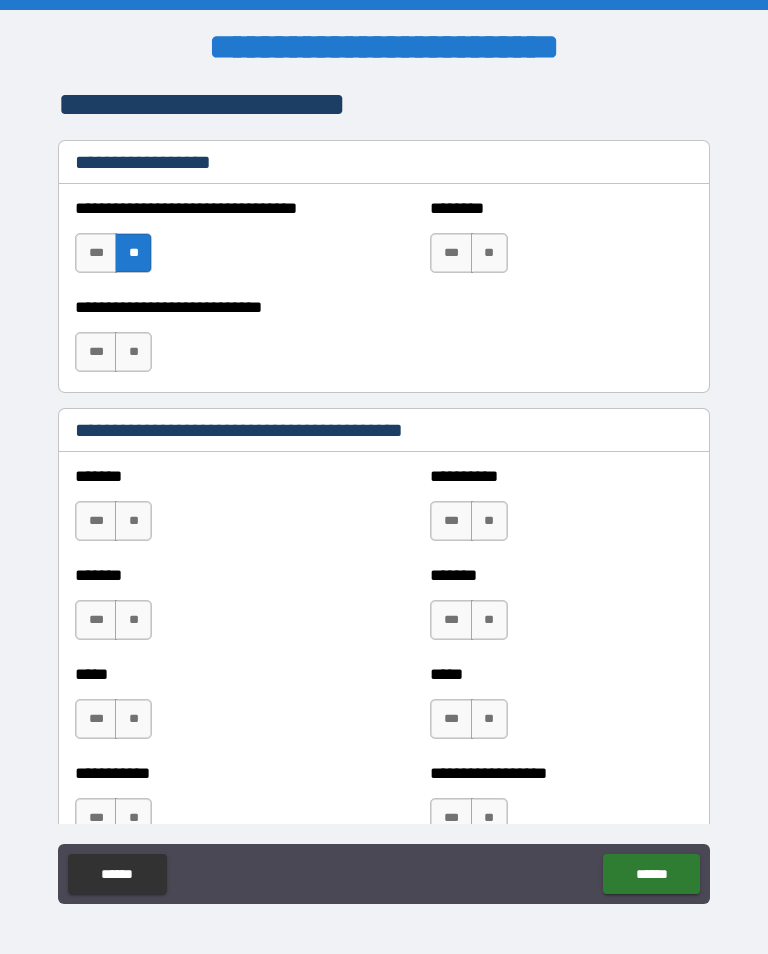 click on "**" at bounding box center (489, 253) 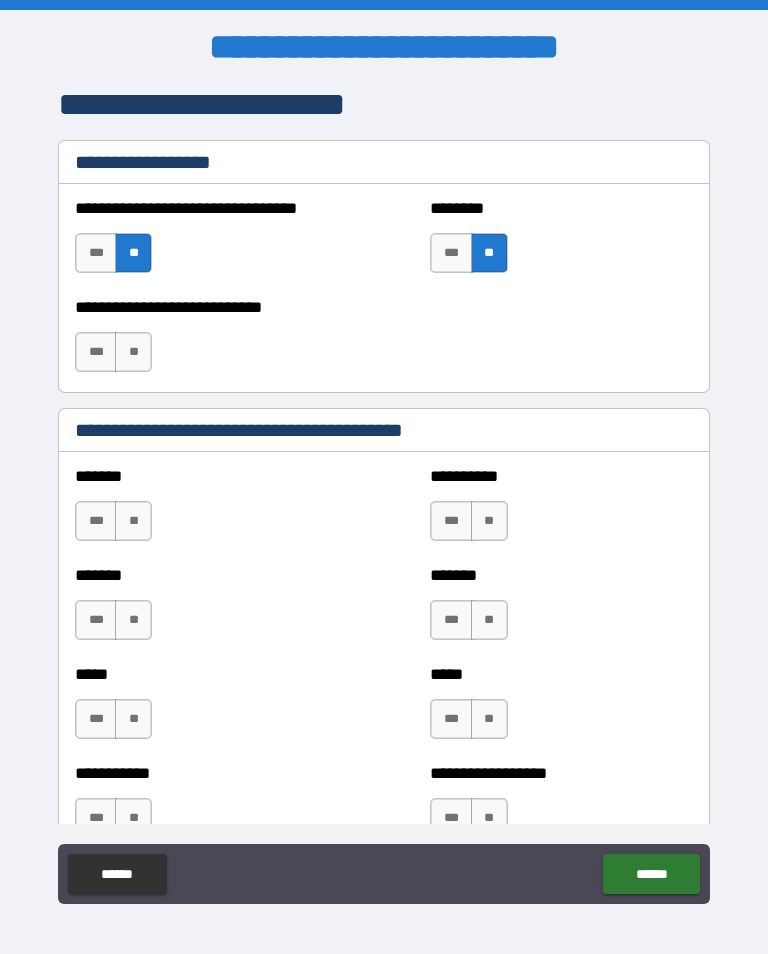 click on "**" at bounding box center [133, 352] 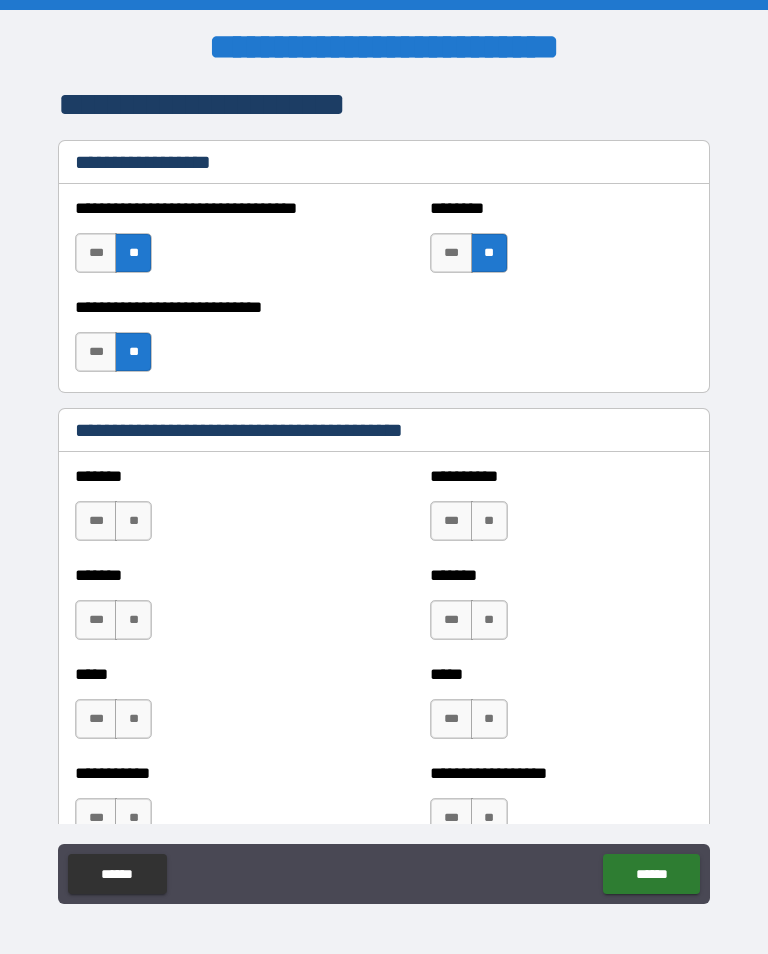 click on "**" at bounding box center [133, 521] 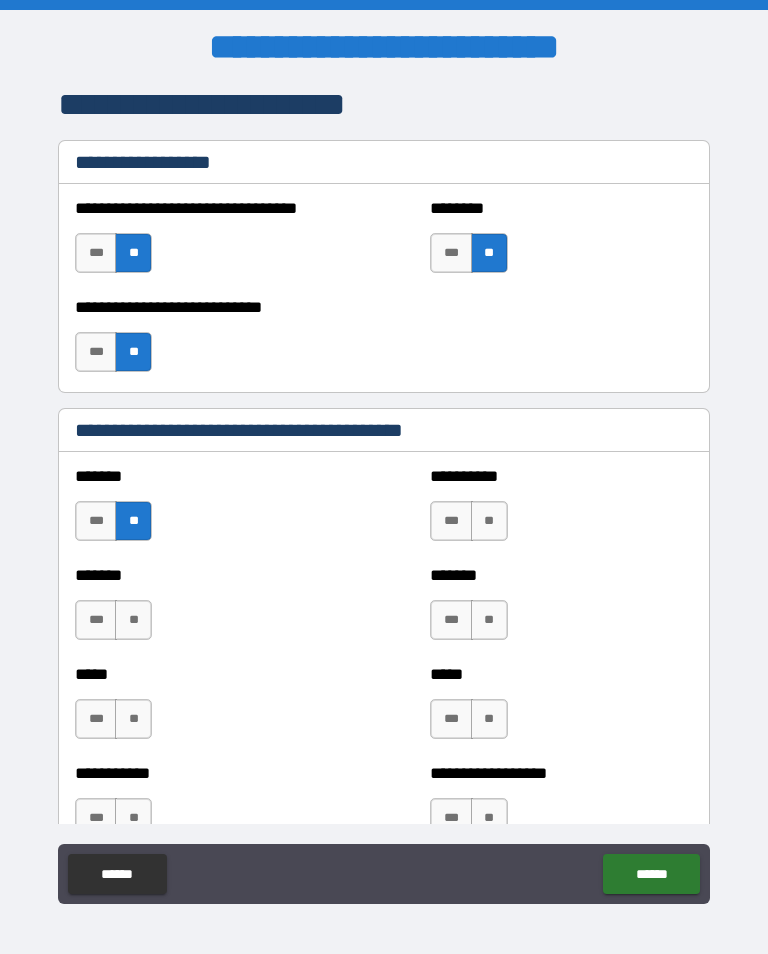 click on "**" at bounding box center (133, 620) 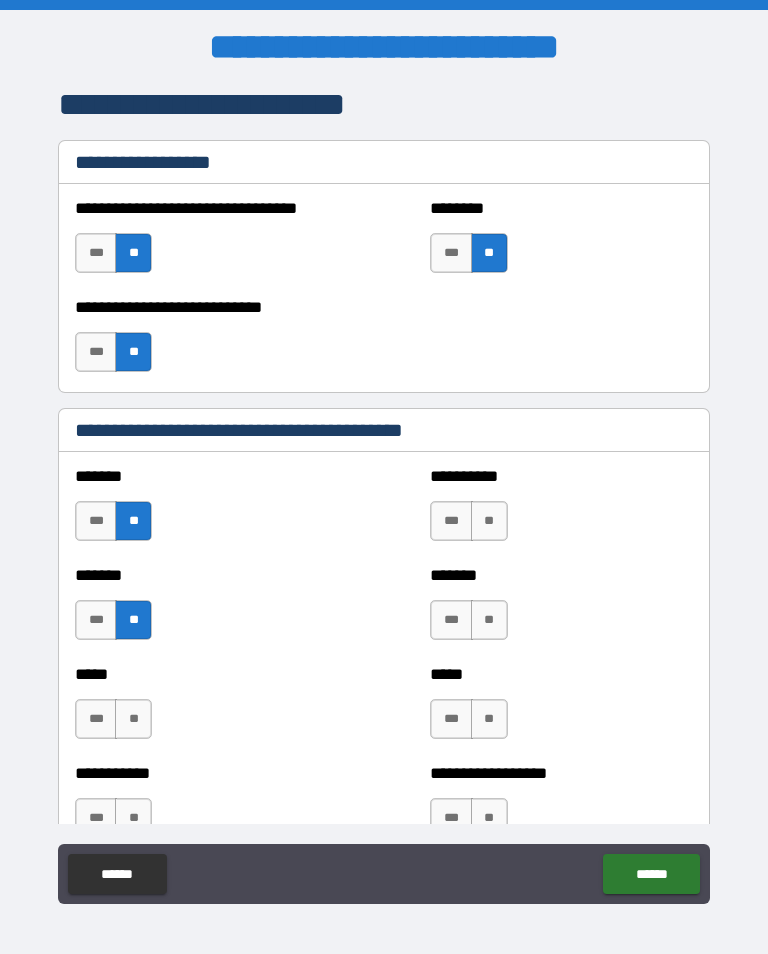click on "**" at bounding box center [133, 719] 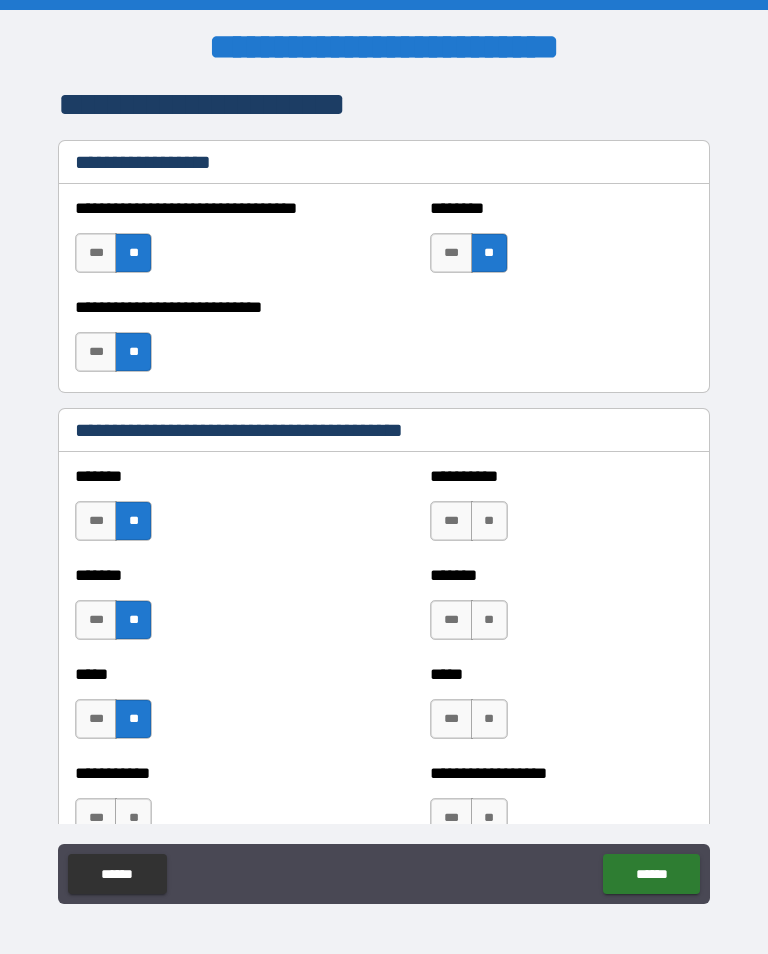 click on "**" at bounding box center (489, 521) 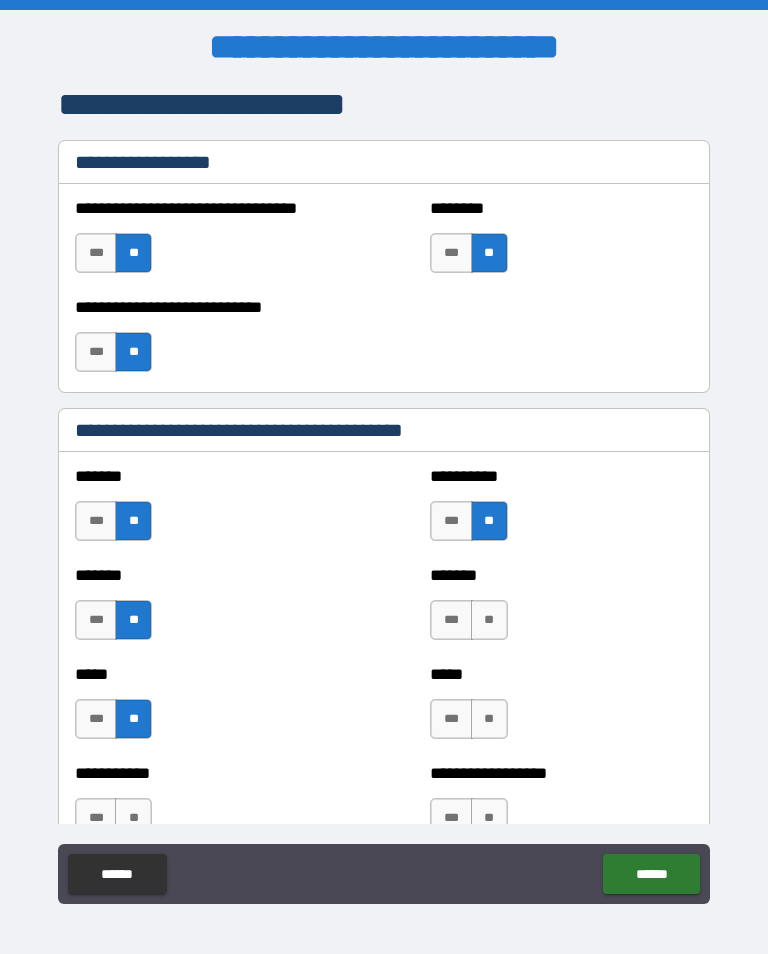 click on "**" at bounding box center [489, 620] 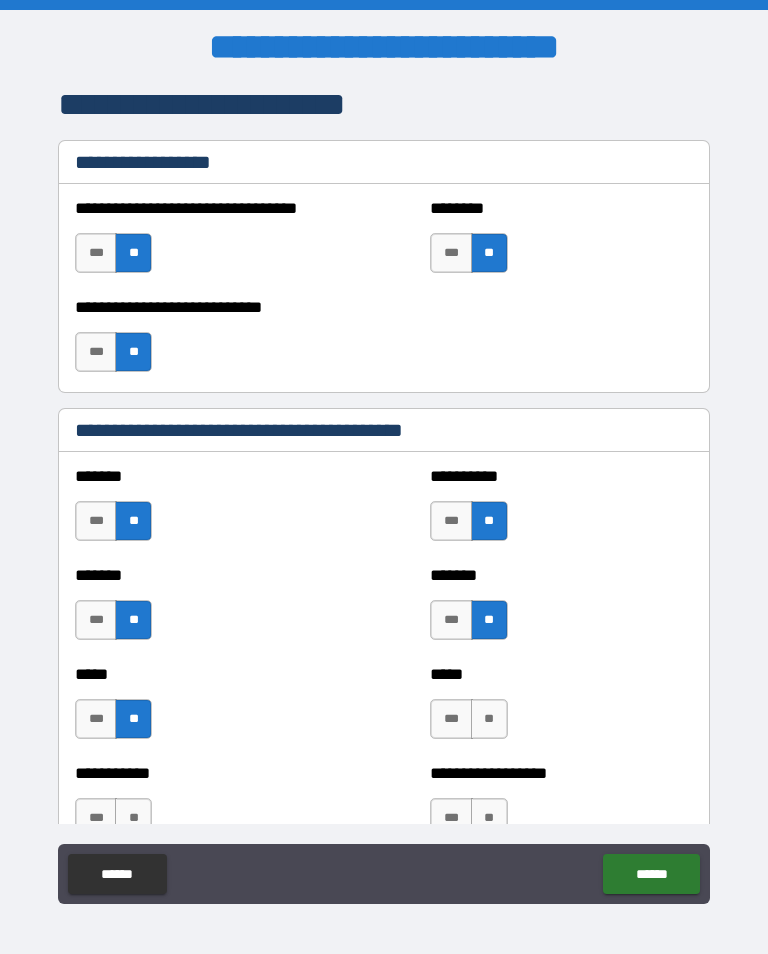 click on "**" at bounding box center (489, 719) 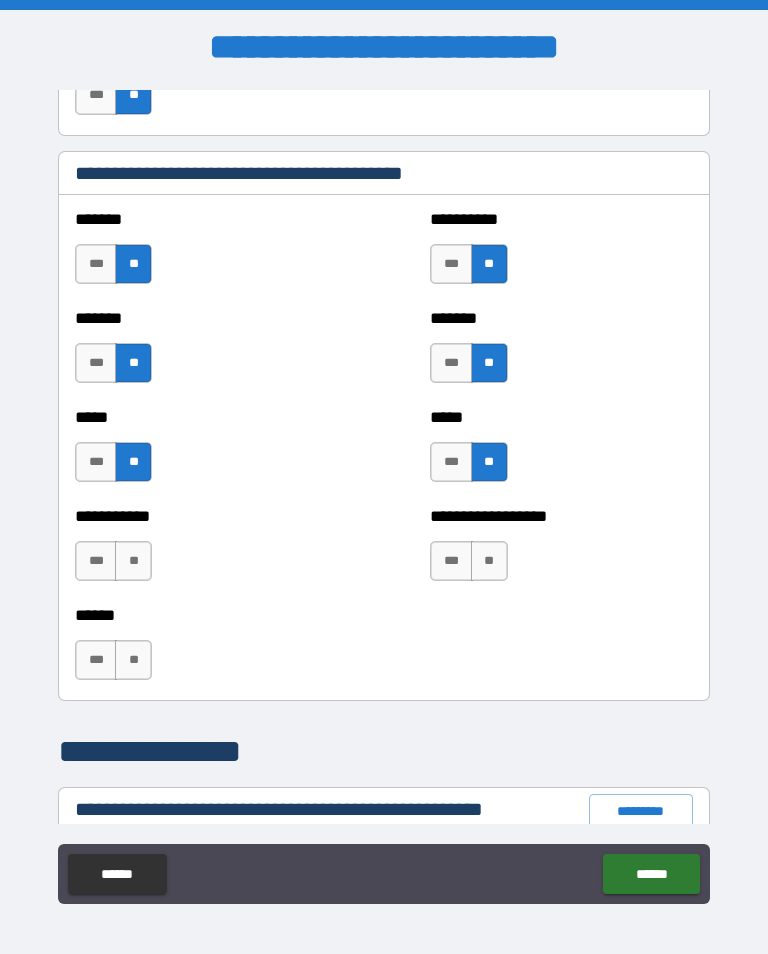 scroll, scrollTop: 1707, scrollLeft: 0, axis: vertical 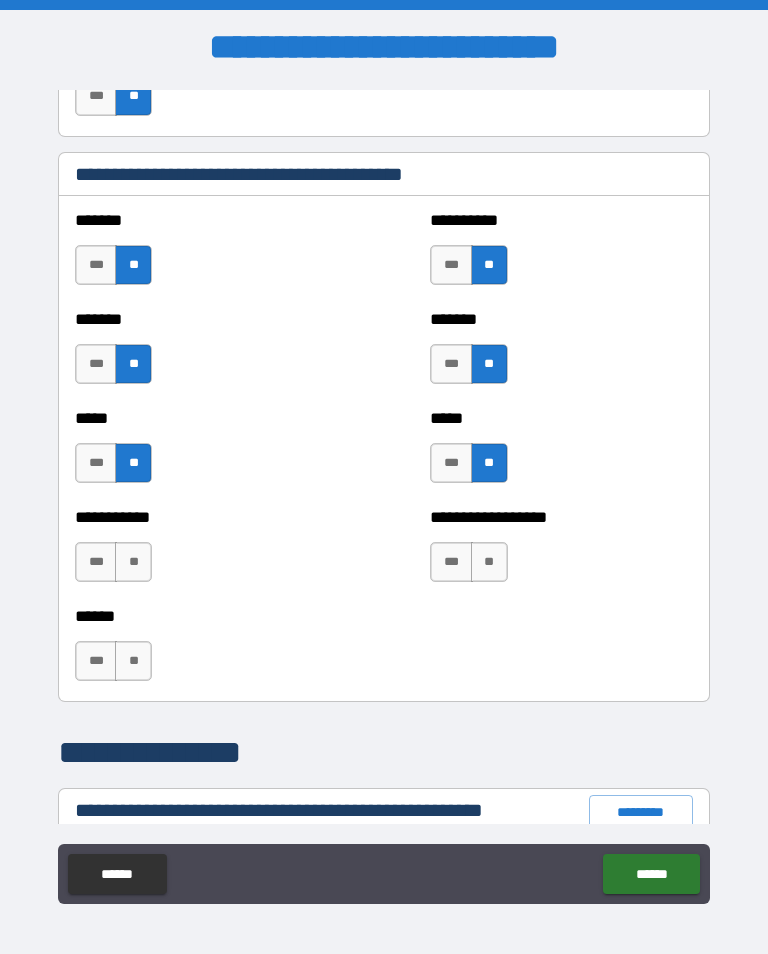 click on "**" at bounding box center (489, 562) 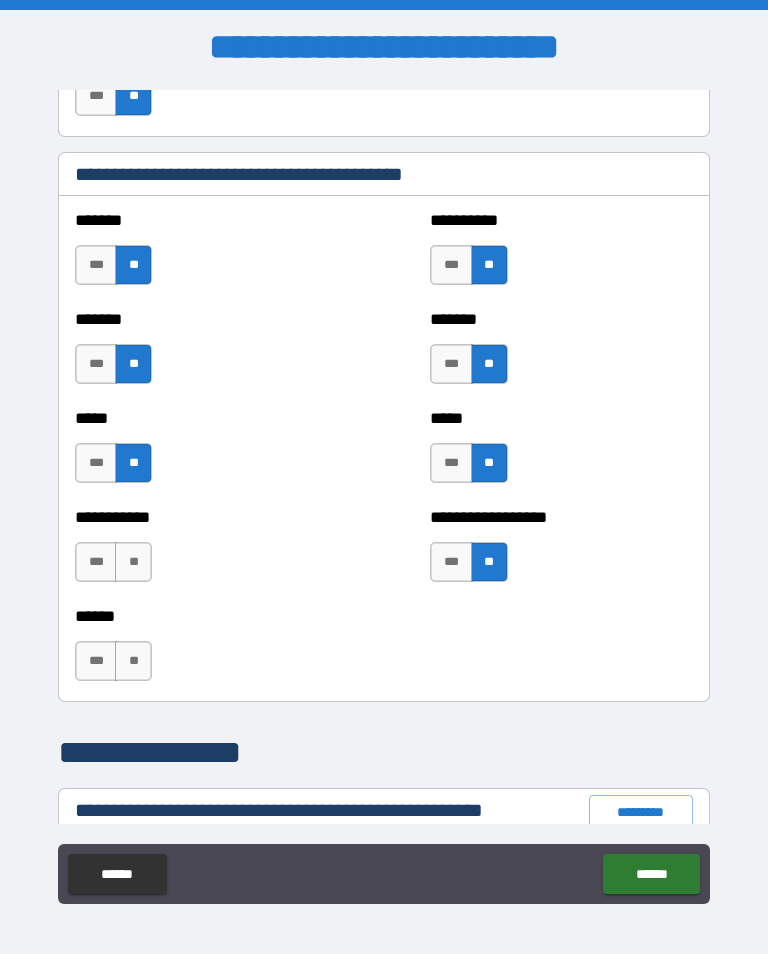 click on "**" at bounding box center [133, 562] 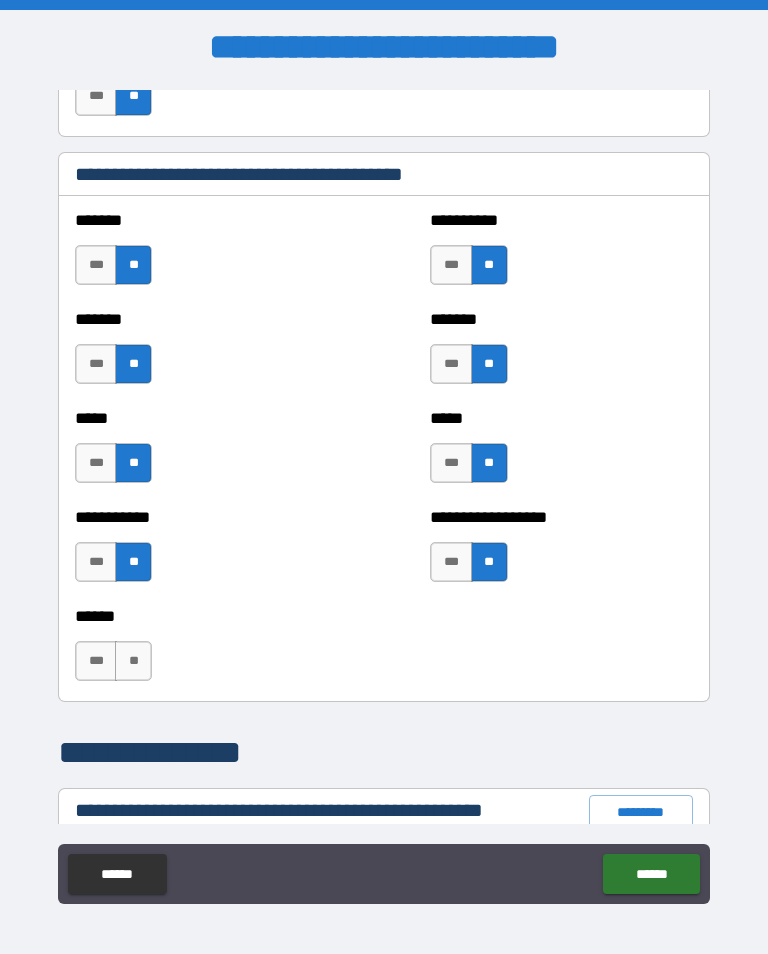 click on "**" at bounding box center [133, 661] 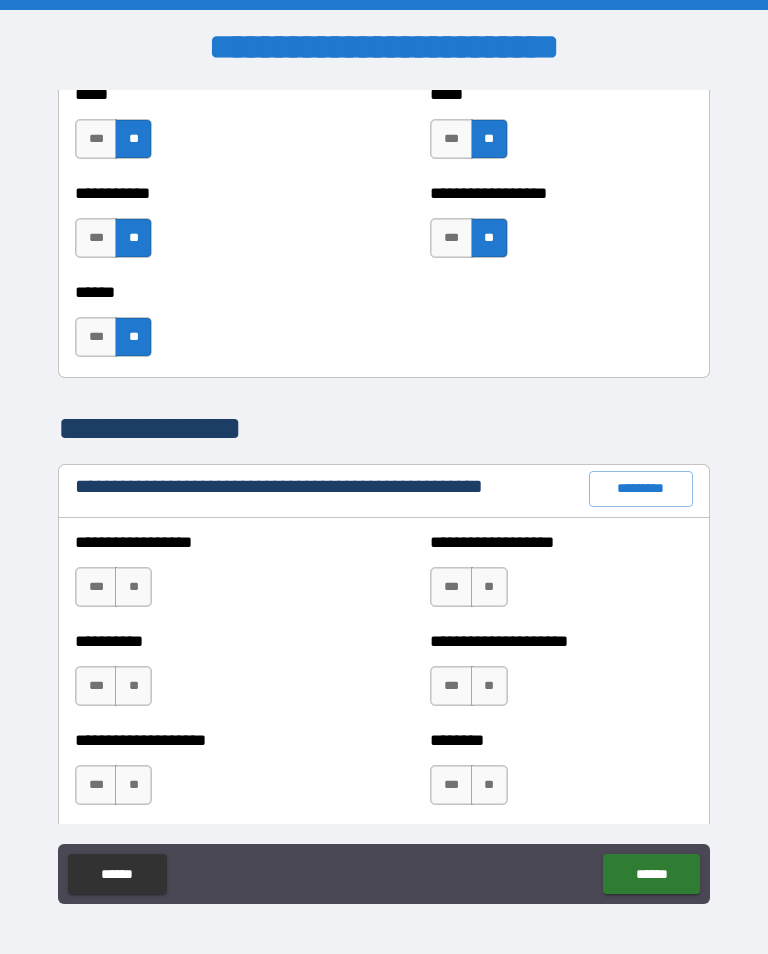 scroll, scrollTop: 2045, scrollLeft: 0, axis: vertical 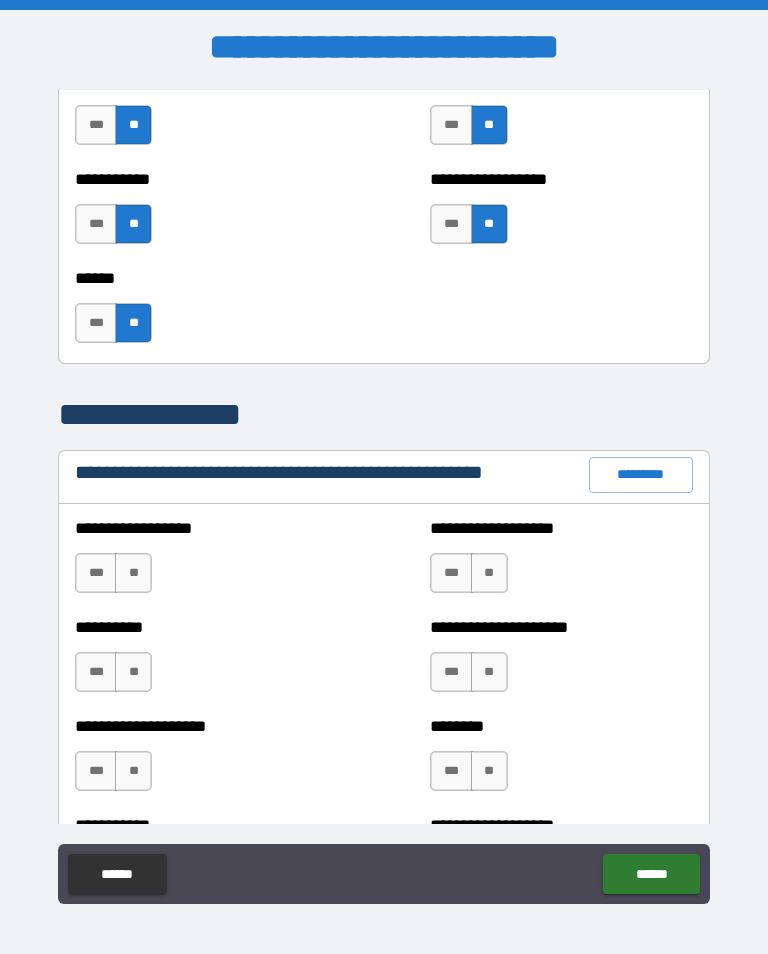 click on "**" at bounding box center [489, 573] 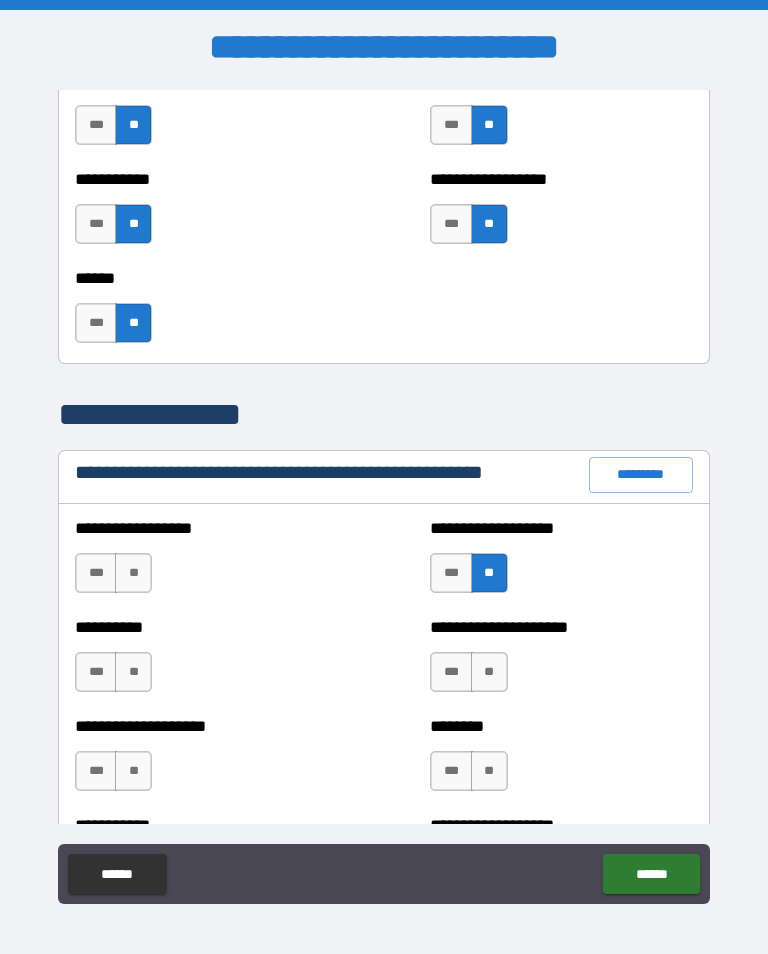 click on "**" at bounding box center [489, 672] 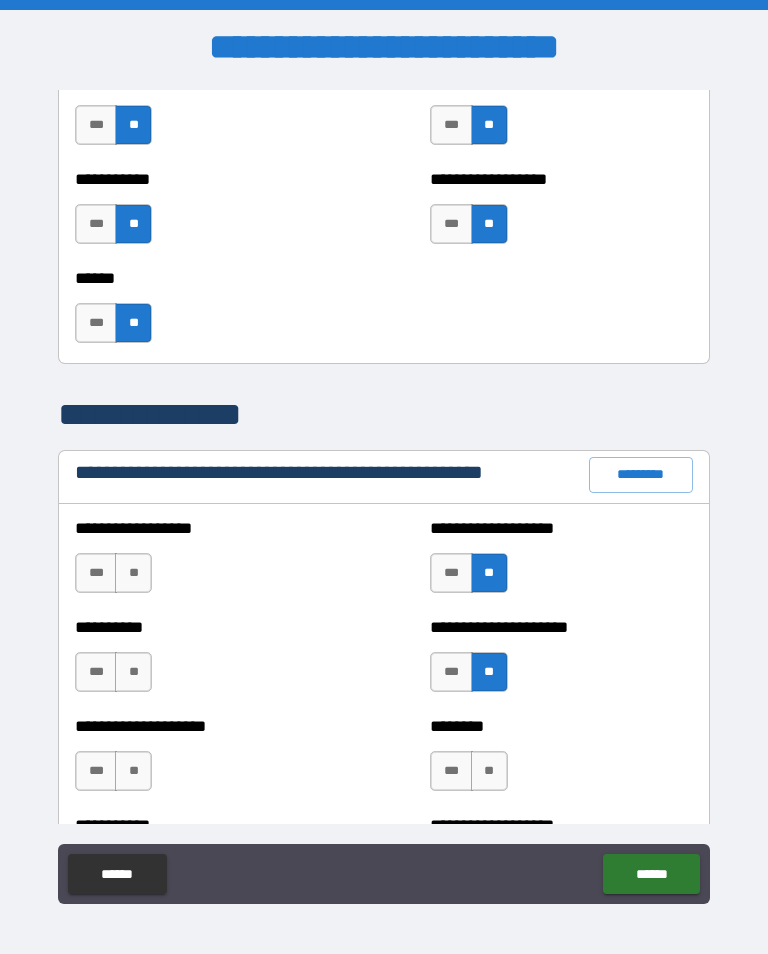 click on "**" at bounding box center (489, 771) 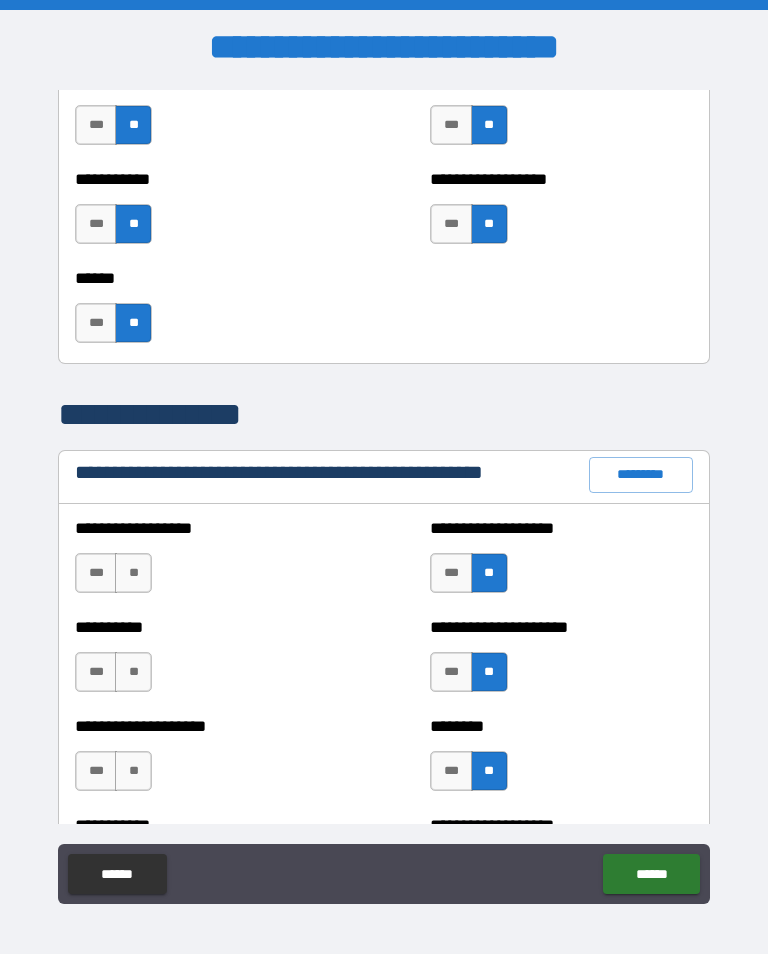 click on "**" at bounding box center (133, 771) 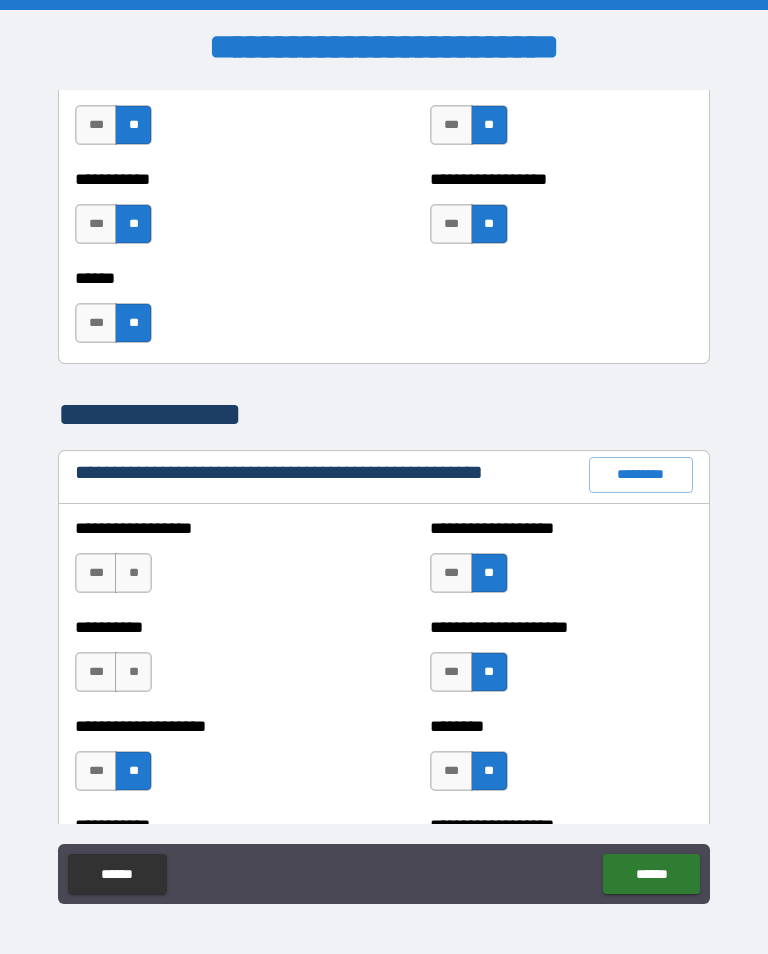 click on "**" at bounding box center [133, 672] 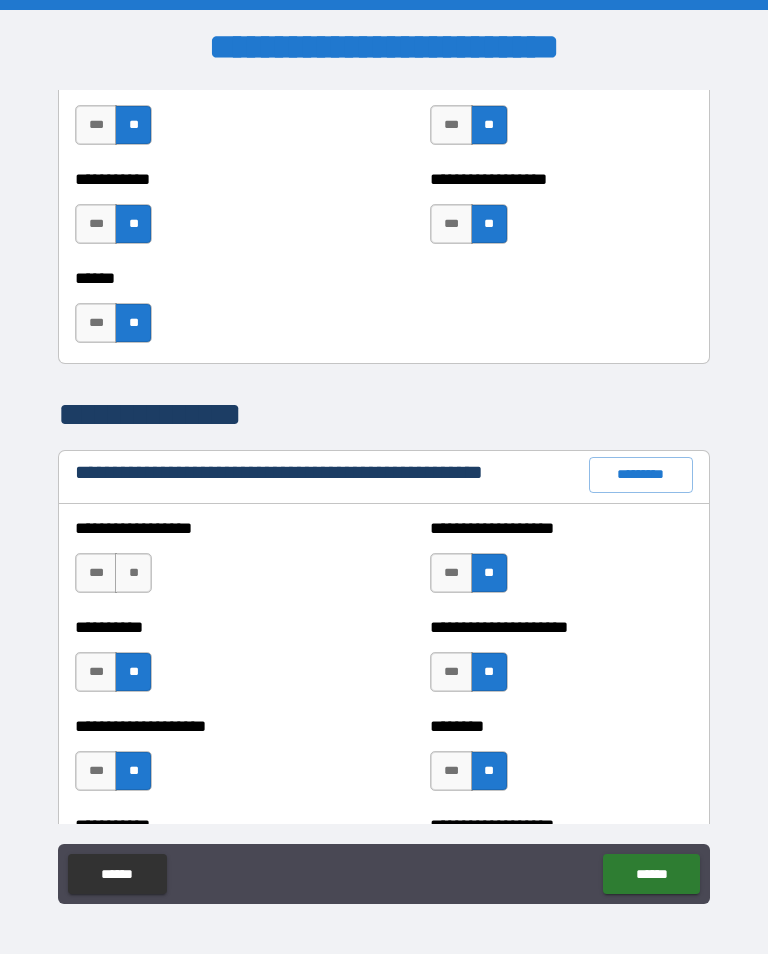 click on "**" at bounding box center (133, 573) 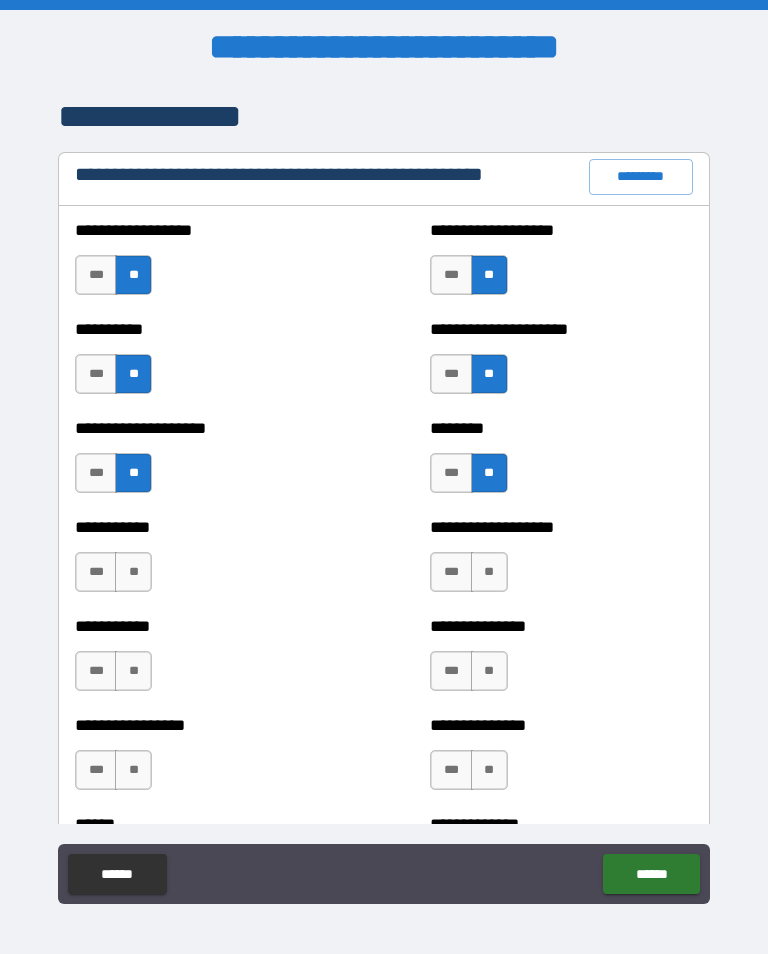 scroll, scrollTop: 2341, scrollLeft: 0, axis: vertical 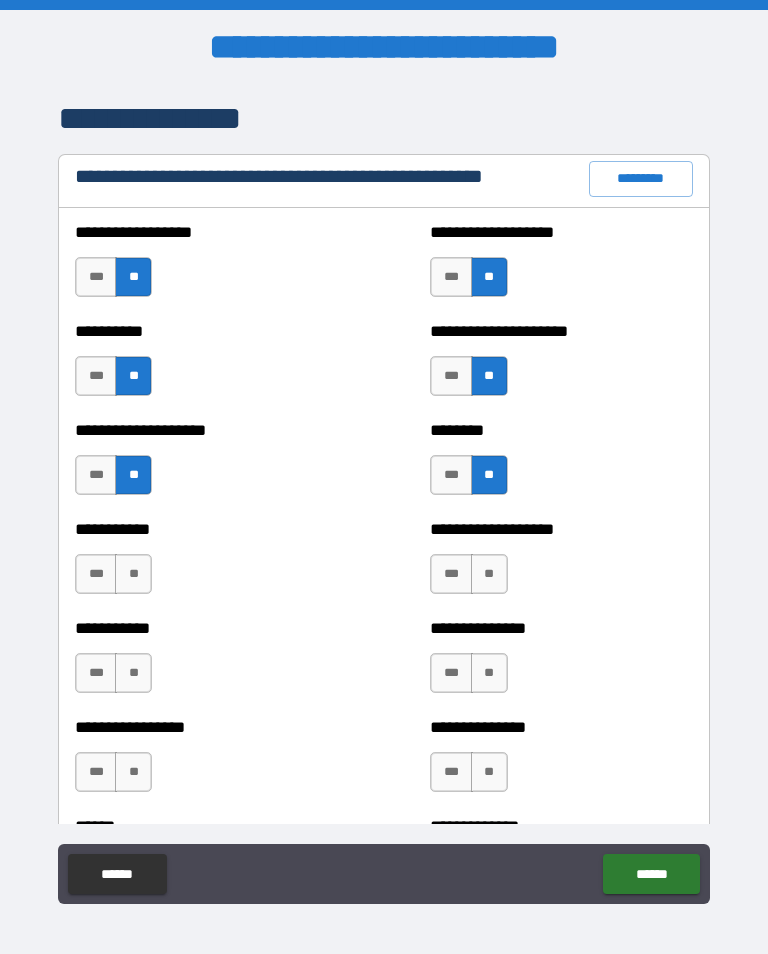 click on "**" at bounding box center [133, 574] 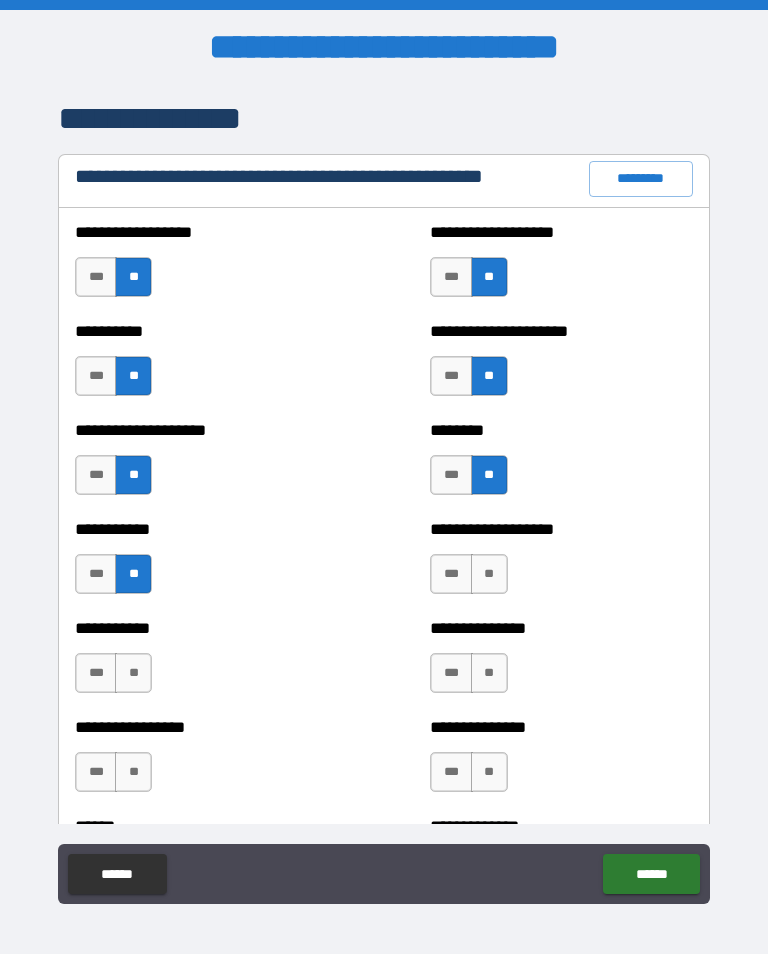 click on "**" at bounding box center (133, 673) 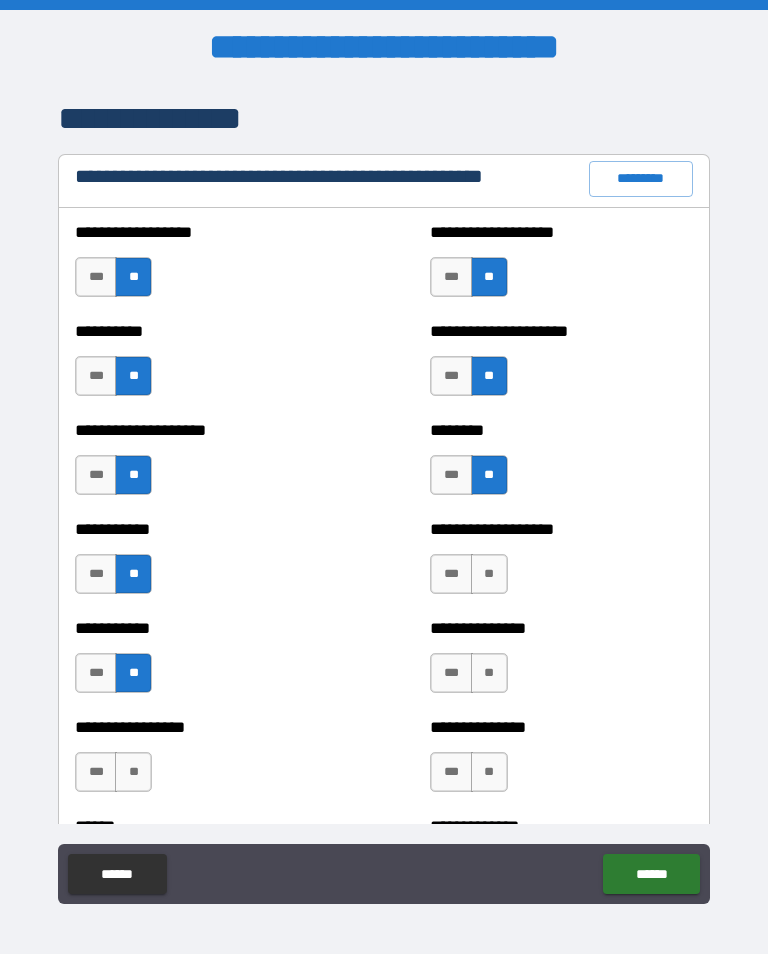 click on "**" at bounding box center (133, 772) 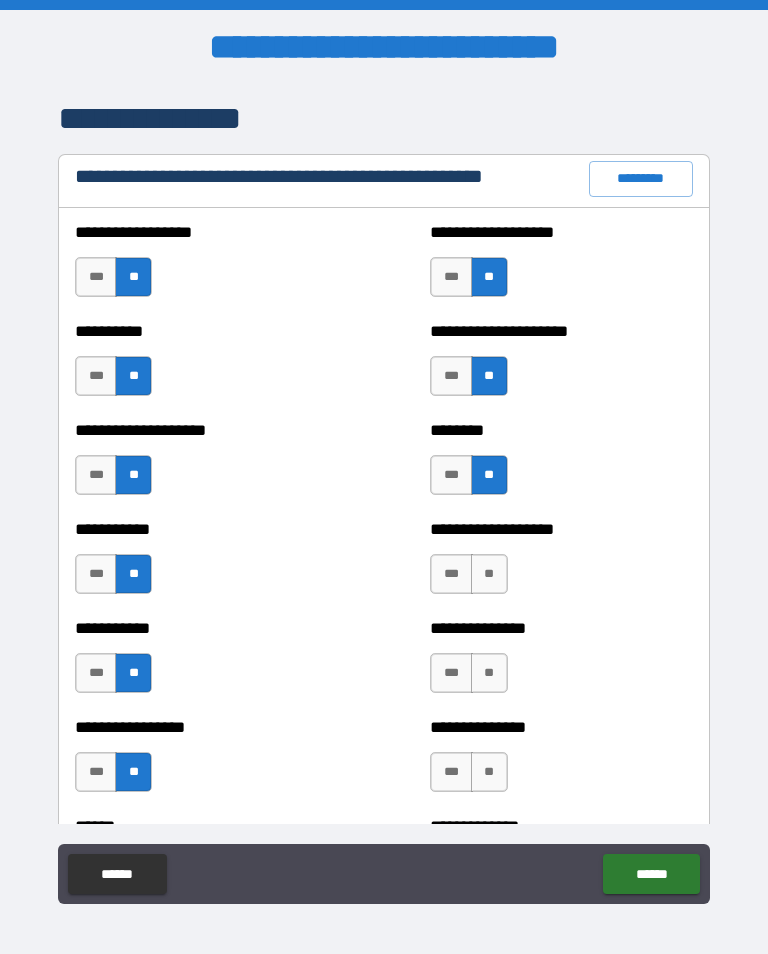 click on "**" at bounding box center (489, 574) 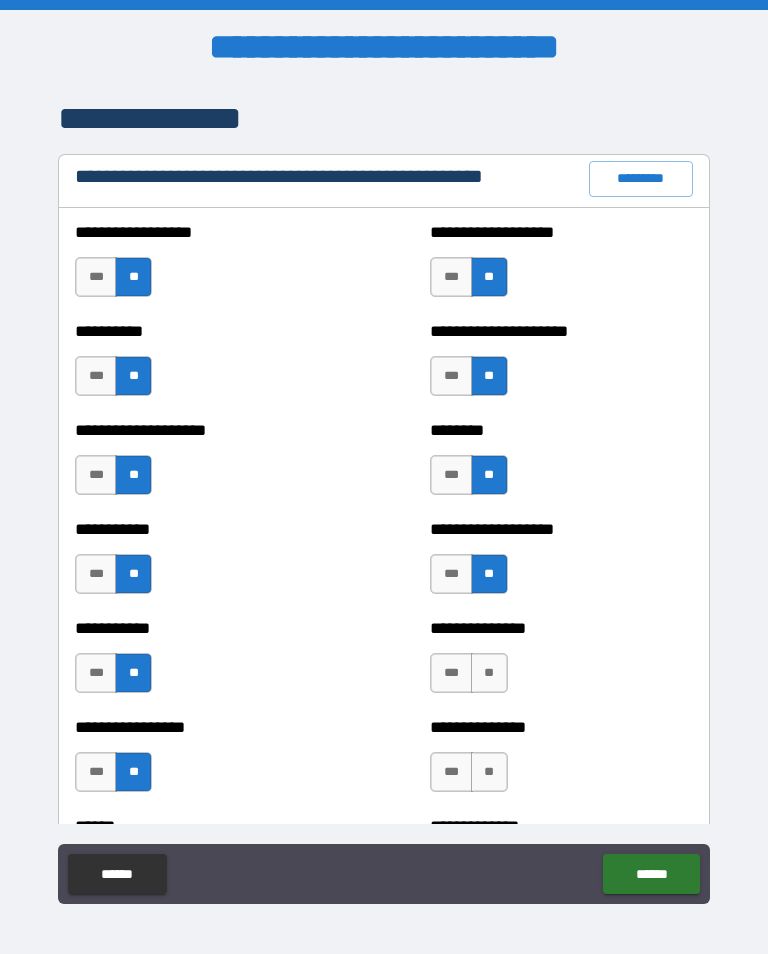 click on "**" at bounding box center (489, 673) 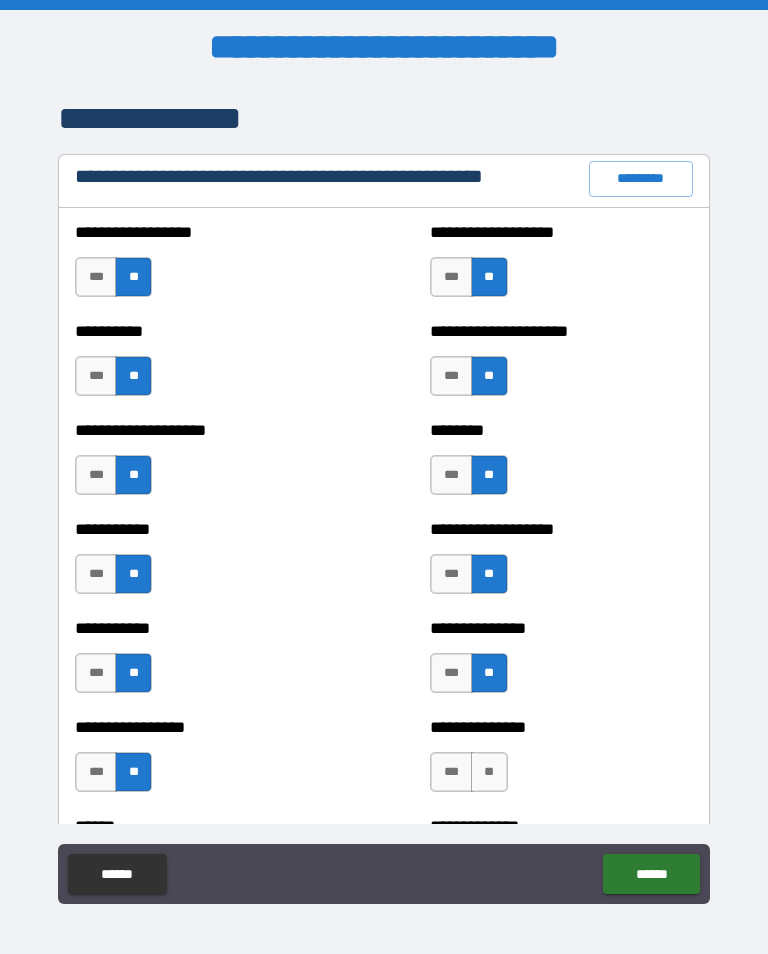 click on "**" at bounding box center [489, 772] 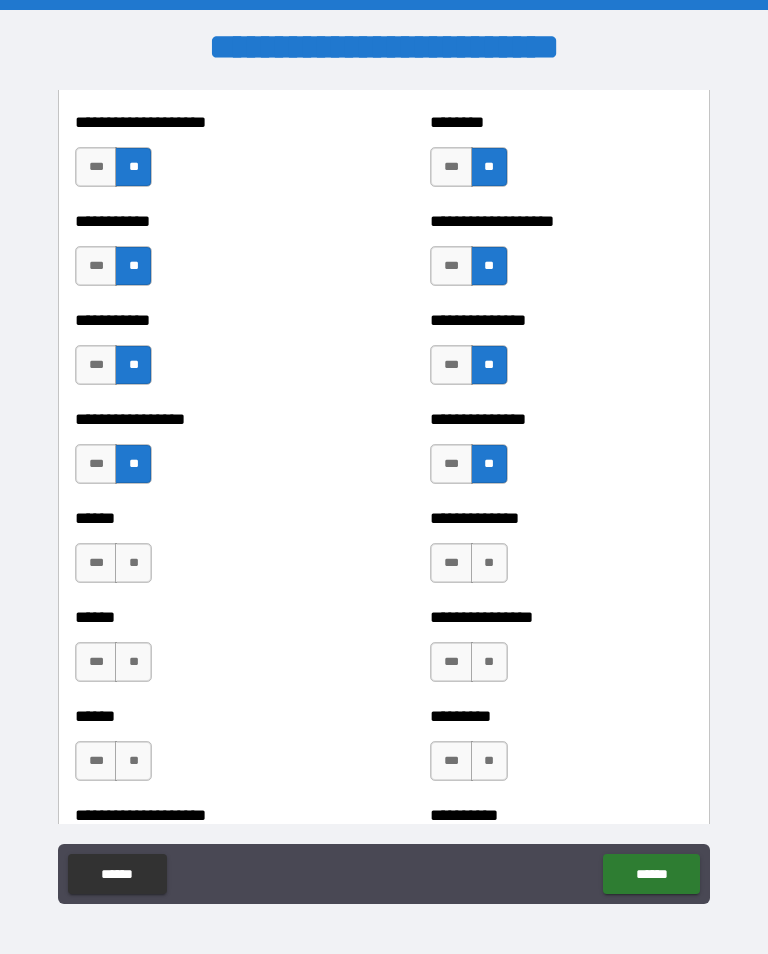 scroll, scrollTop: 2647, scrollLeft: 0, axis: vertical 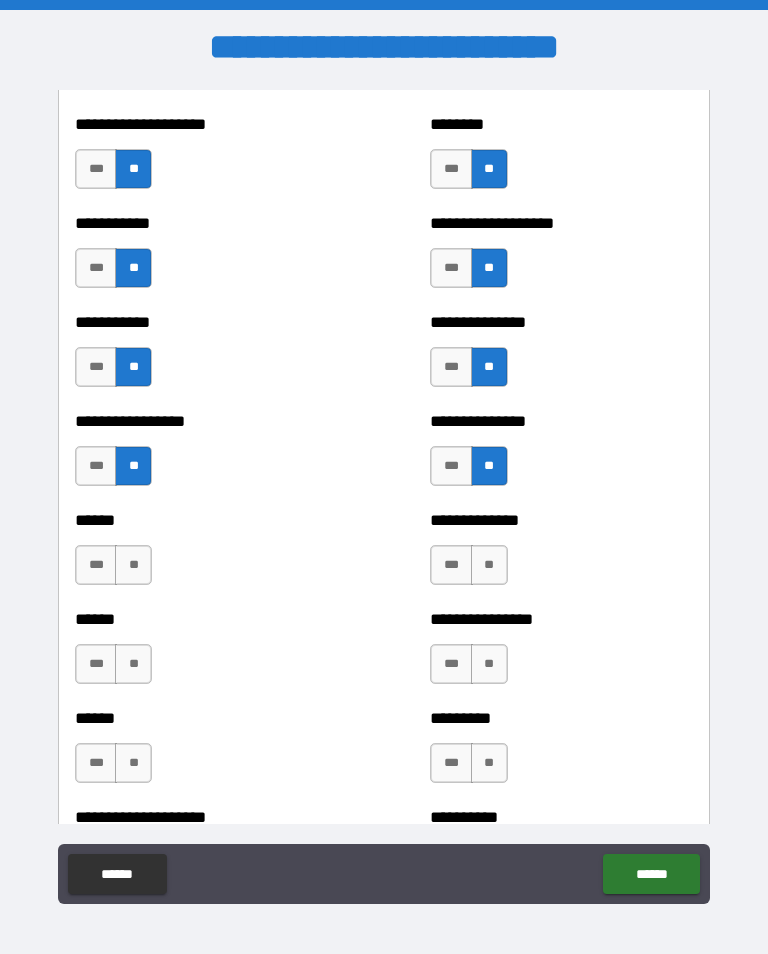 click on "**" at bounding box center [489, 565] 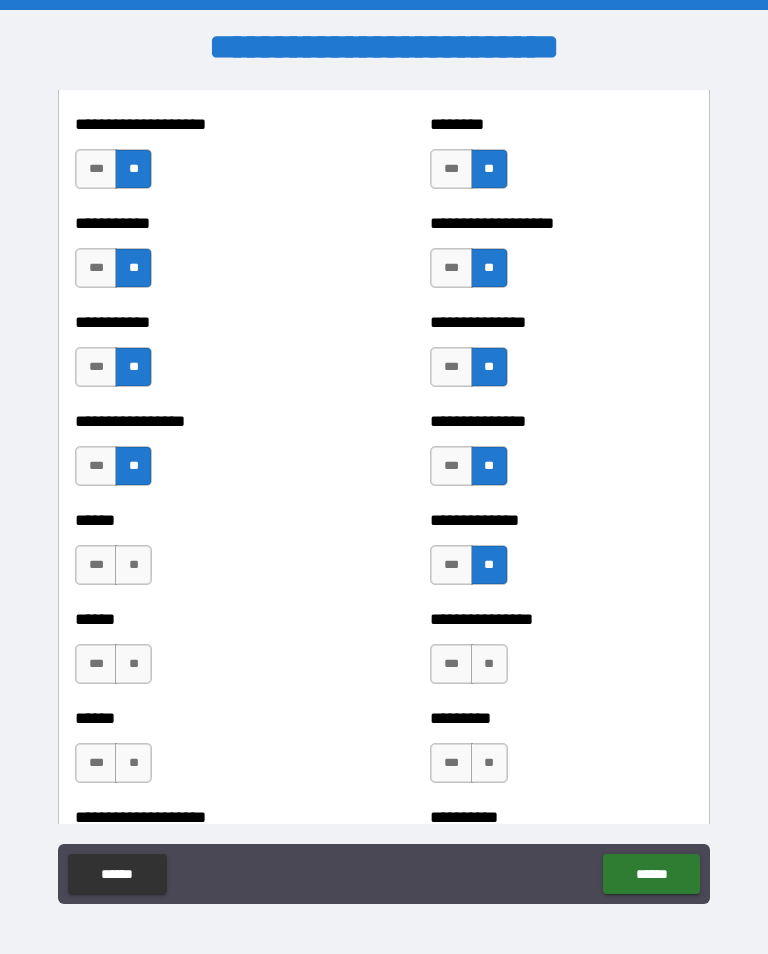 click on "**" at bounding box center (489, 664) 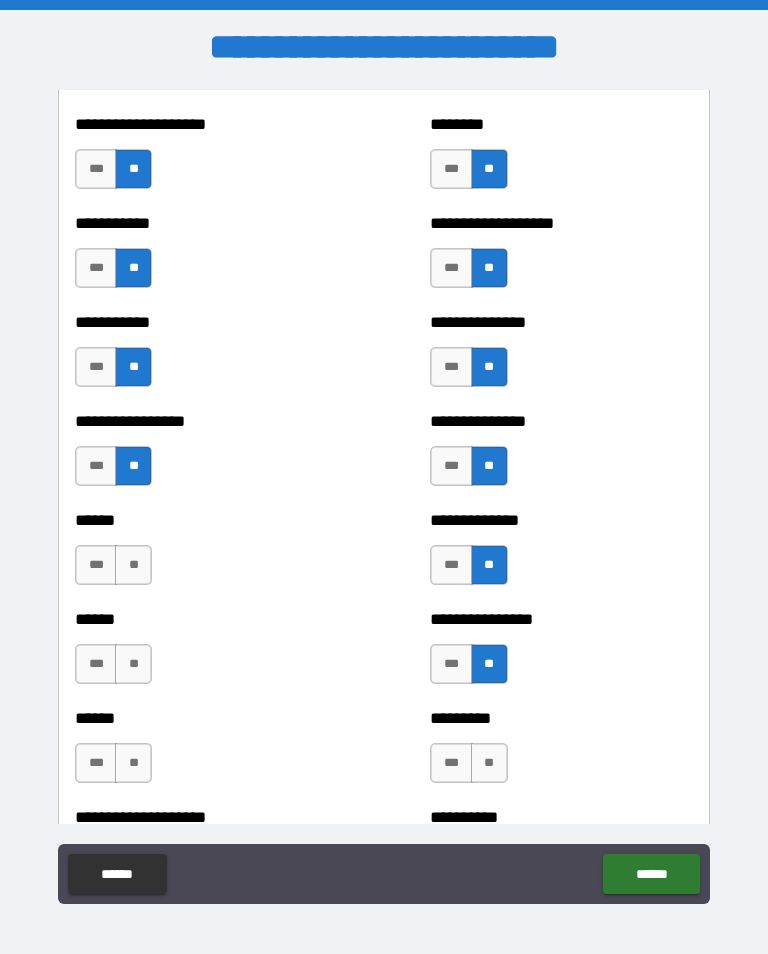 click on "**" at bounding box center (489, 763) 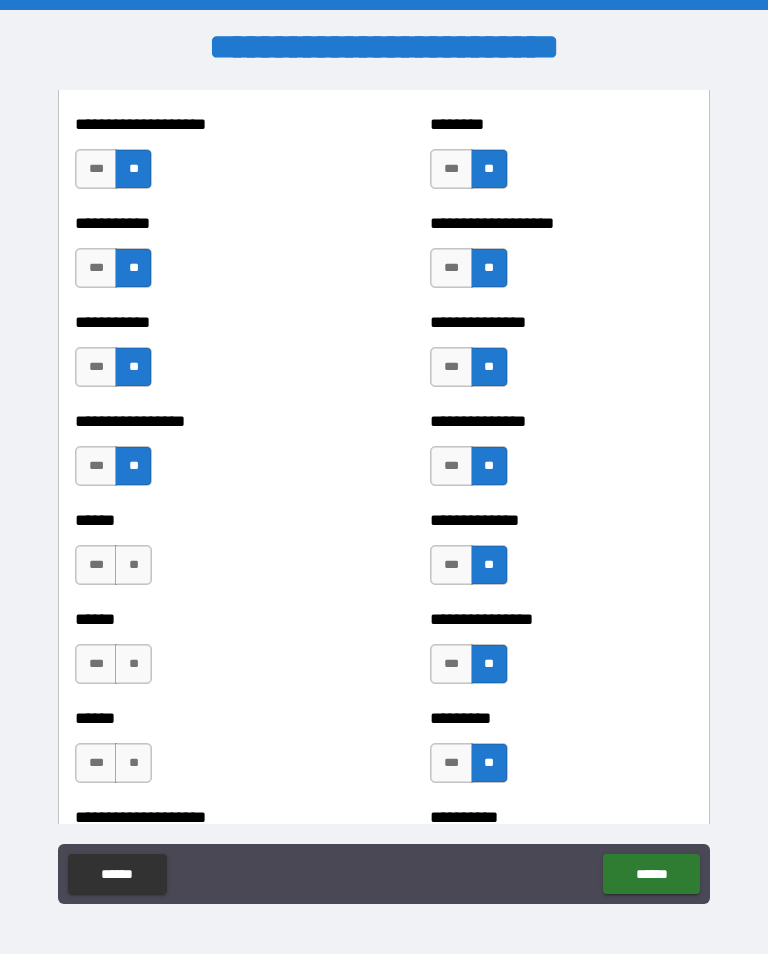 click on "**" at bounding box center (133, 664) 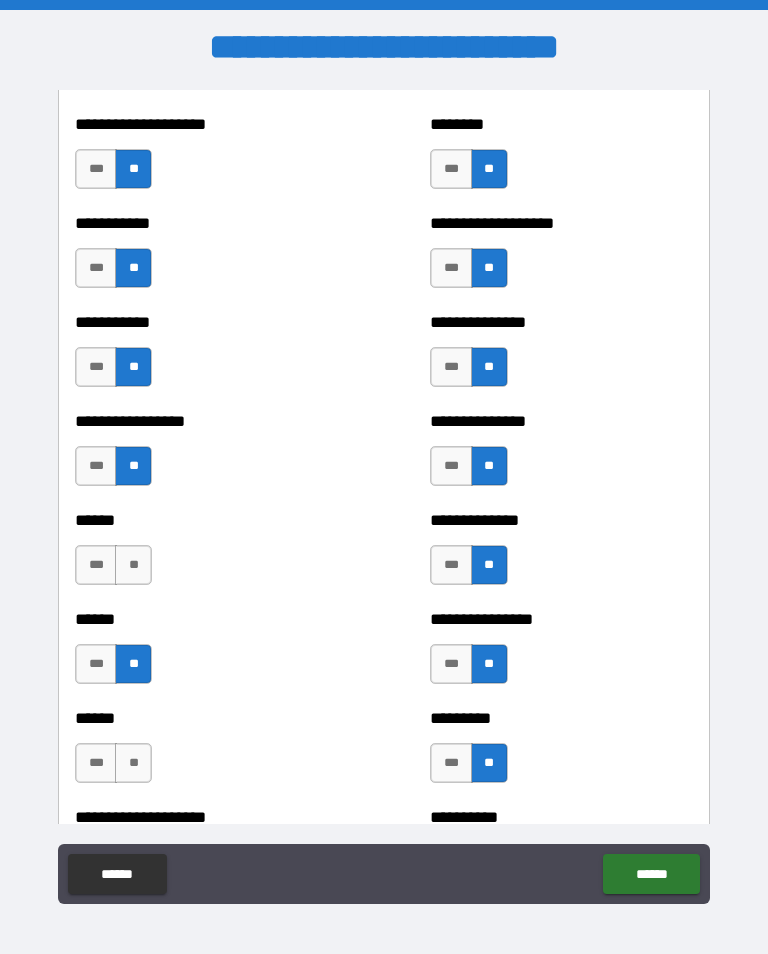 click on "**" at bounding box center [133, 565] 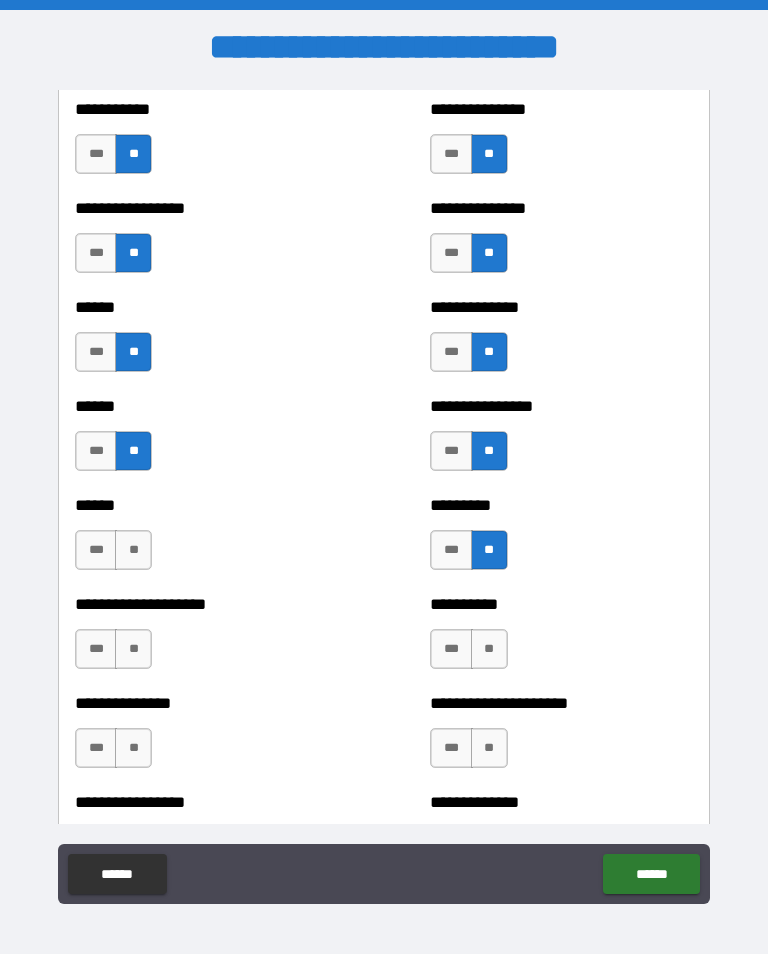scroll, scrollTop: 2859, scrollLeft: 0, axis: vertical 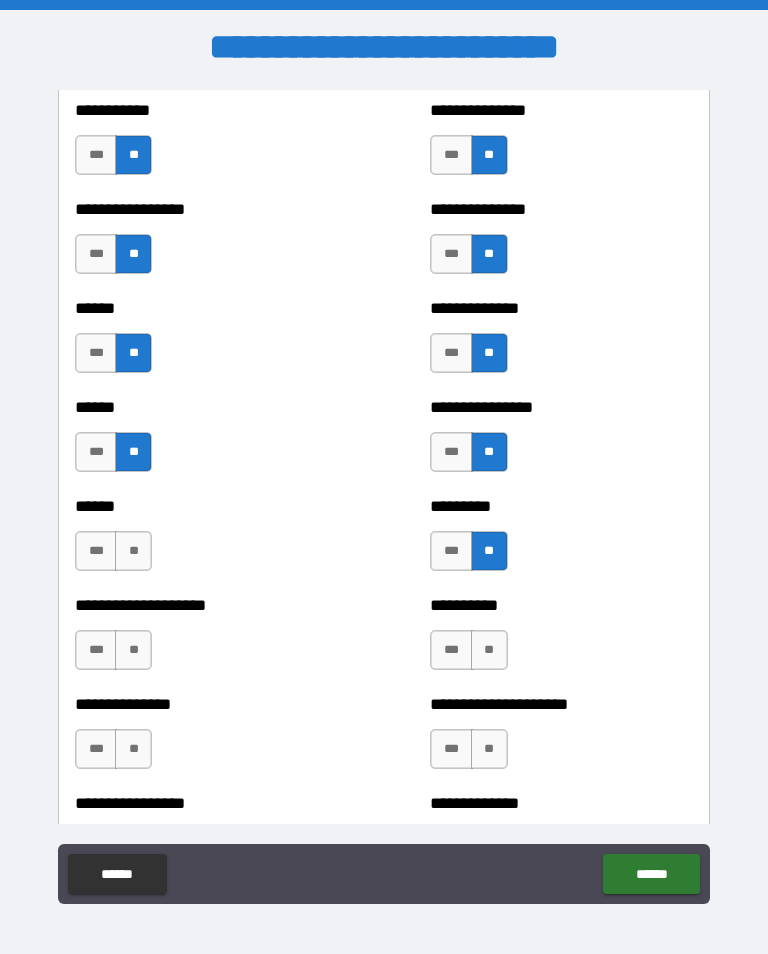 click on "**" at bounding box center [133, 551] 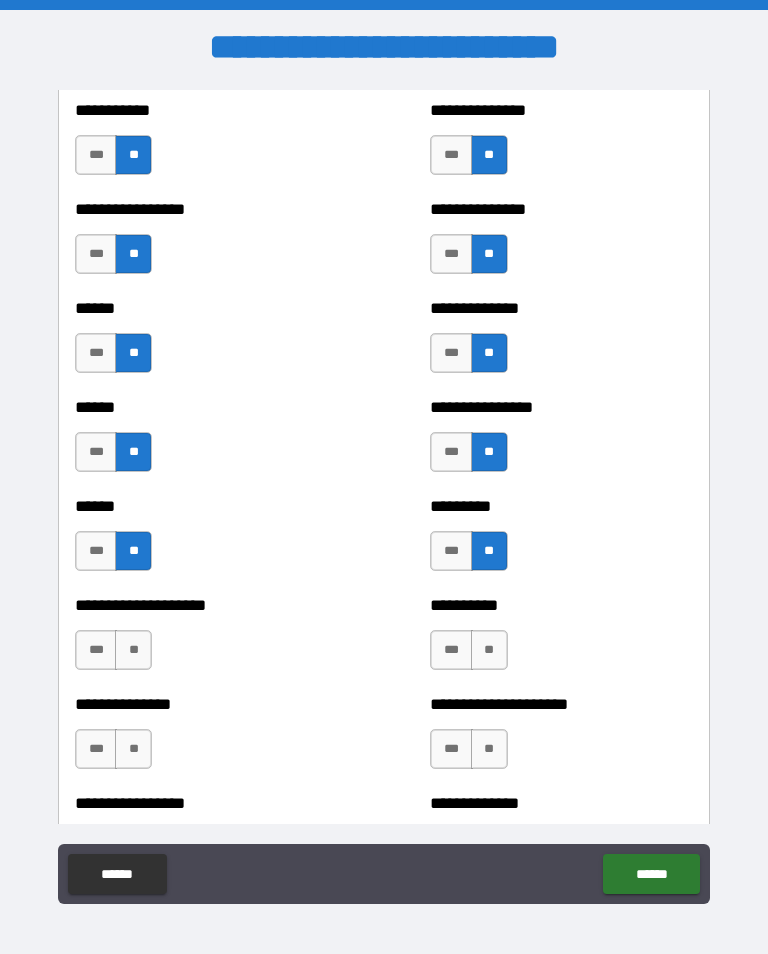 click on "**" at bounding box center [133, 650] 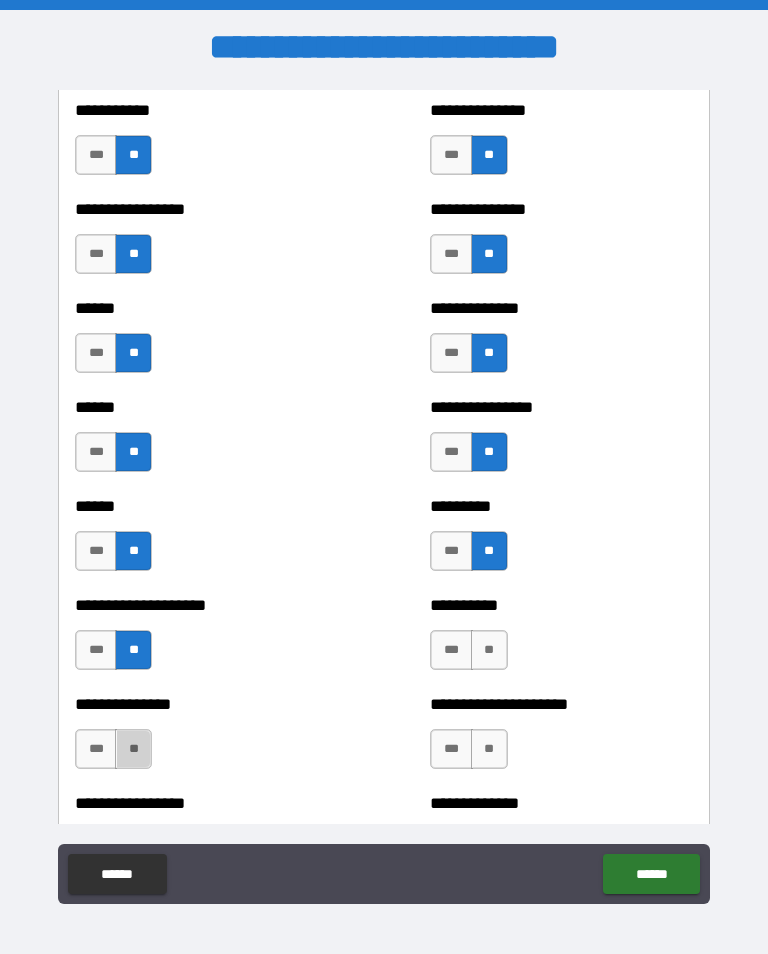 click on "**" at bounding box center [133, 749] 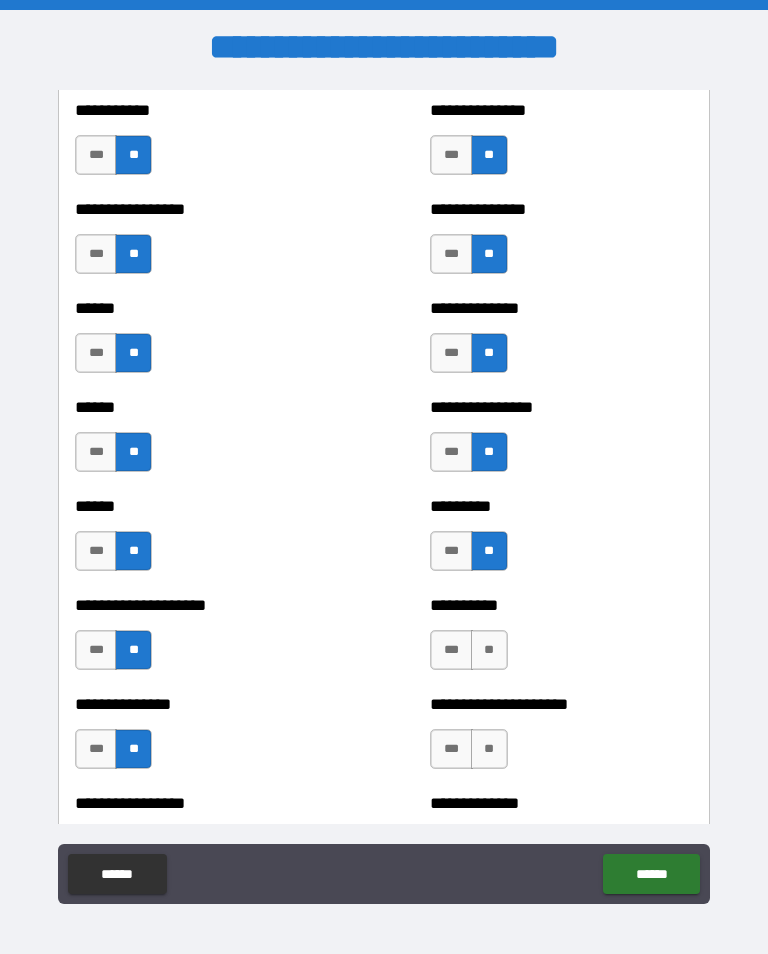 click on "**" at bounding box center (489, 650) 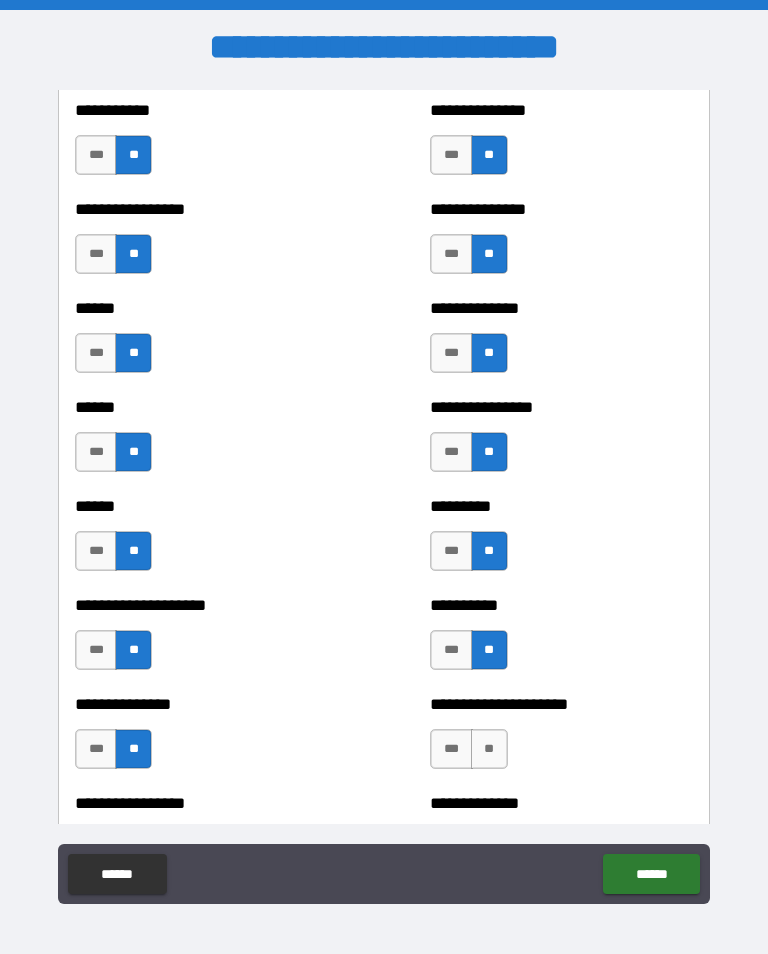 click on "**" at bounding box center [489, 749] 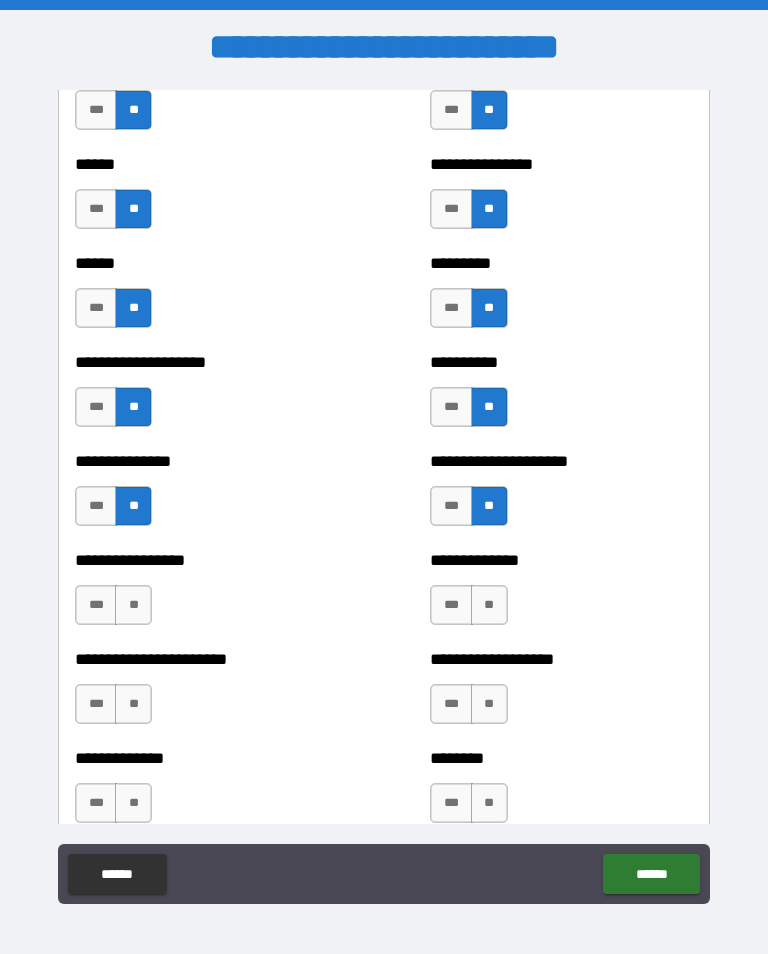 scroll, scrollTop: 3101, scrollLeft: 0, axis: vertical 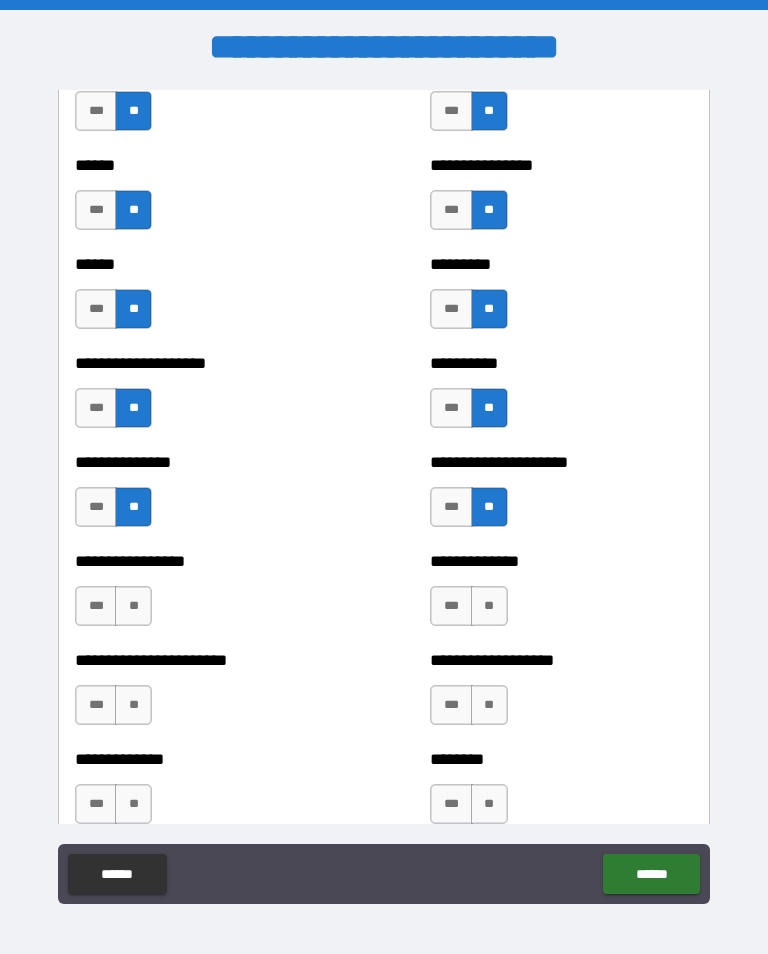 click on "**" at bounding box center [133, 606] 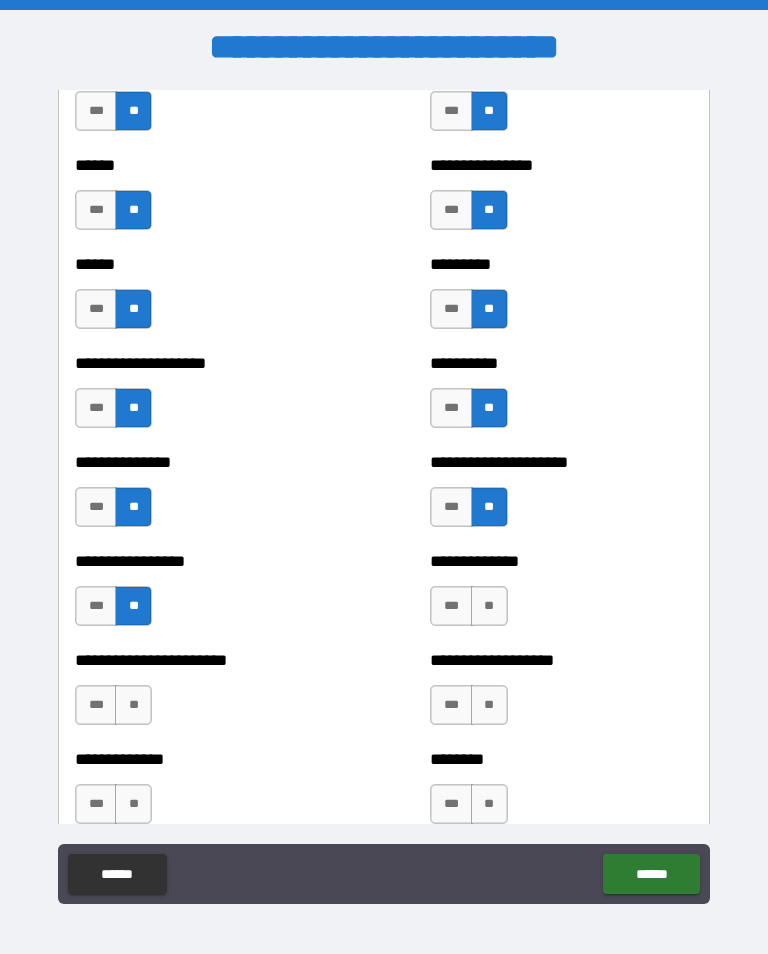 click on "***" at bounding box center [96, 705] 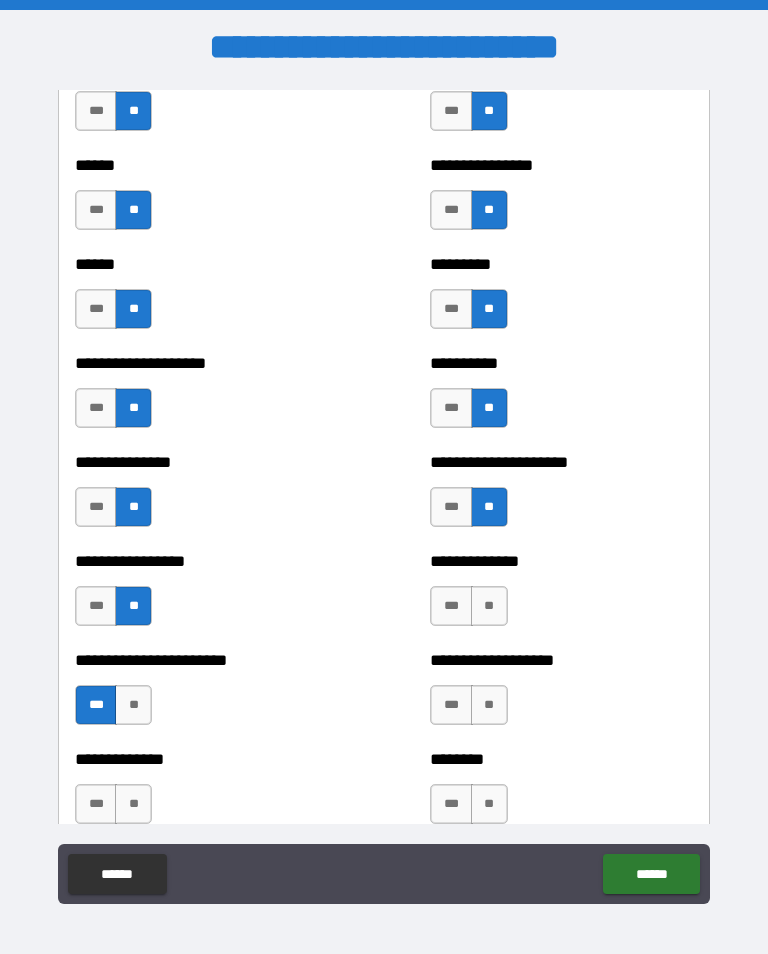 click on "**" at bounding box center (133, 804) 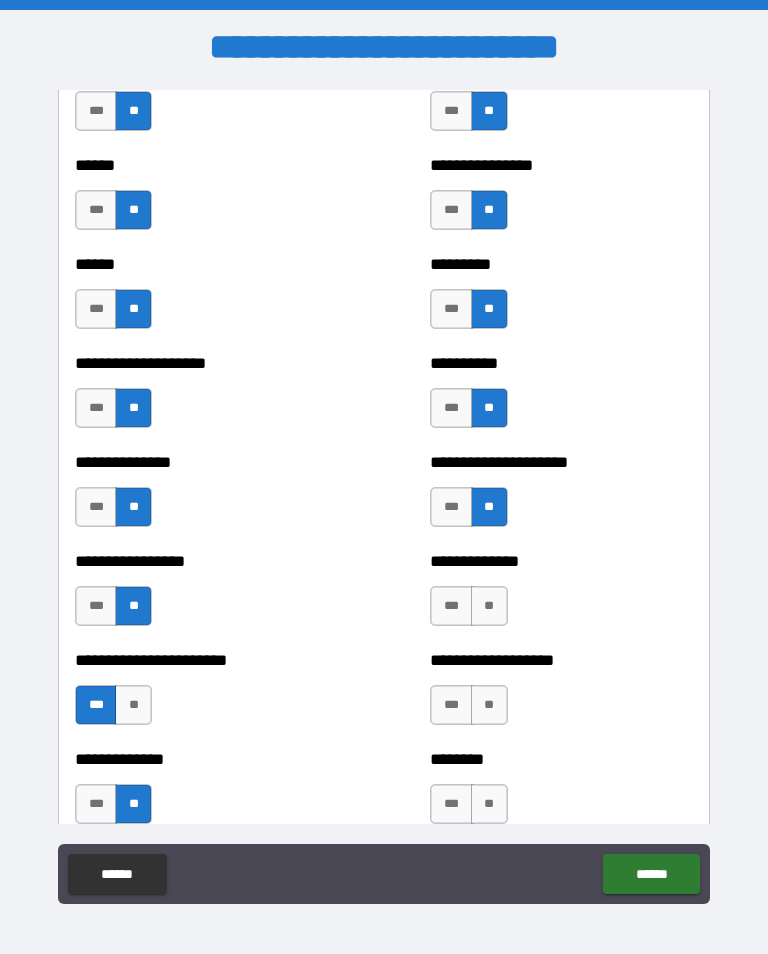 click on "**" at bounding box center (489, 606) 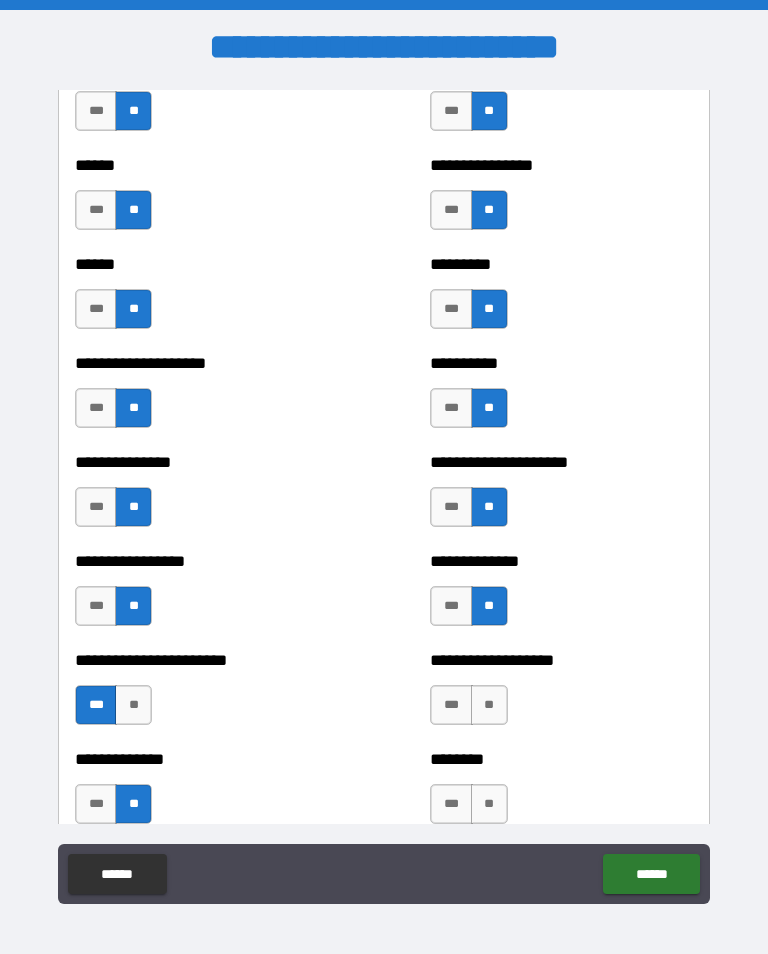 click on "**" at bounding box center (489, 705) 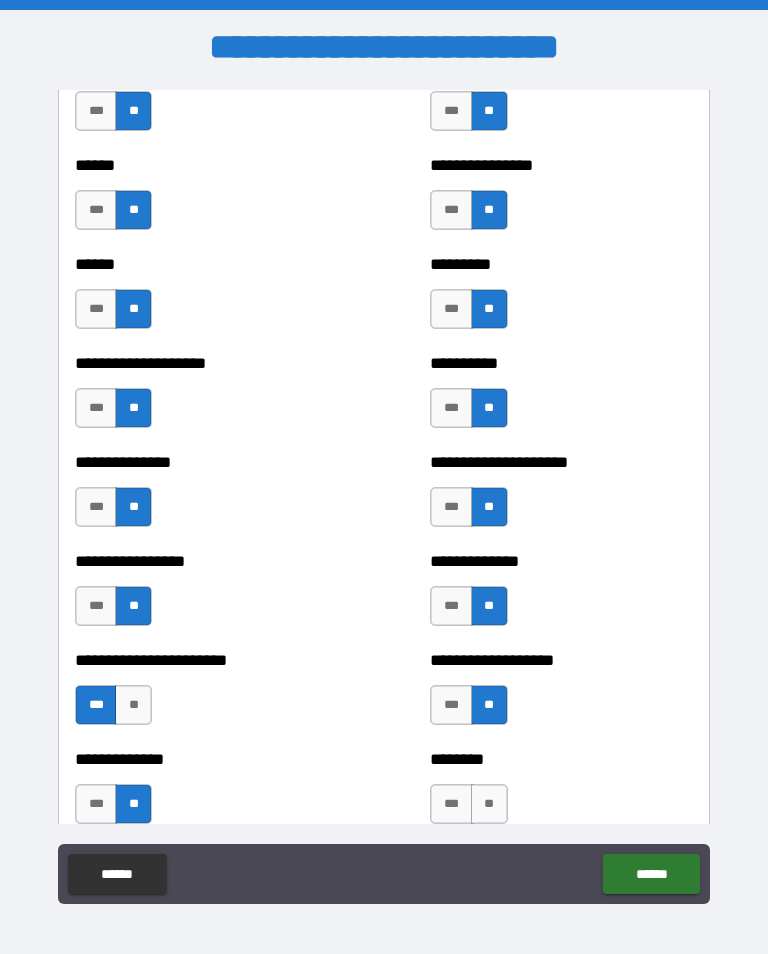 click on "**" at bounding box center [133, 705] 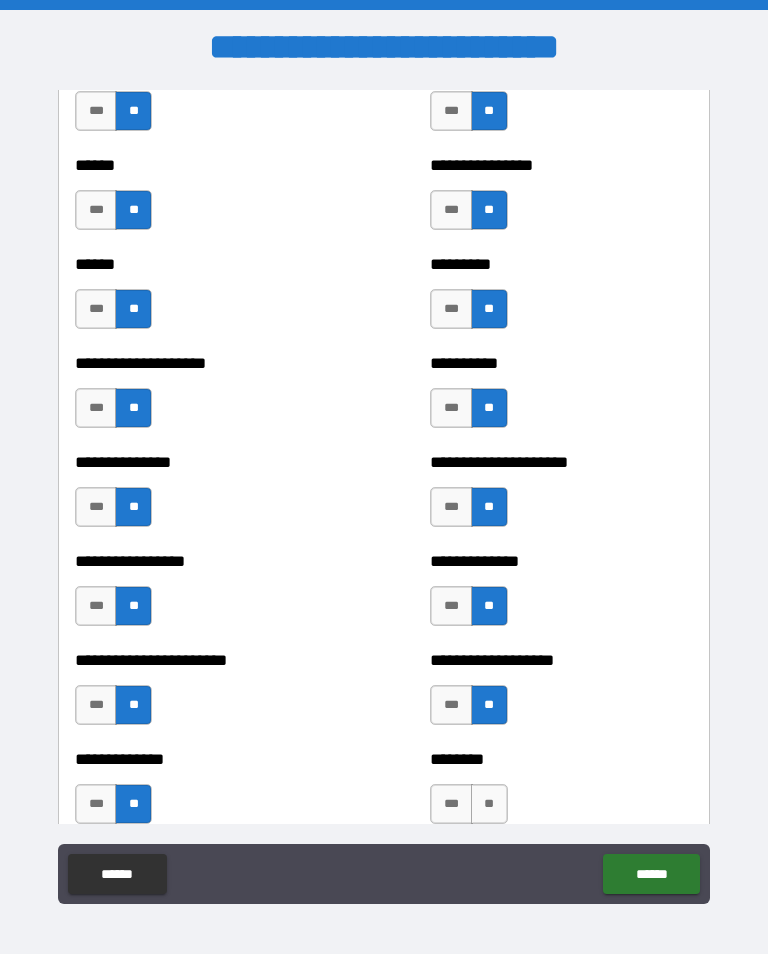 scroll, scrollTop: 3252, scrollLeft: 0, axis: vertical 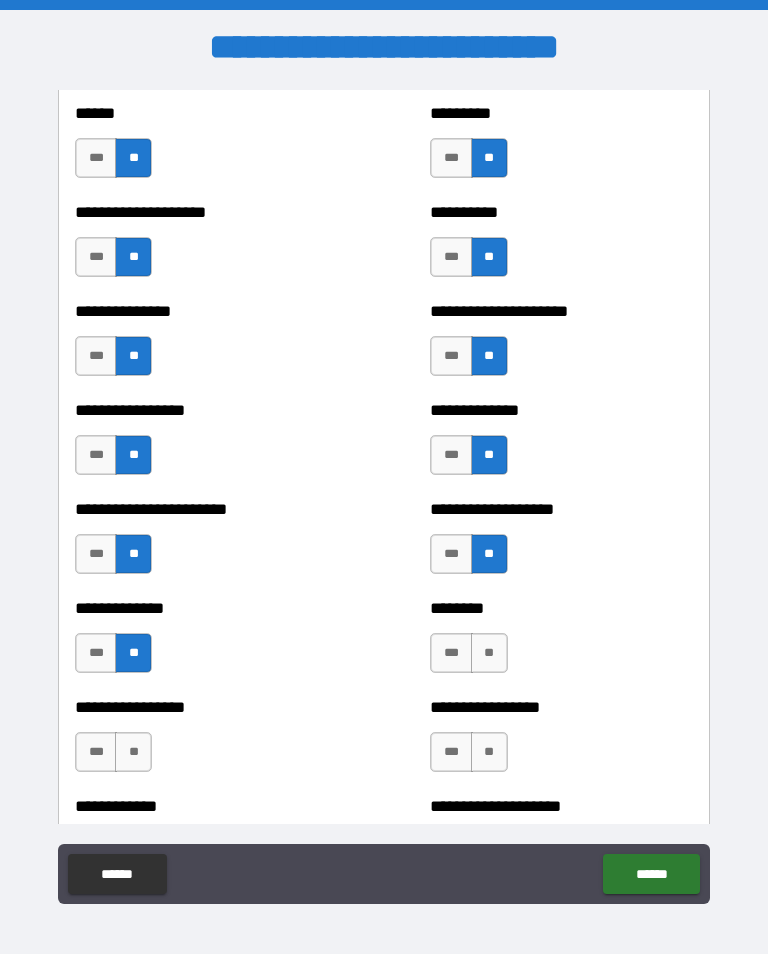 click on "**" at bounding box center (489, 653) 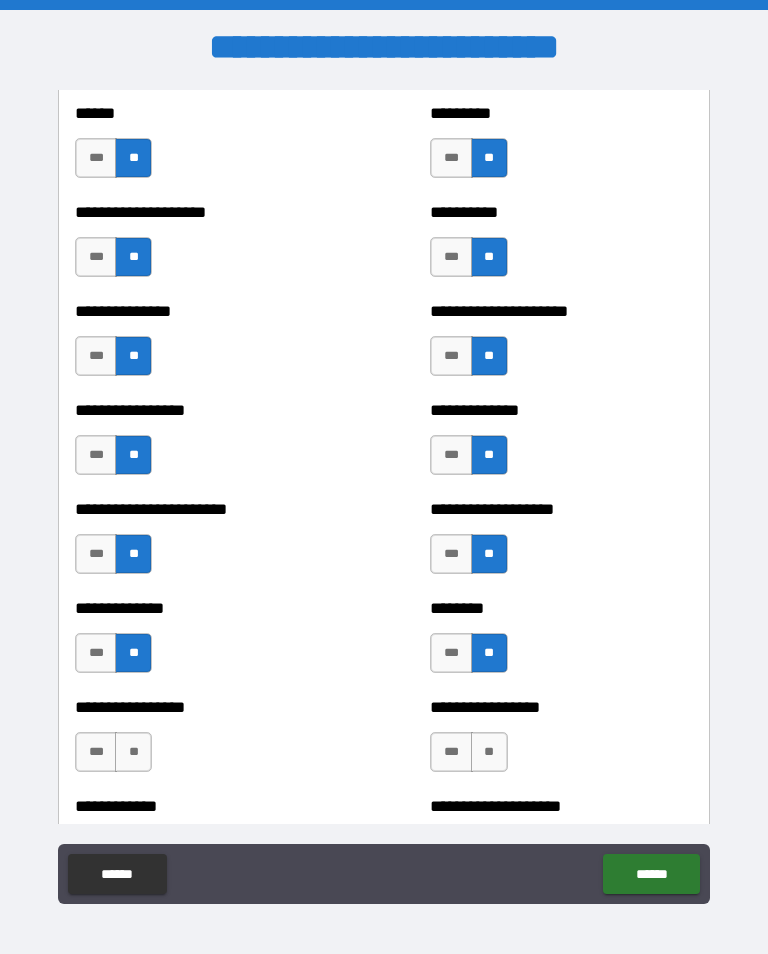 click on "**" at bounding box center (489, 752) 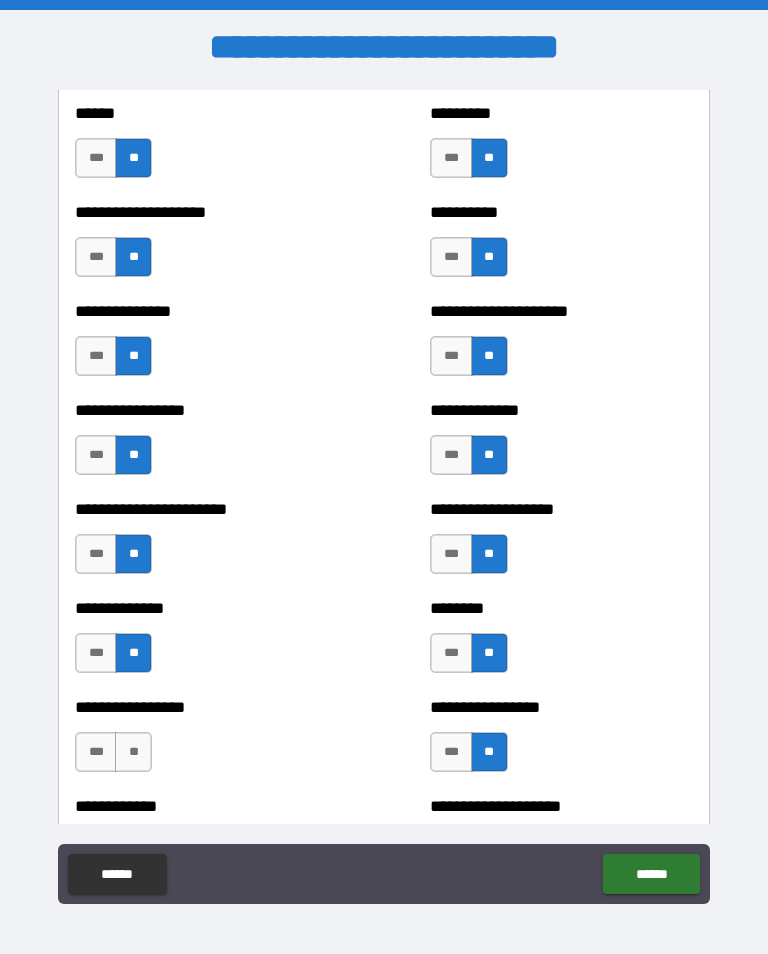 click on "**" at bounding box center [133, 752] 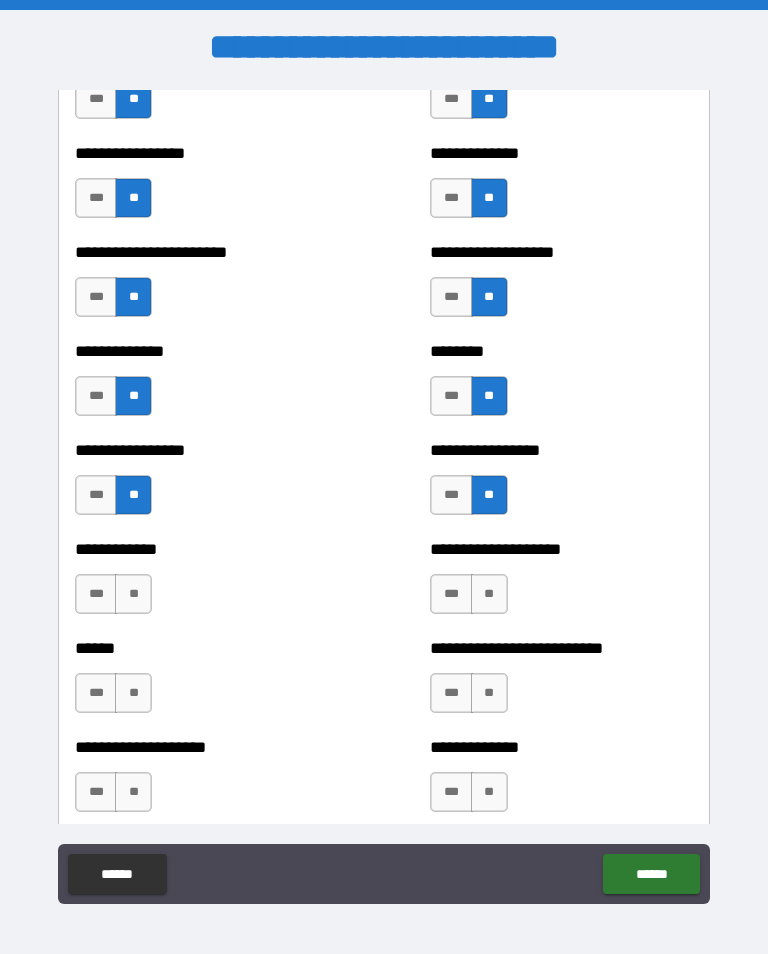 scroll, scrollTop: 3509, scrollLeft: 0, axis: vertical 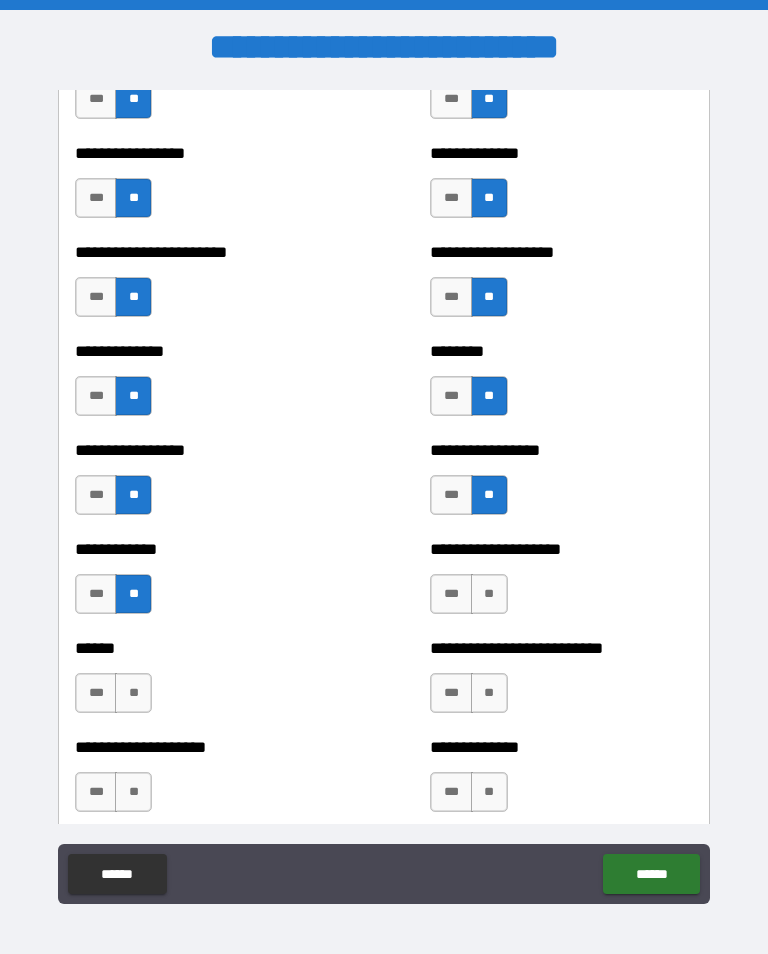 click on "**" at bounding box center (133, 693) 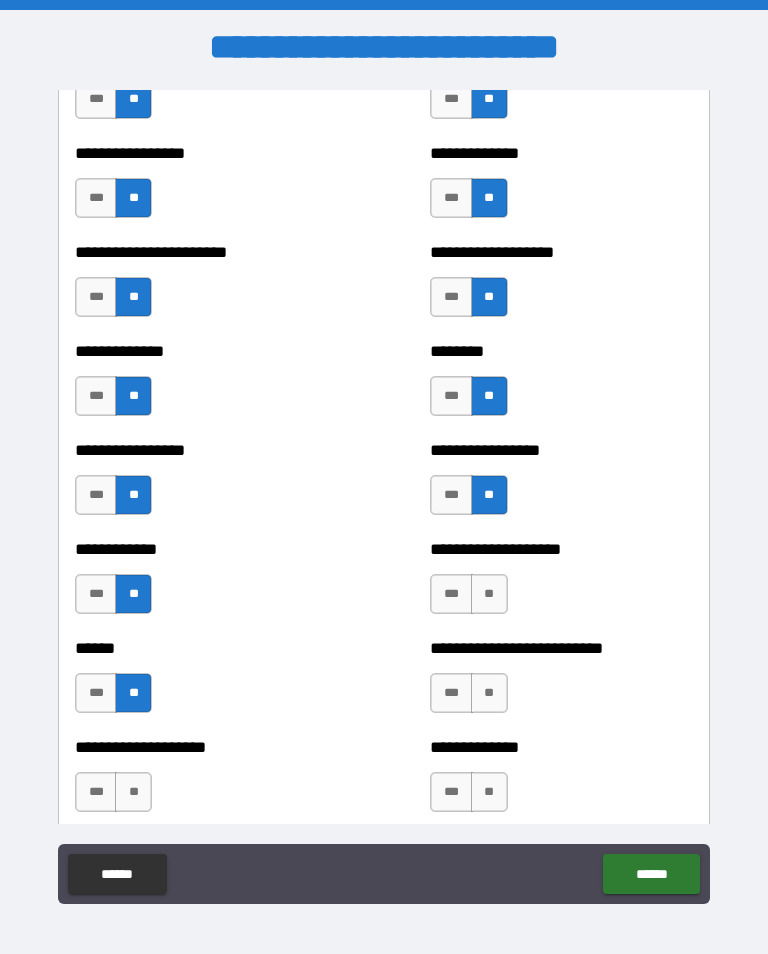 click on "**" at bounding box center [133, 792] 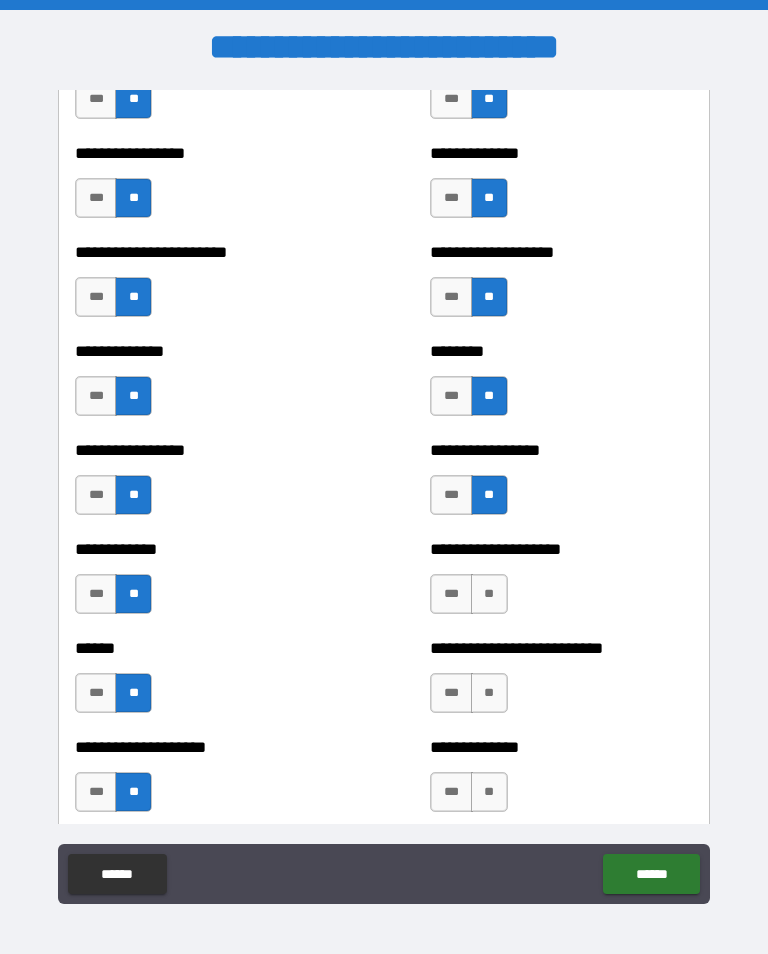 click on "**" at bounding box center [489, 594] 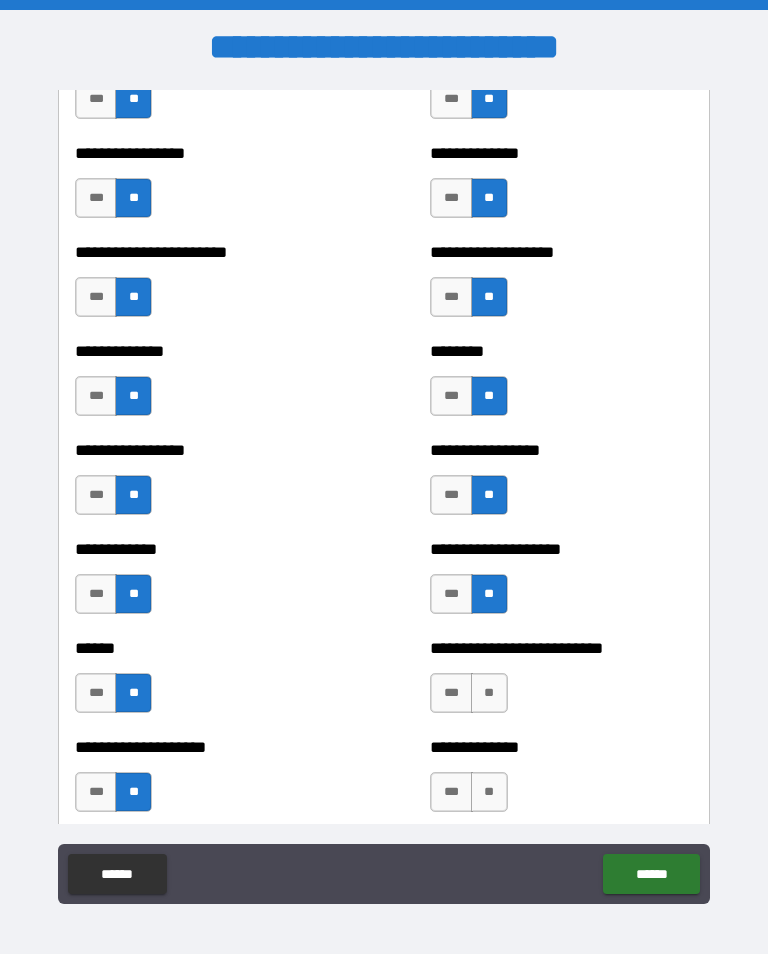 click on "**" at bounding box center [489, 693] 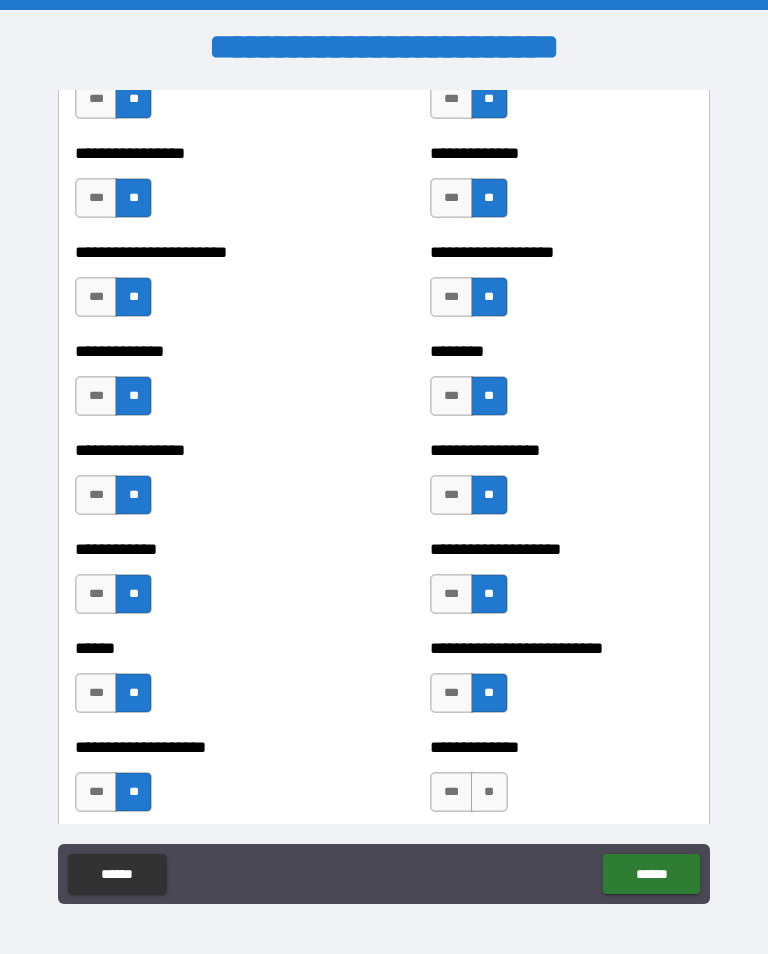 click on "**" at bounding box center [489, 792] 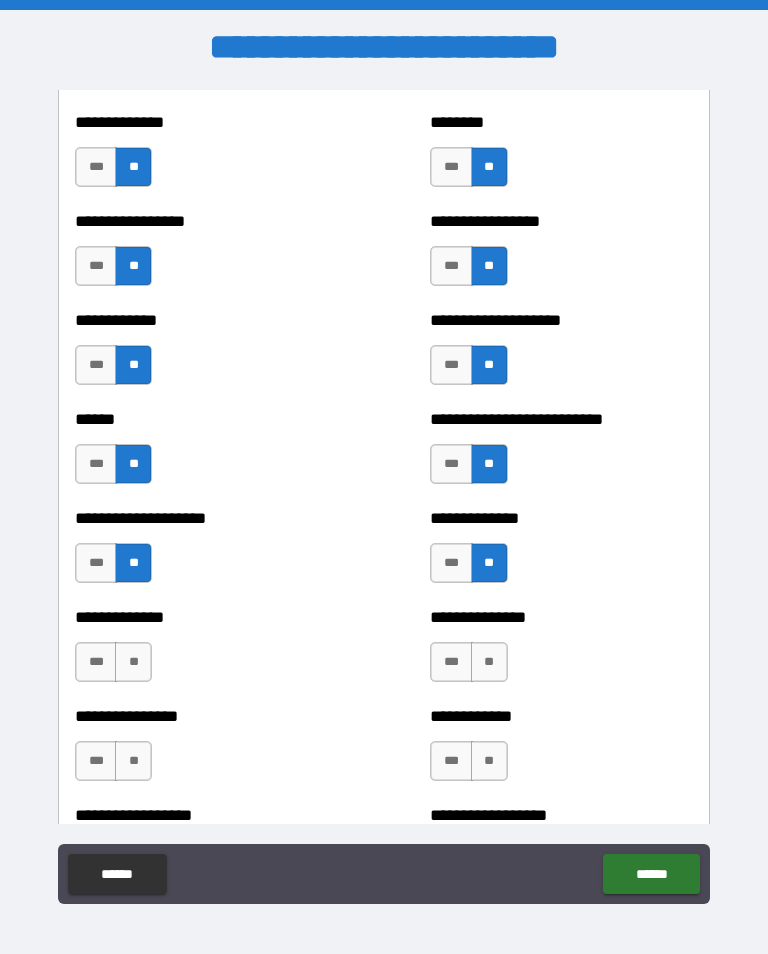 scroll, scrollTop: 3739, scrollLeft: 0, axis: vertical 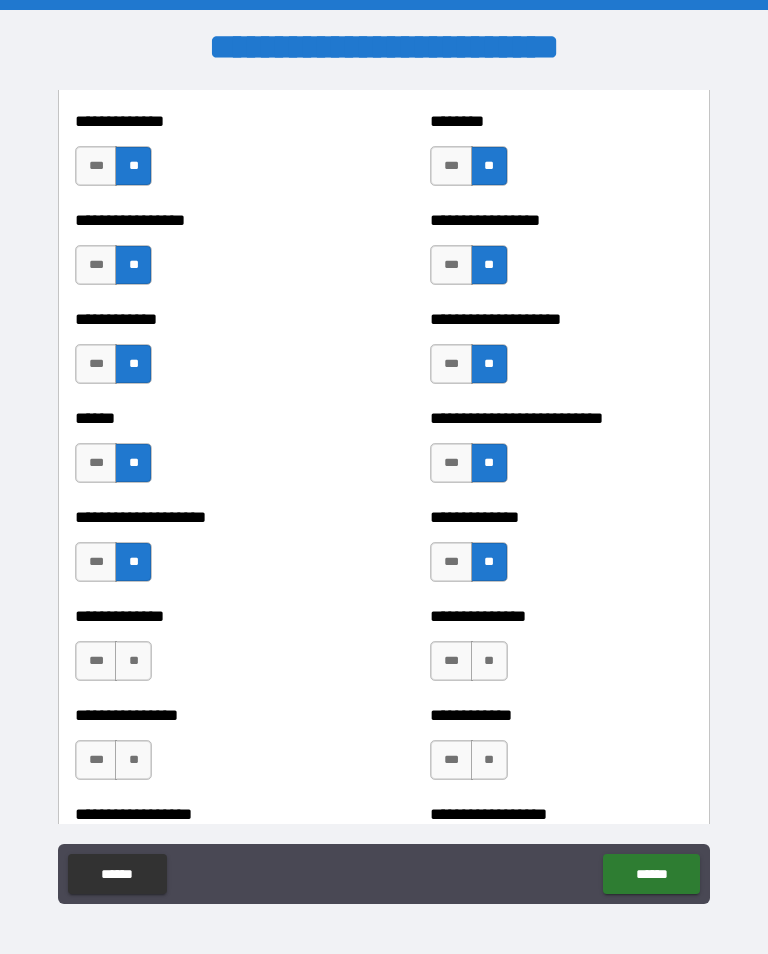 click on "**" at bounding box center (489, 661) 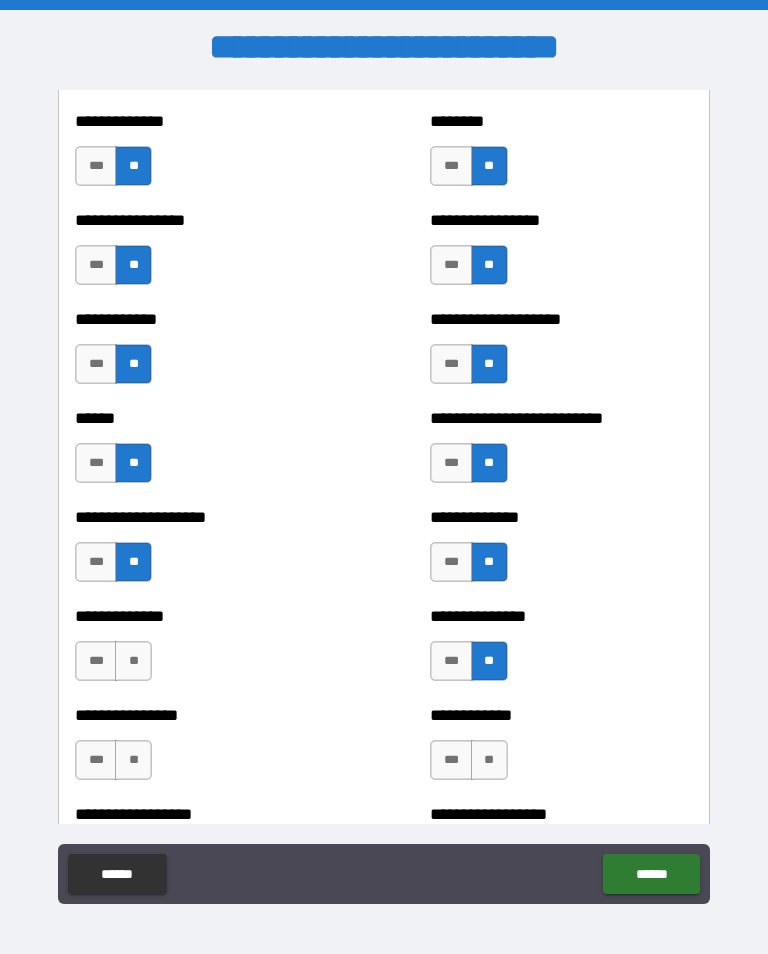 click on "**" at bounding box center (489, 760) 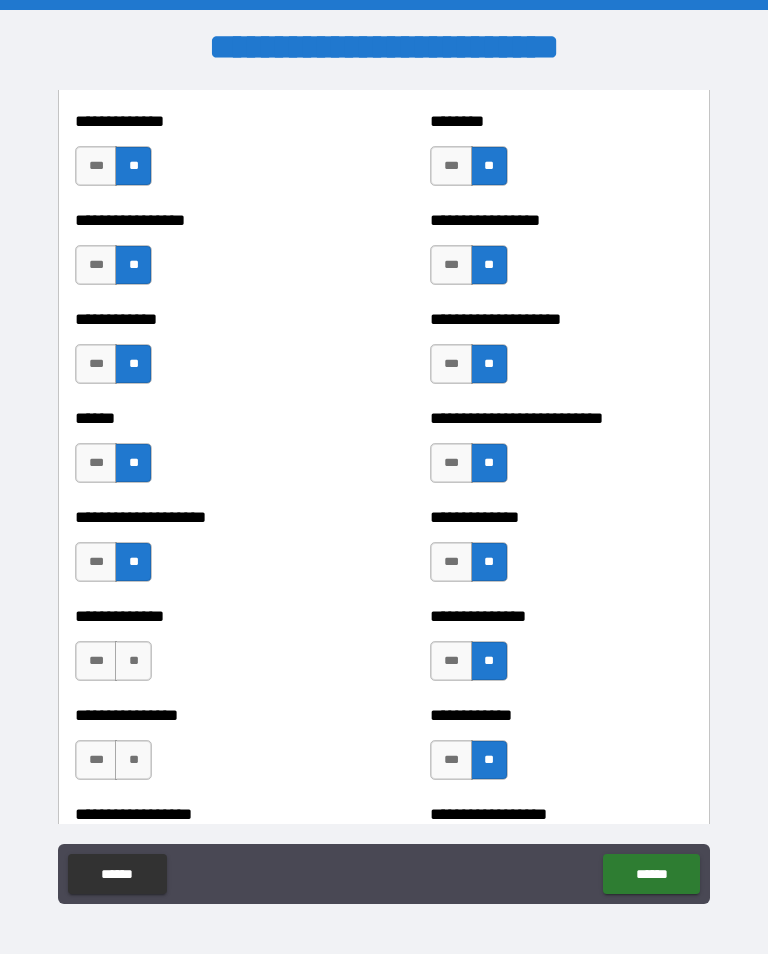 click on "**" at bounding box center (133, 661) 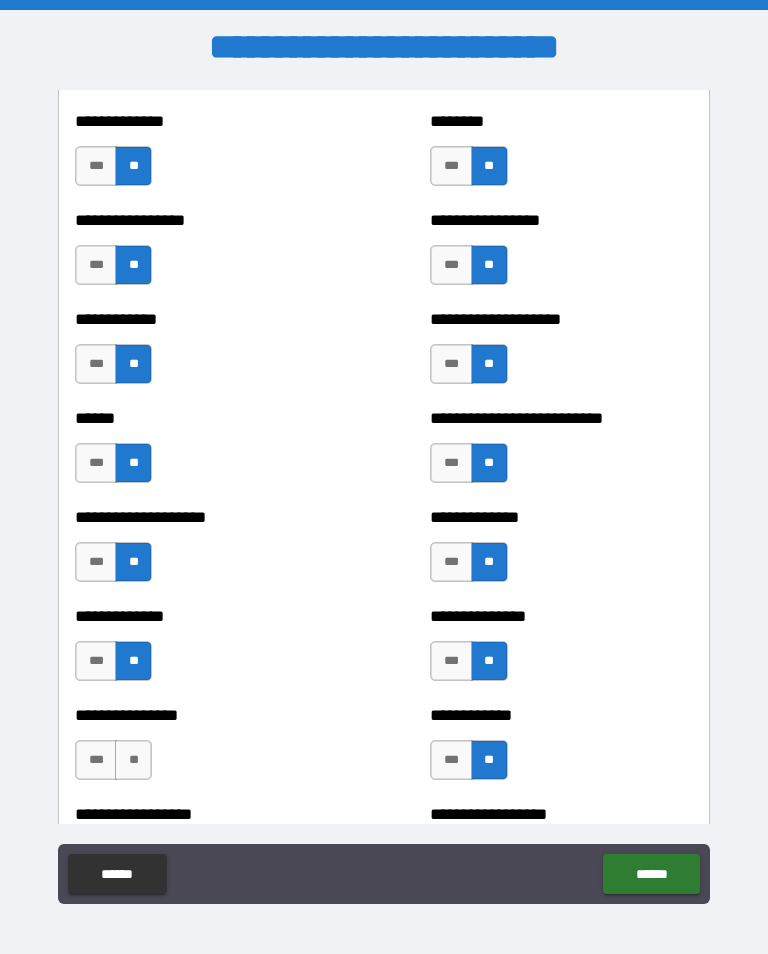 click on "**" at bounding box center (133, 760) 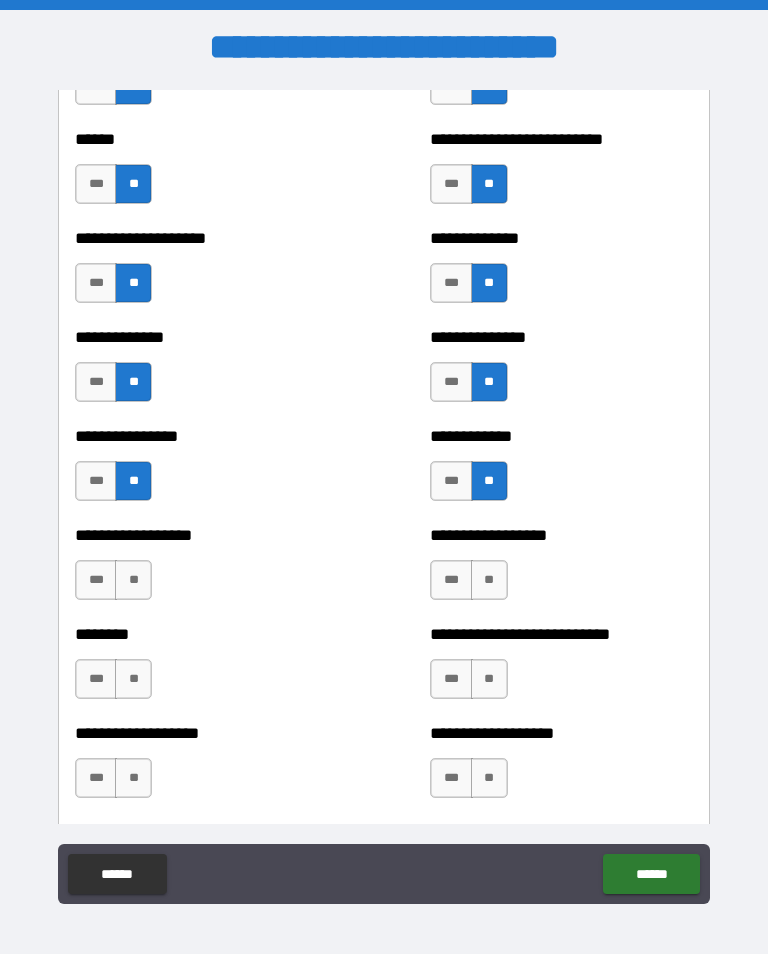 scroll, scrollTop: 4018, scrollLeft: 0, axis: vertical 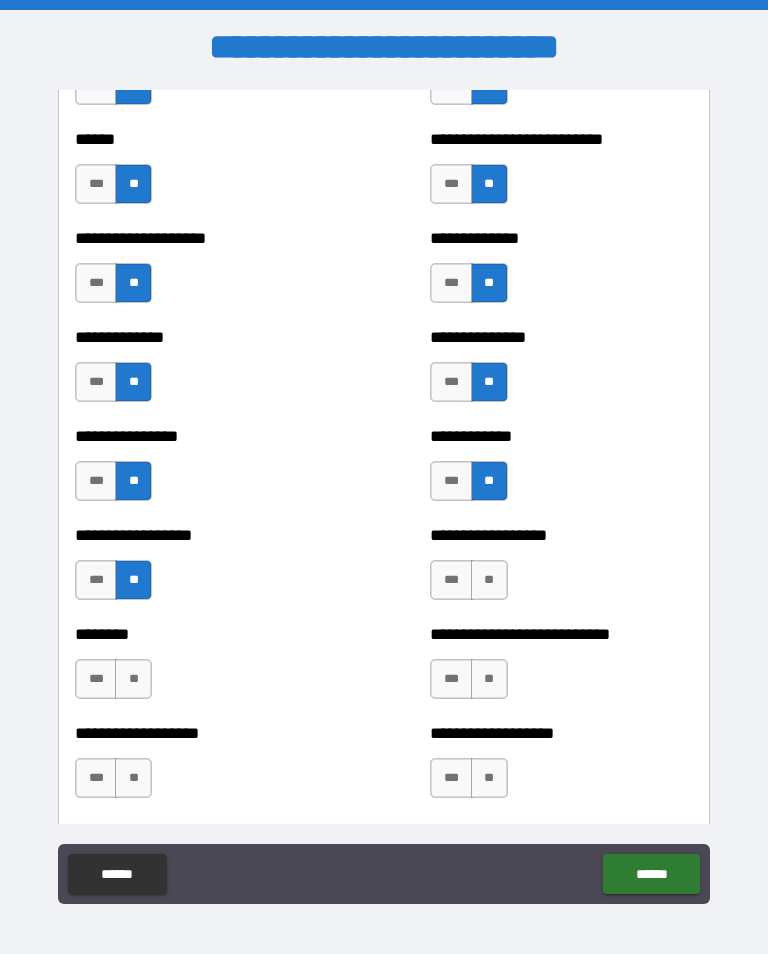click on "**" at bounding box center (133, 679) 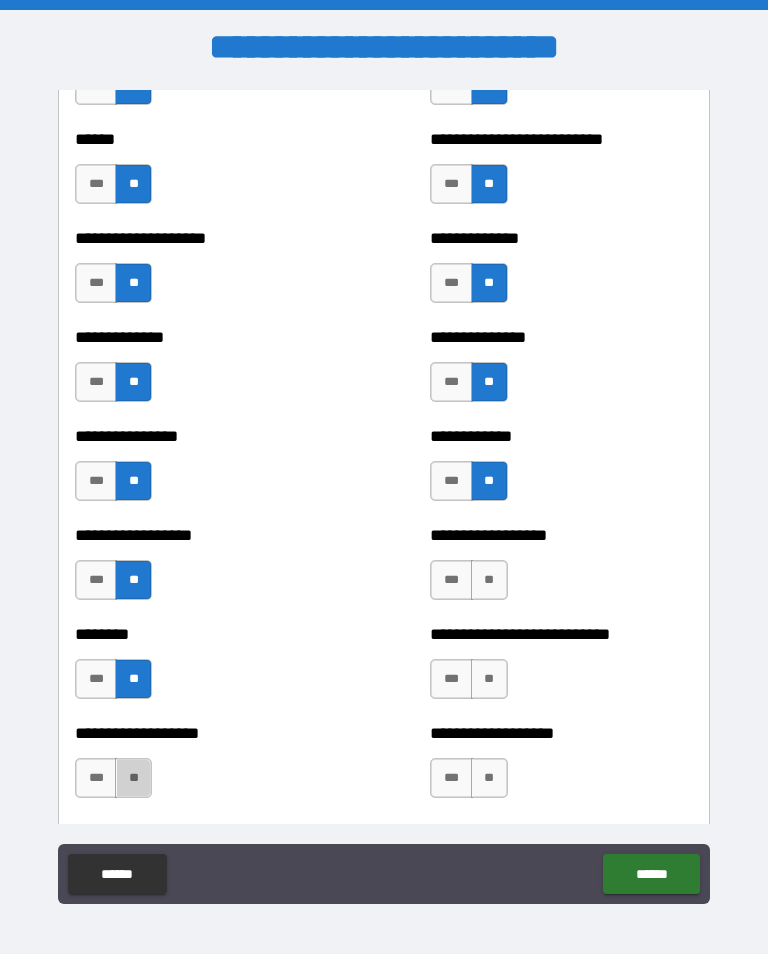 click on "**" at bounding box center (133, 778) 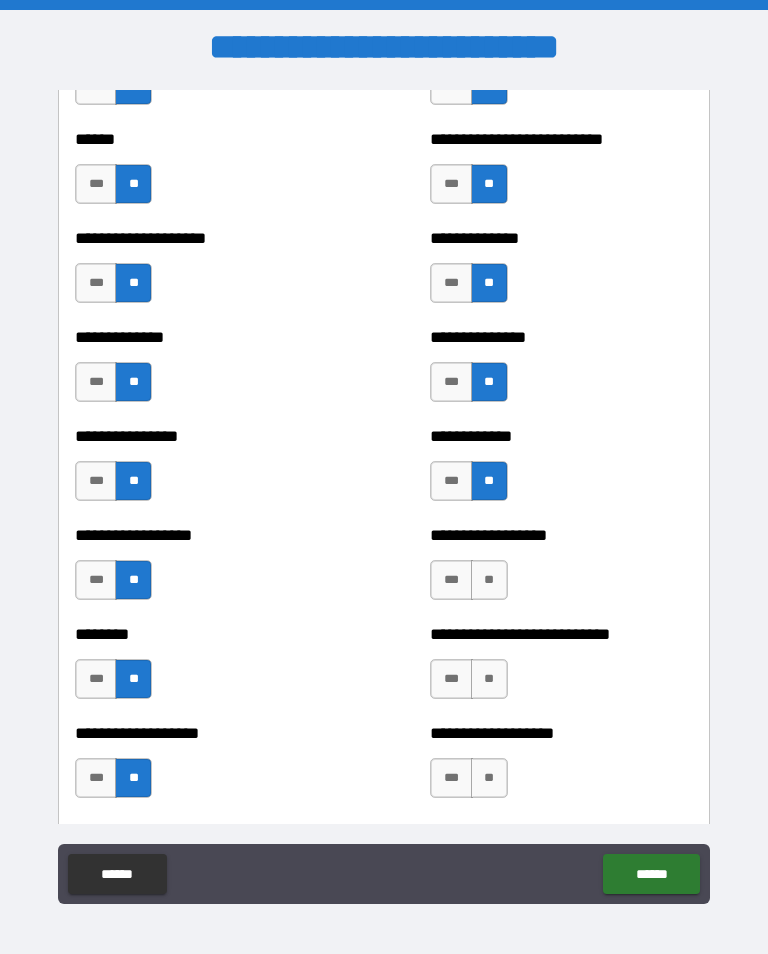 click on "**" at bounding box center [489, 580] 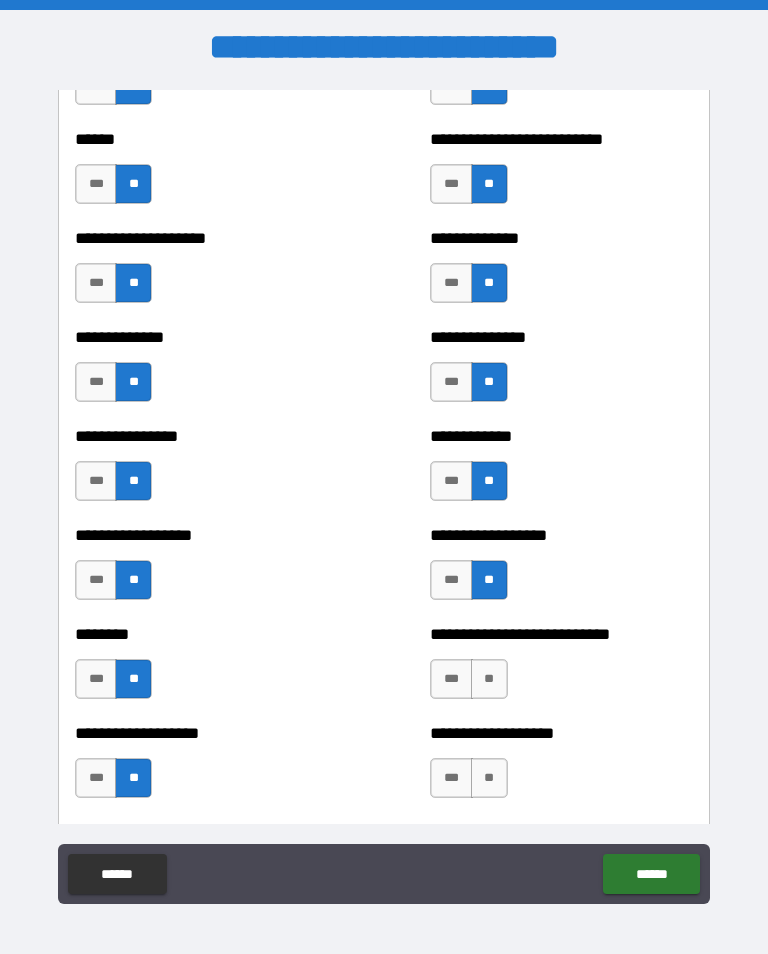click on "**" at bounding box center [489, 679] 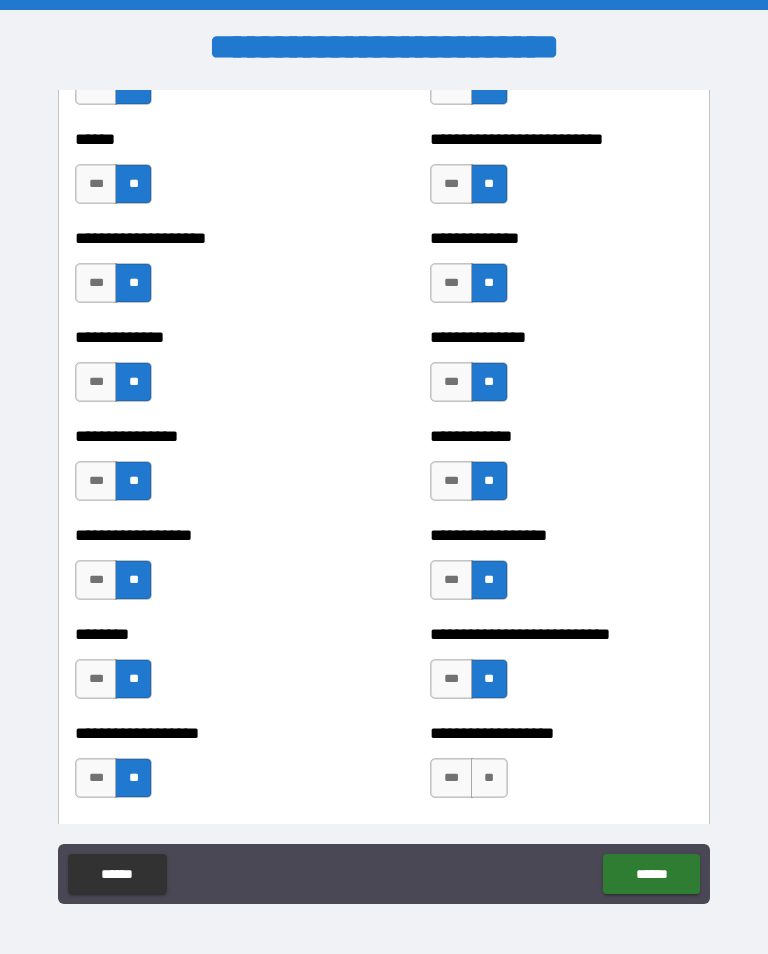 click on "**" at bounding box center [489, 778] 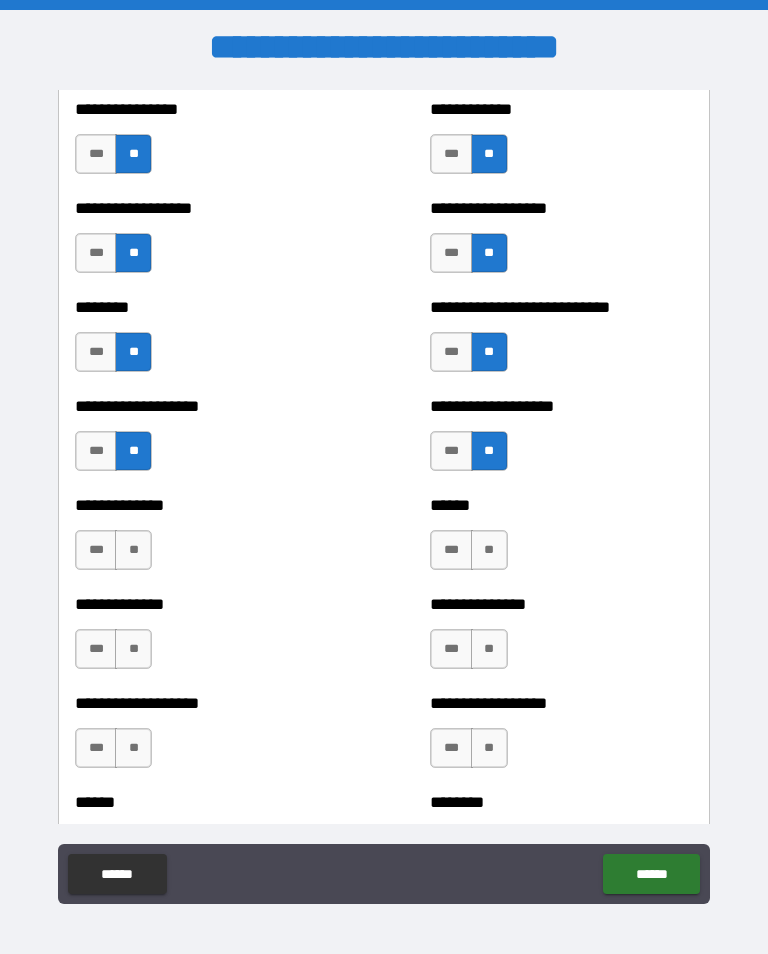 scroll, scrollTop: 4347, scrollLeft: 0, axis: vertical 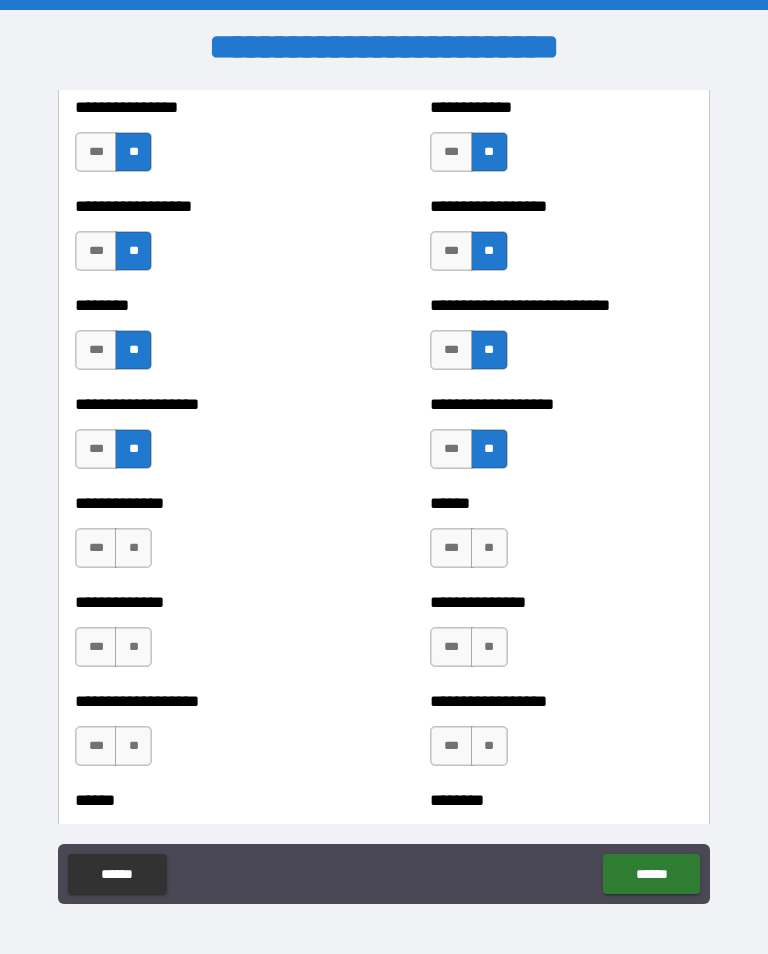 click on "**" at bounding box center (489, 548) 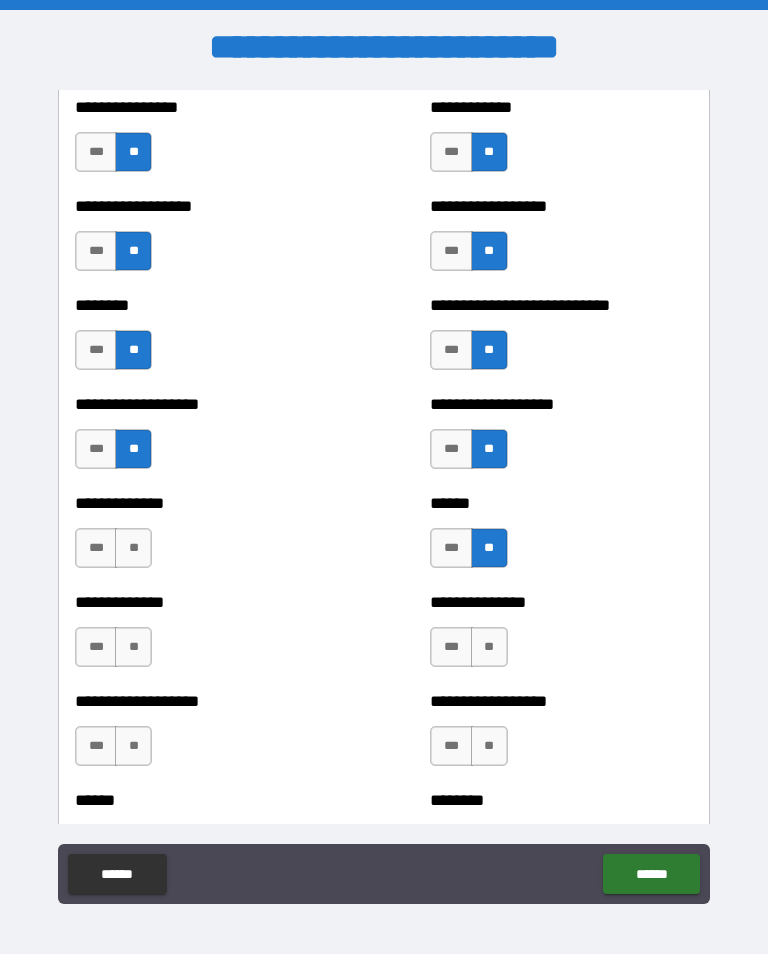 click on "**" at bounding box center [489, 647] 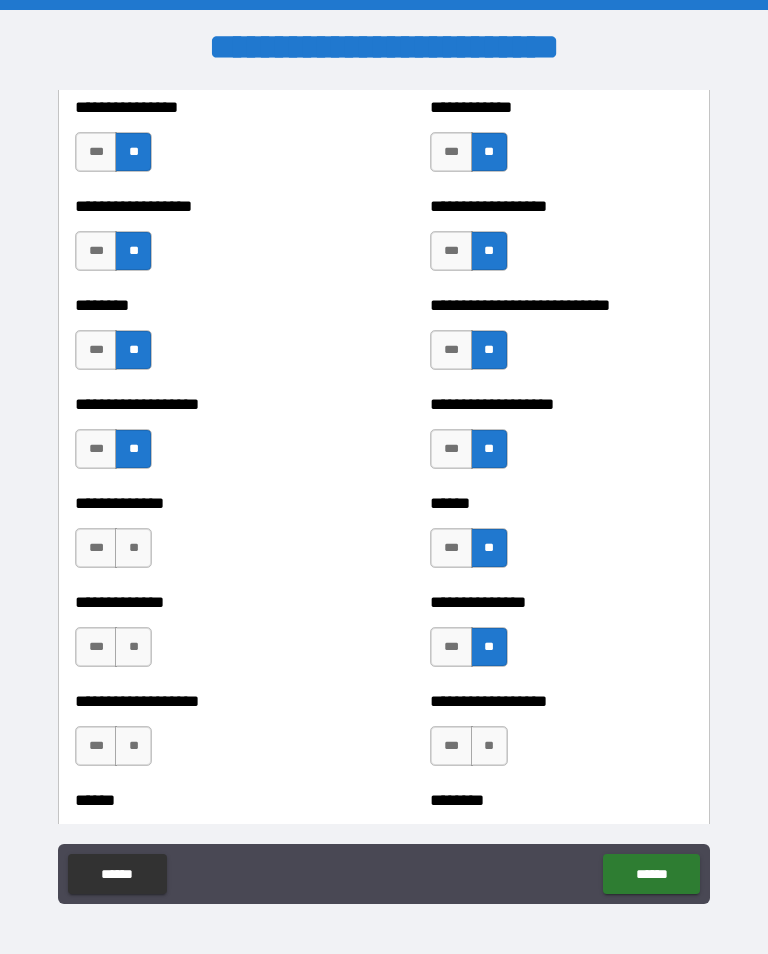 click on "**" at bounding box center (489, 746) 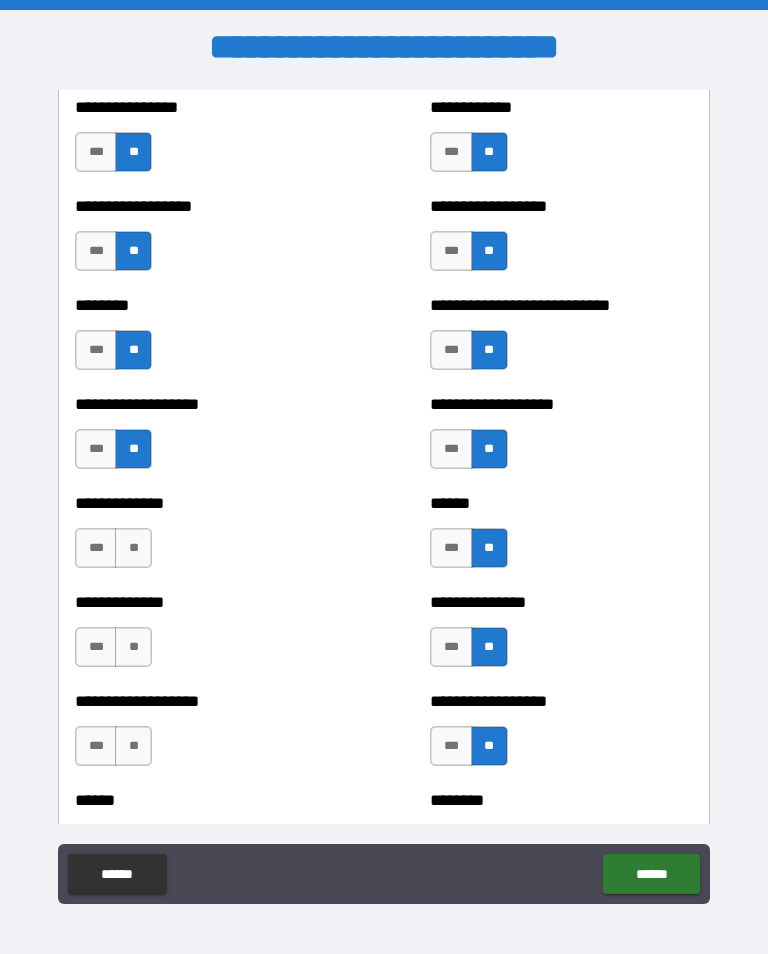 click on "**" at bounding box center [133, 746] 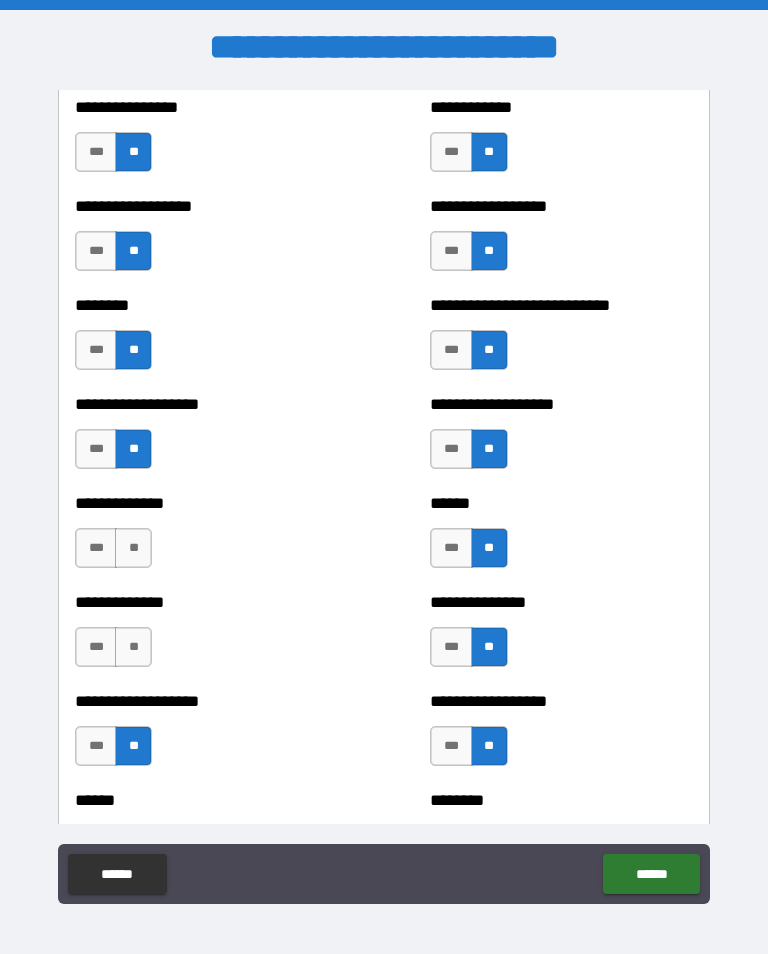 click on "**" at bounding box center (133, 647) 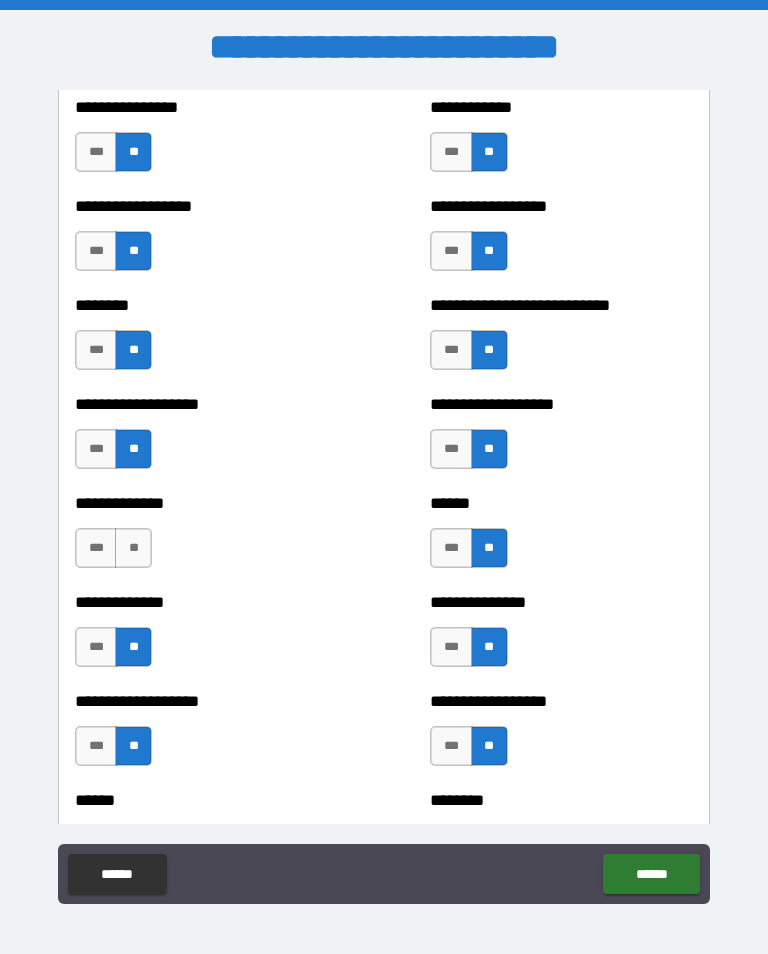 click on "**" at bounding box center (133, 548) 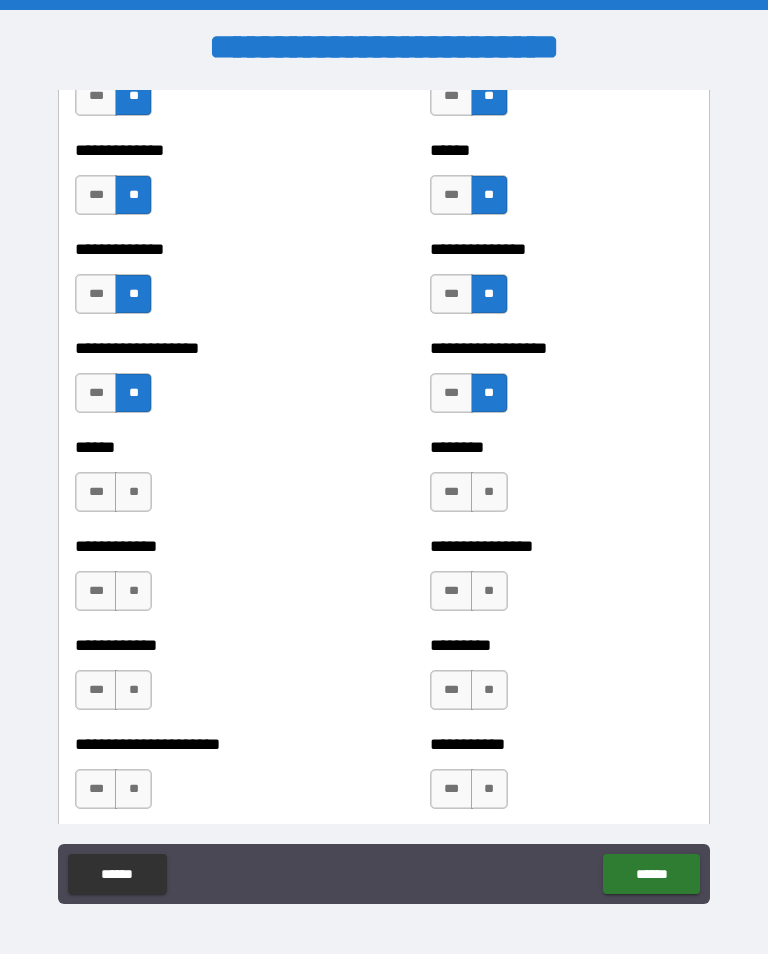 scroll, scrollTop: 4698, scrollLeft: 0, axis: vertical 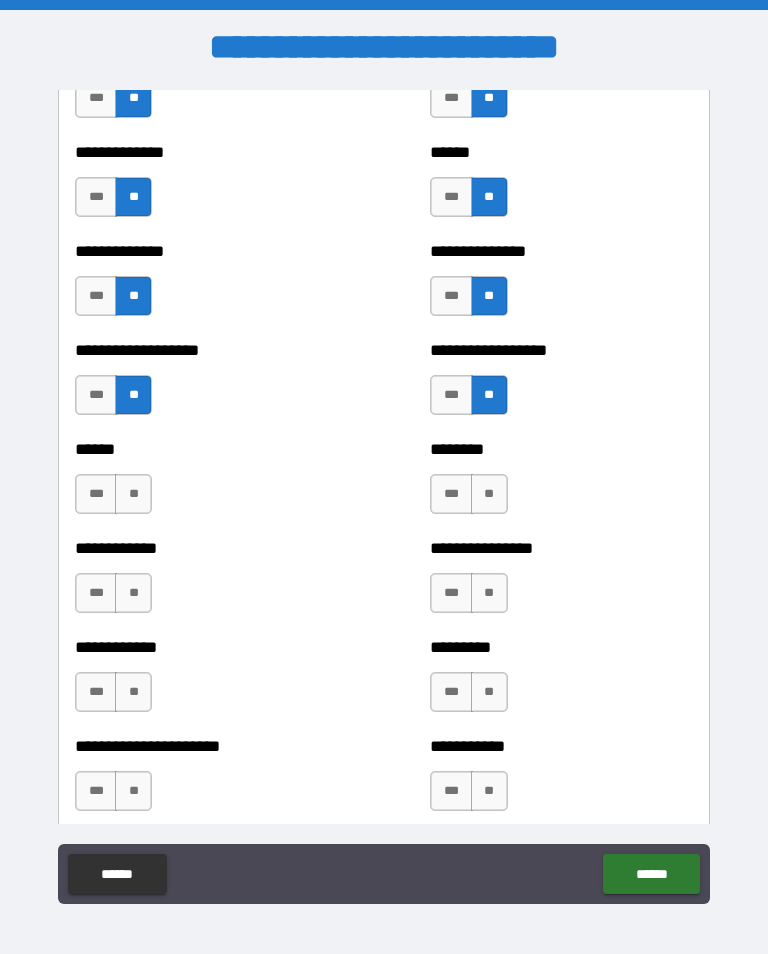 click on "**" at bounding box center [133, 494] 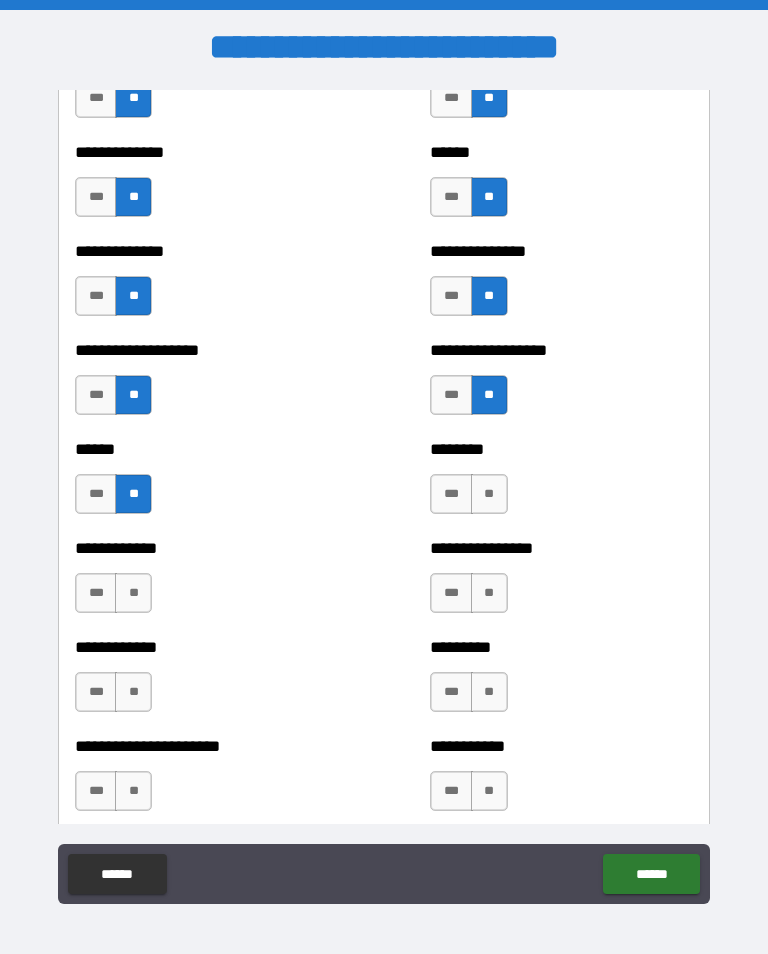 click on "**" at bounding box center (133, 593) 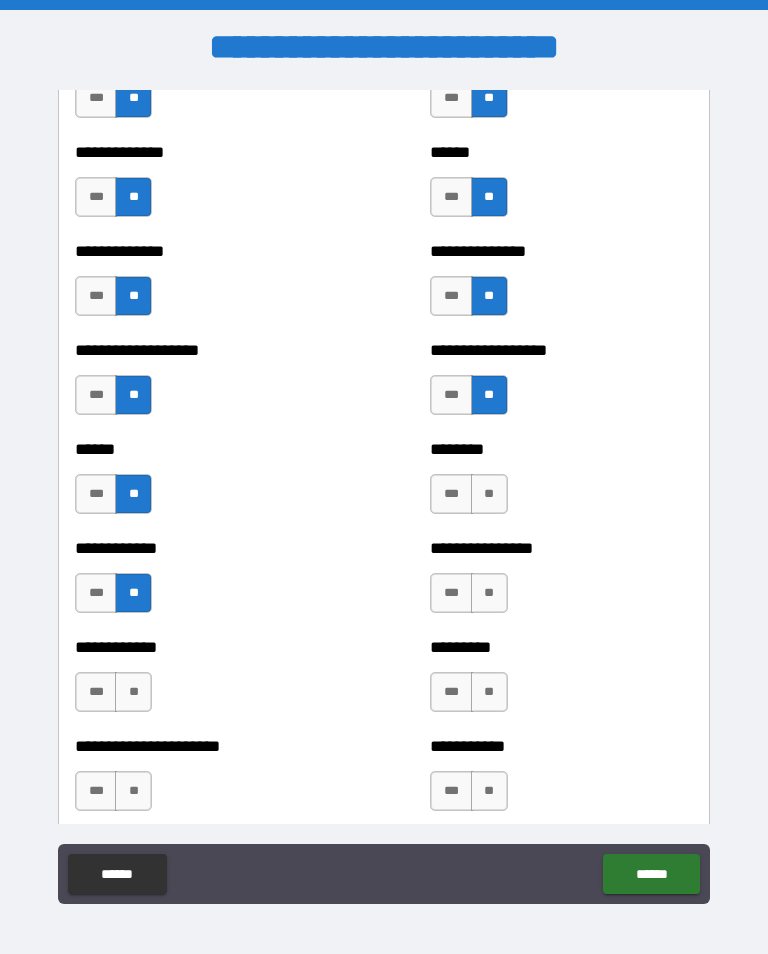 click on "**" at bounding box center [133, 692] 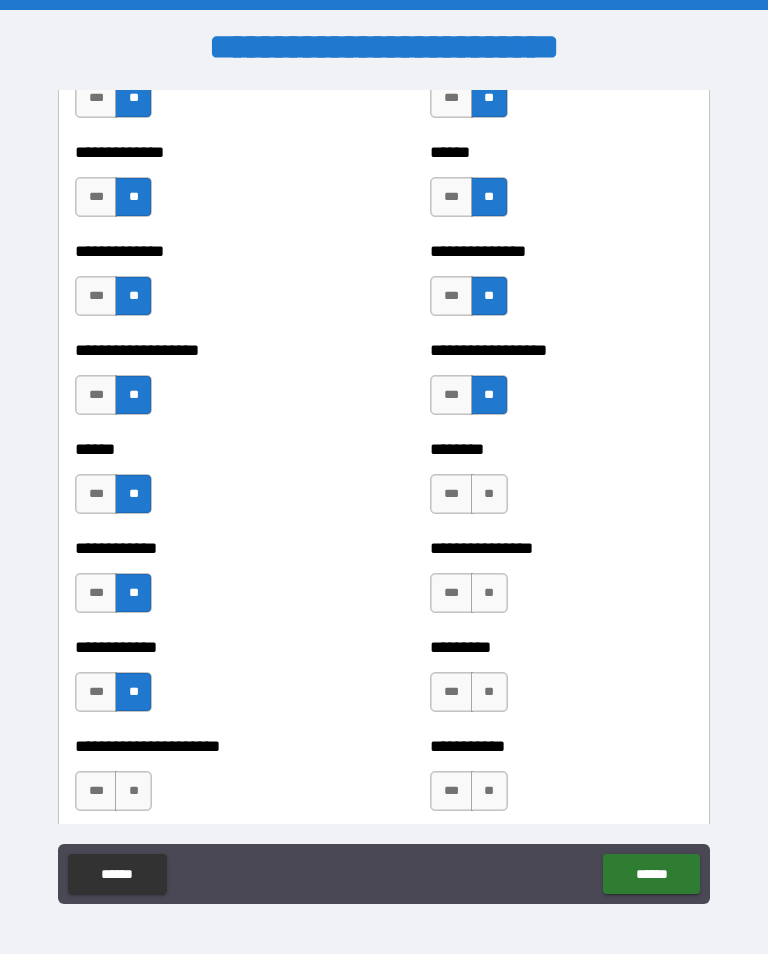 click on "**" at bounding box center [133, 791] 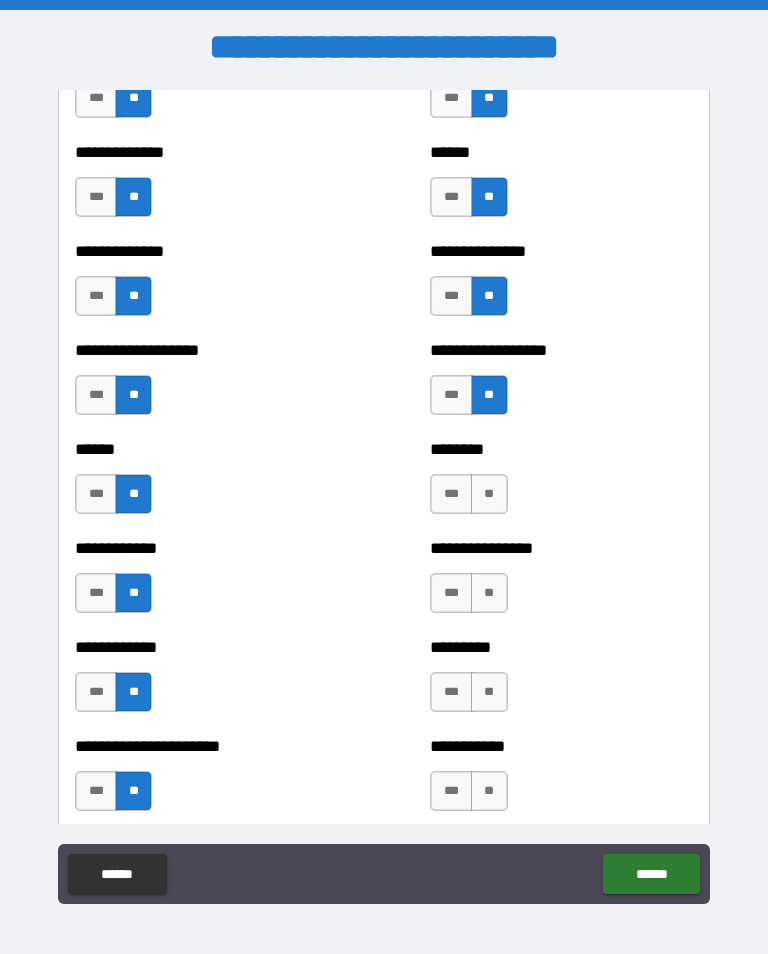 click on "*** **" at bounding box center (471, 796) 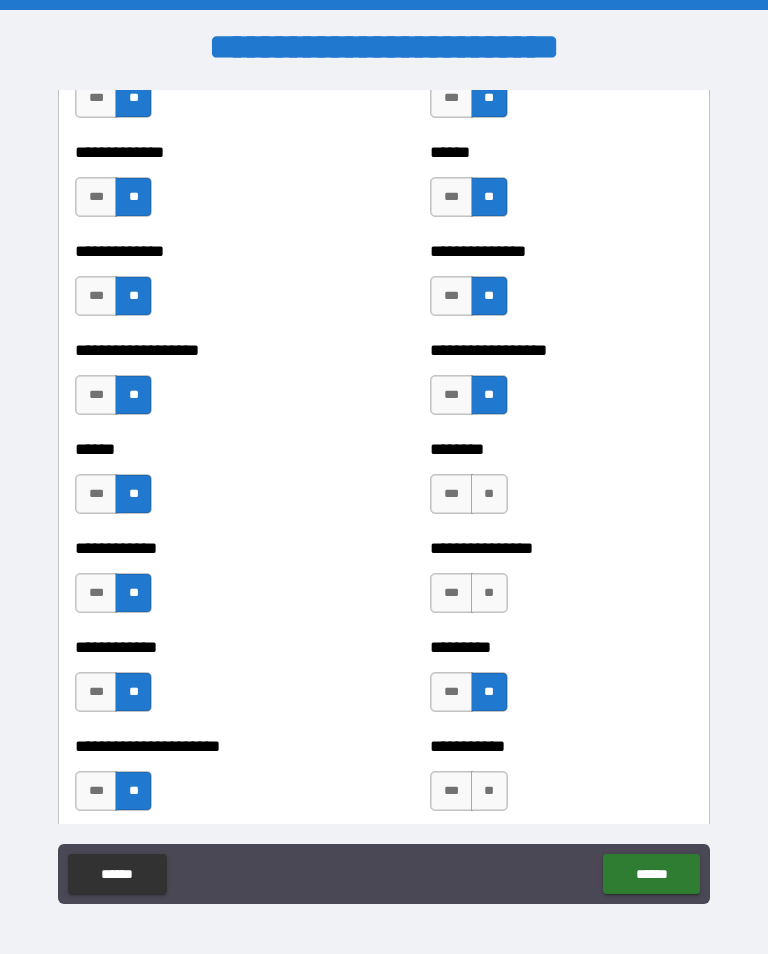 click on "**" at bounding box center [489, 593] 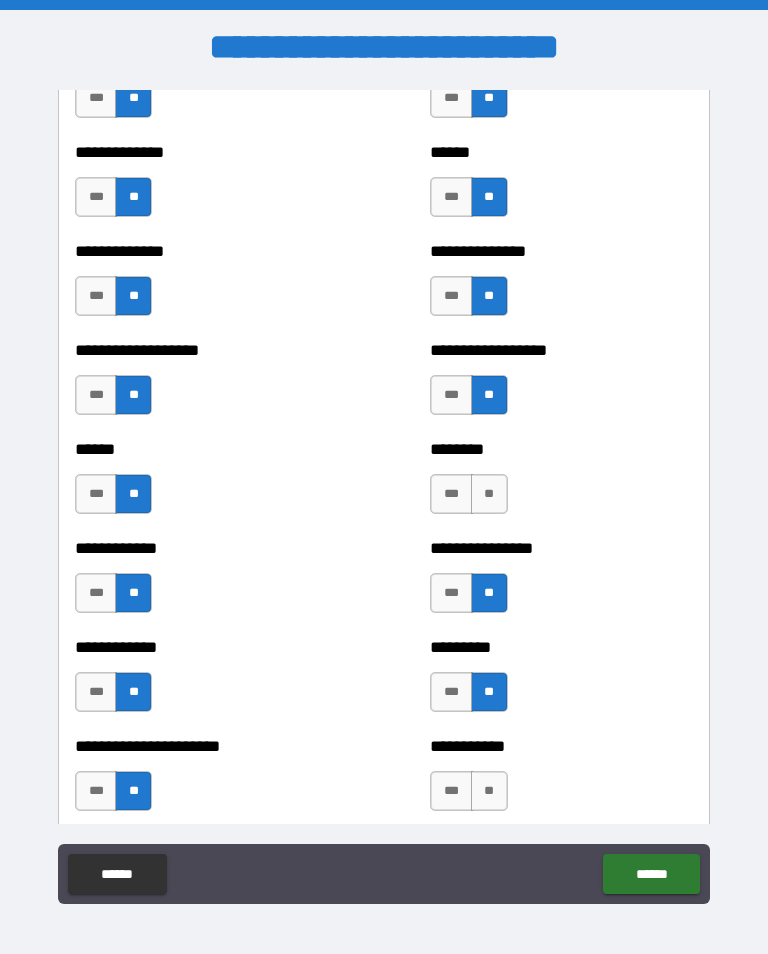 click on "**" at bounding box center [489, 494] 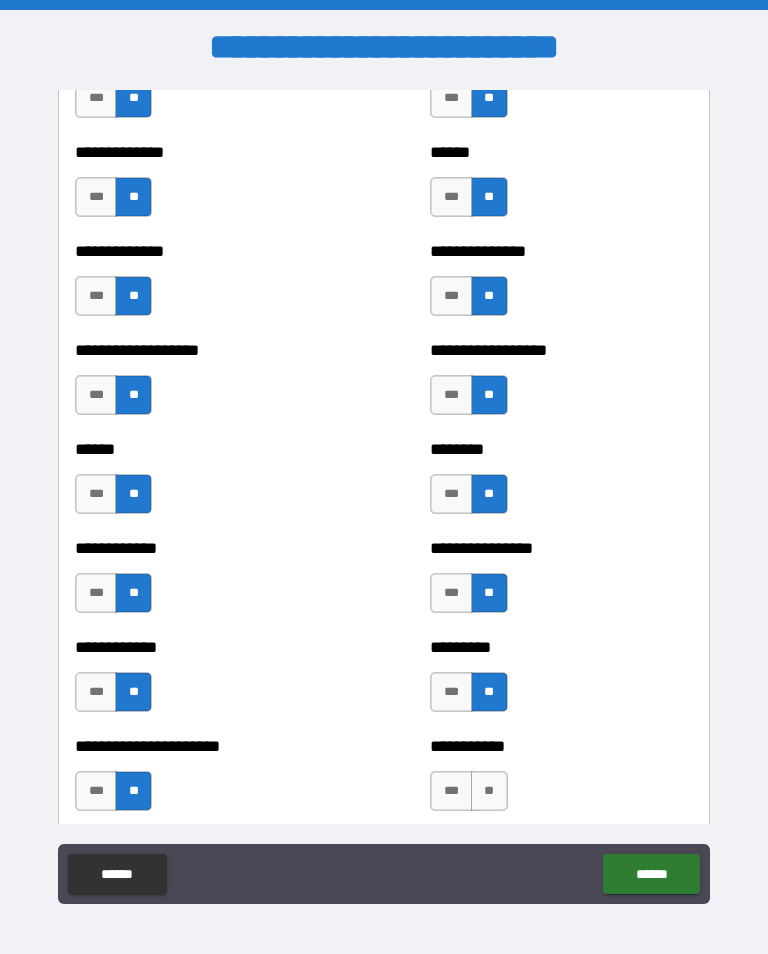 click on "**" at bounding box center [489, 791] 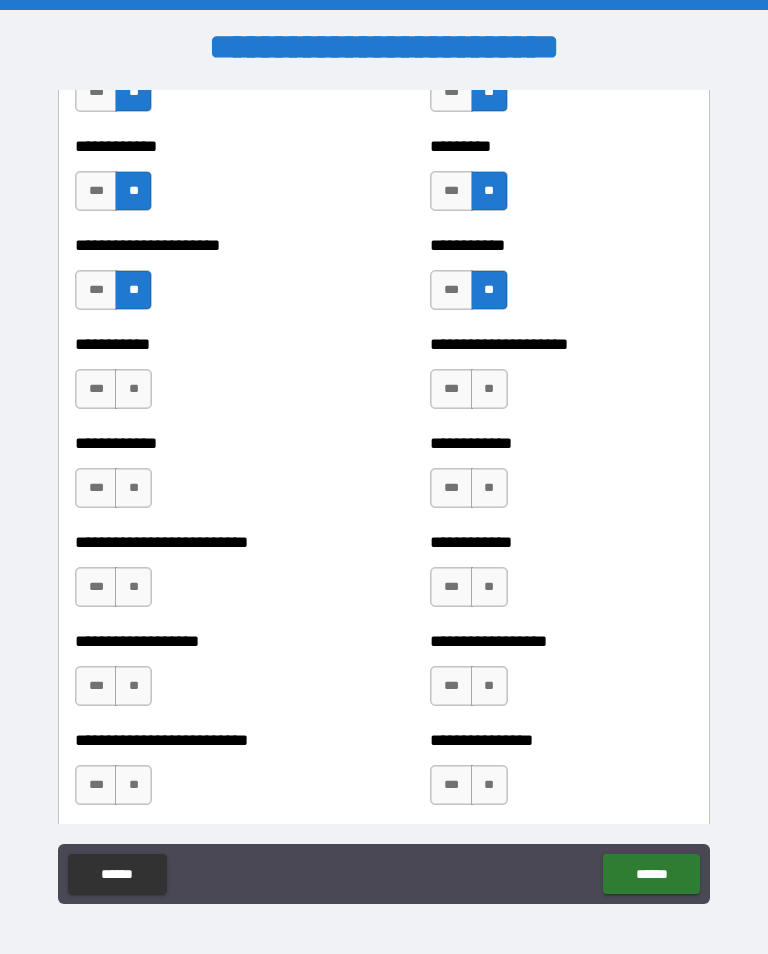 scroll, scrollTop: 5230, scrollLeft: 0, axis: vertical 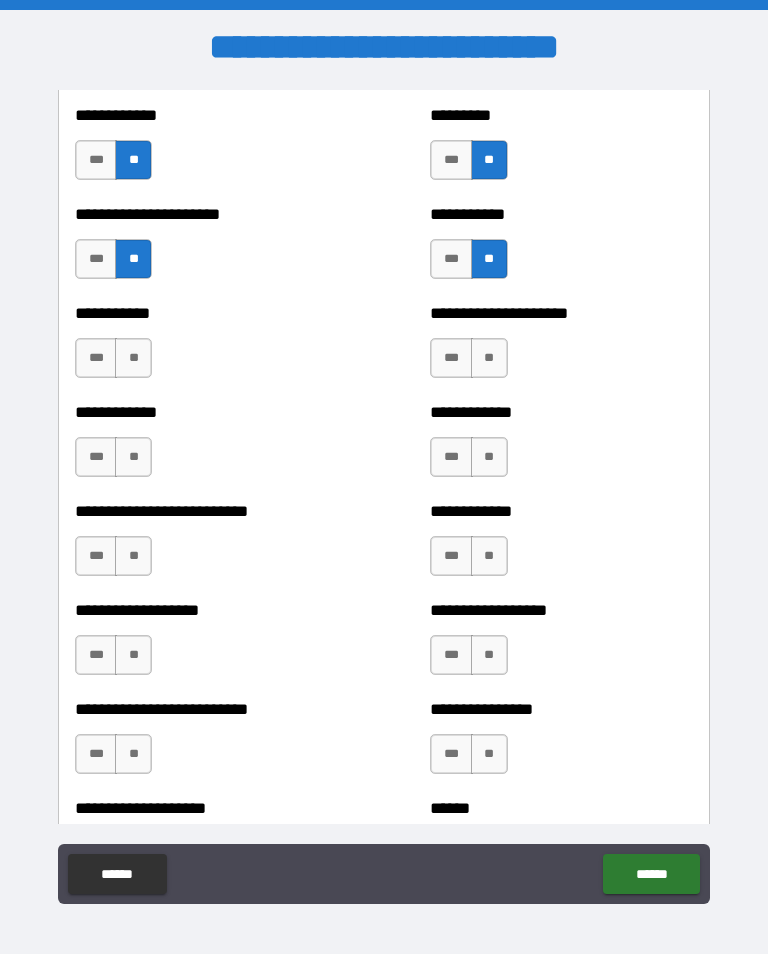 click on "**" at bounding box center (489, 754) 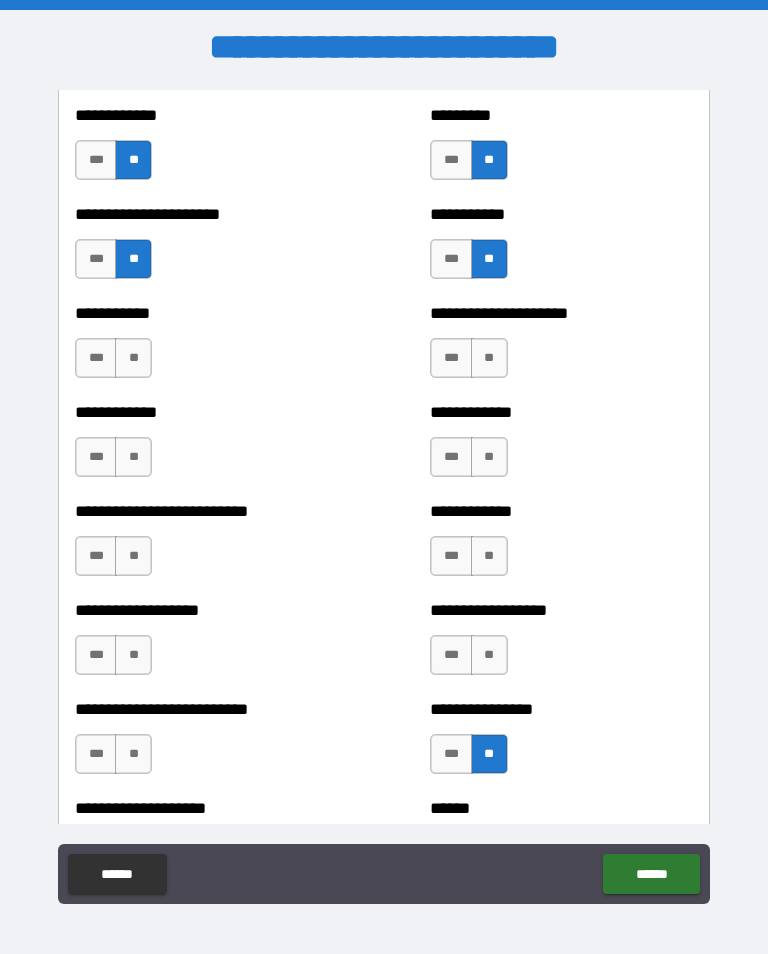 click on "**" at bounding box center (489, 655) 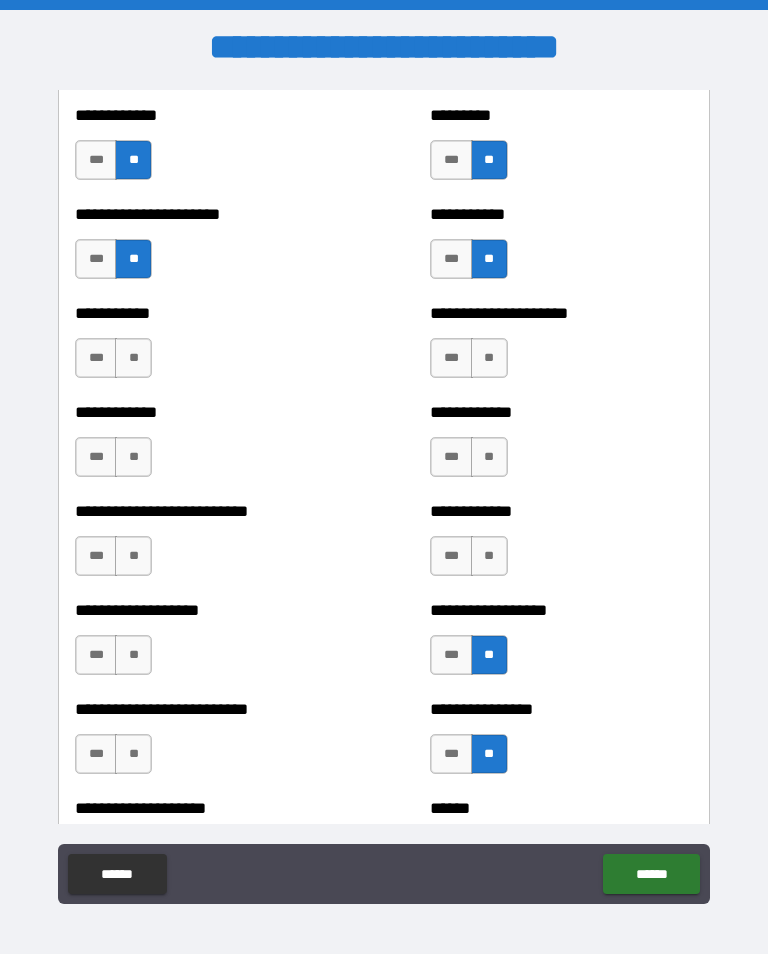 click on "**" at bounding box center [489, 556] 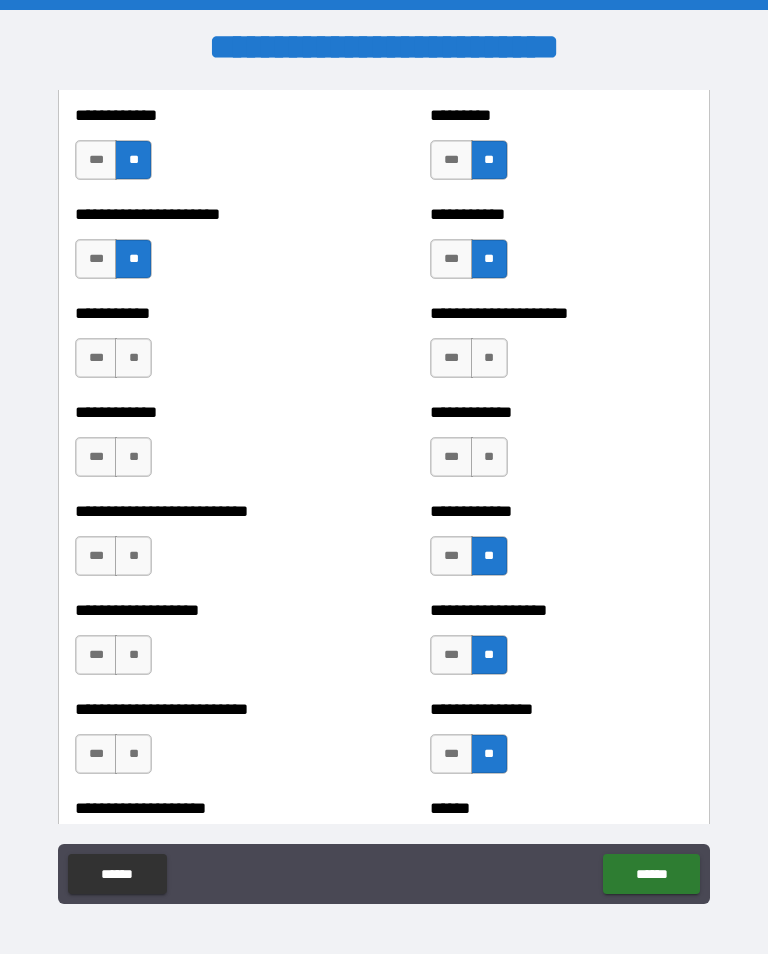 click on "**" at bounding box center [489, 457] 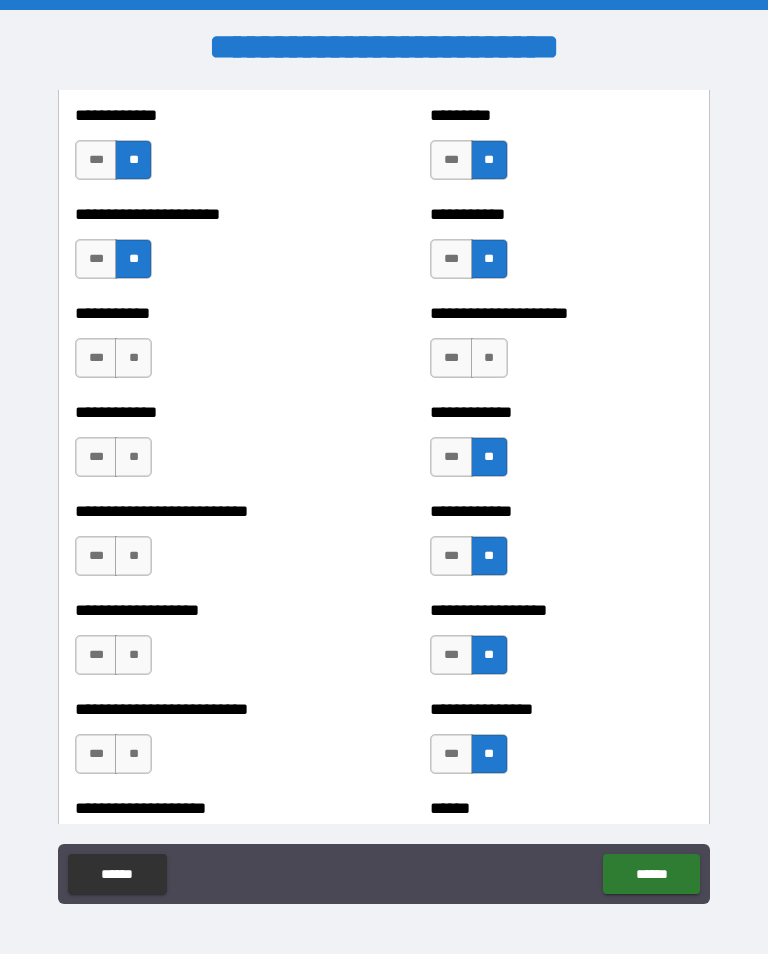 click on "**" at bounding box center (489, 358) 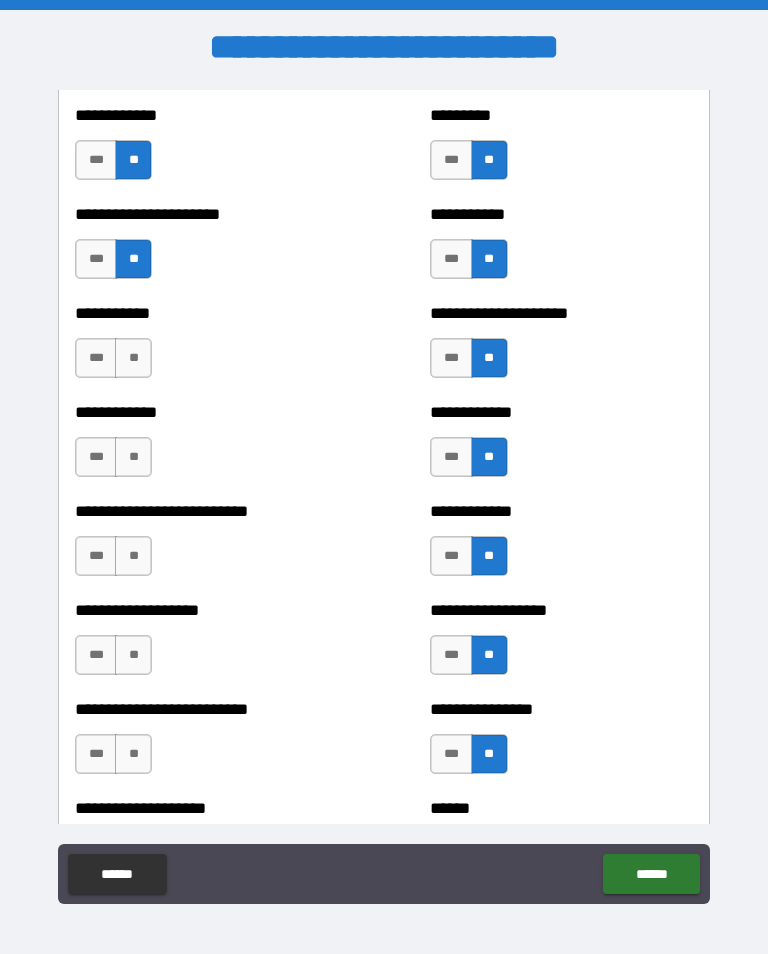 click on "***" at bounding box center (96, 358) 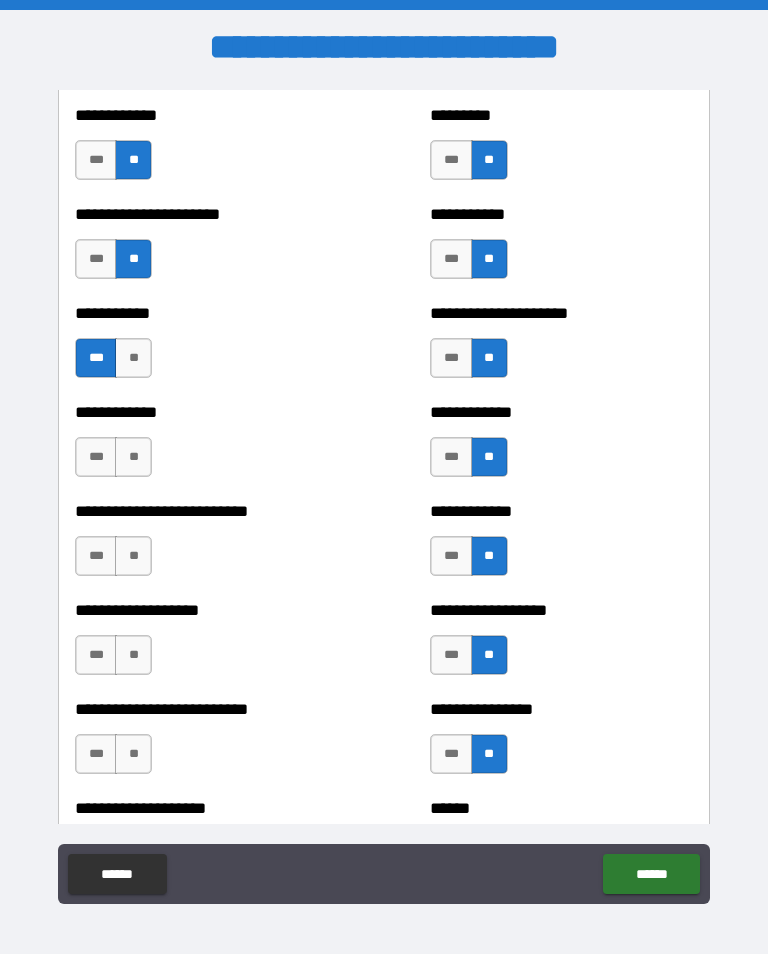 click on "**" at bounding box center (133, 358) 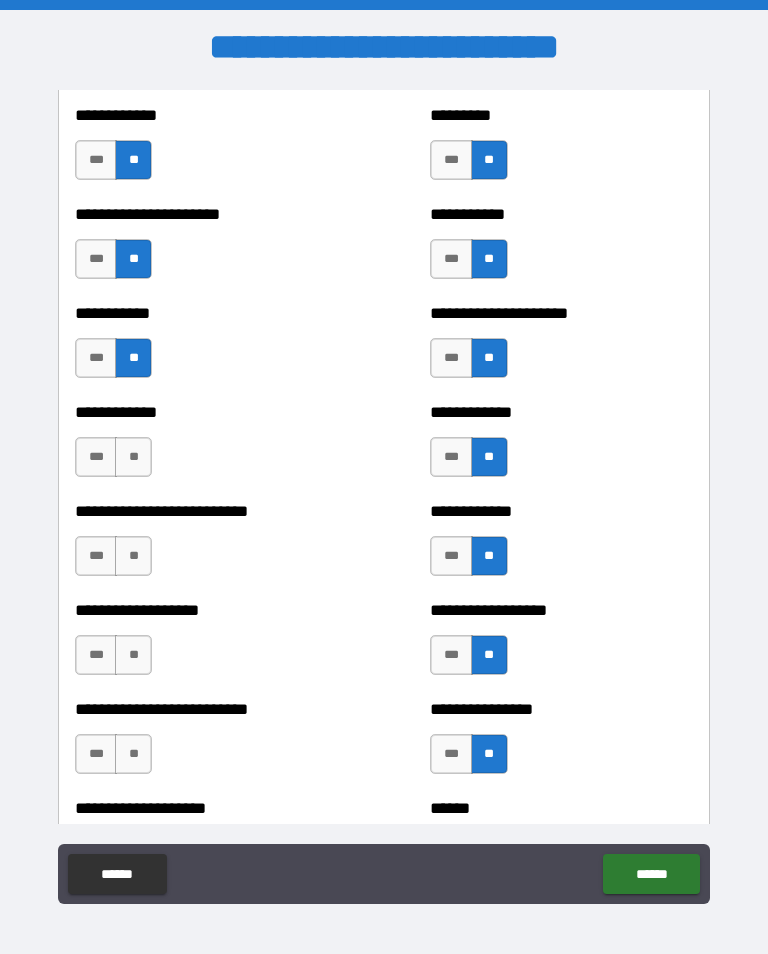 click on "**" at bounding box center [133, 457] 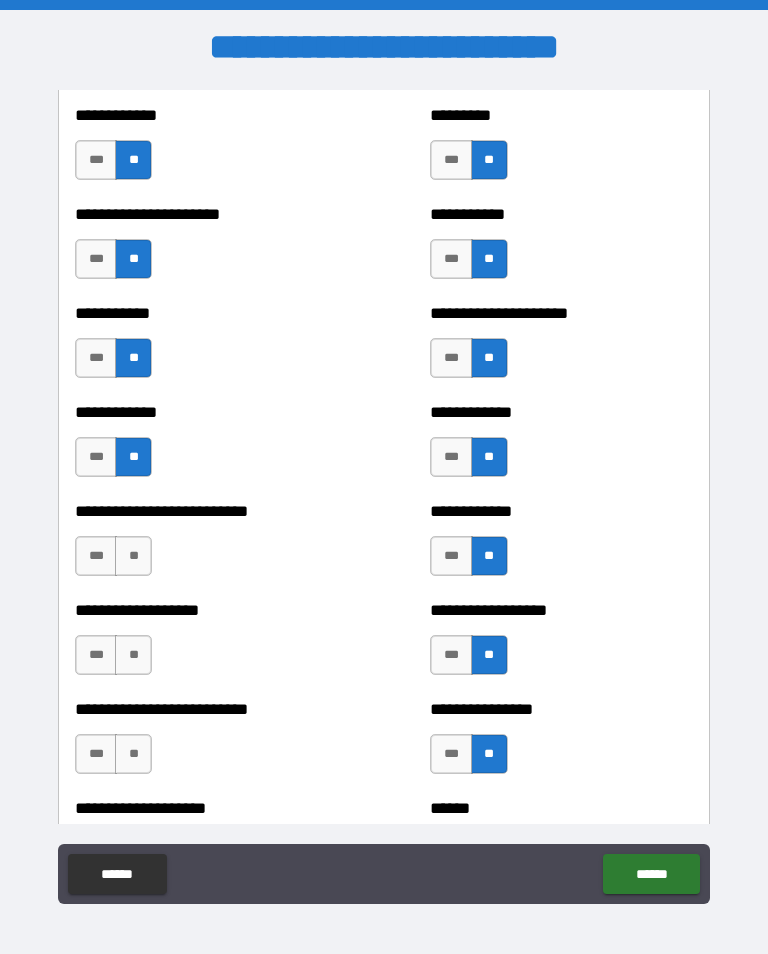 click on "**" at bounding box center [133, 556] 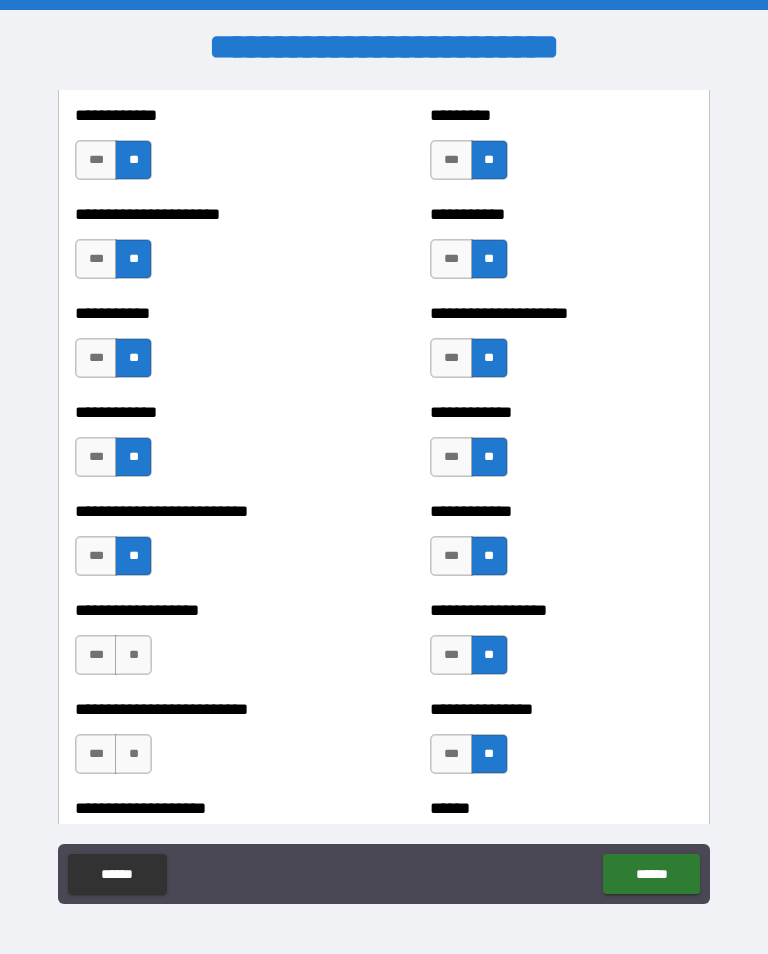 click on "**" at bounding box center [133, 655] 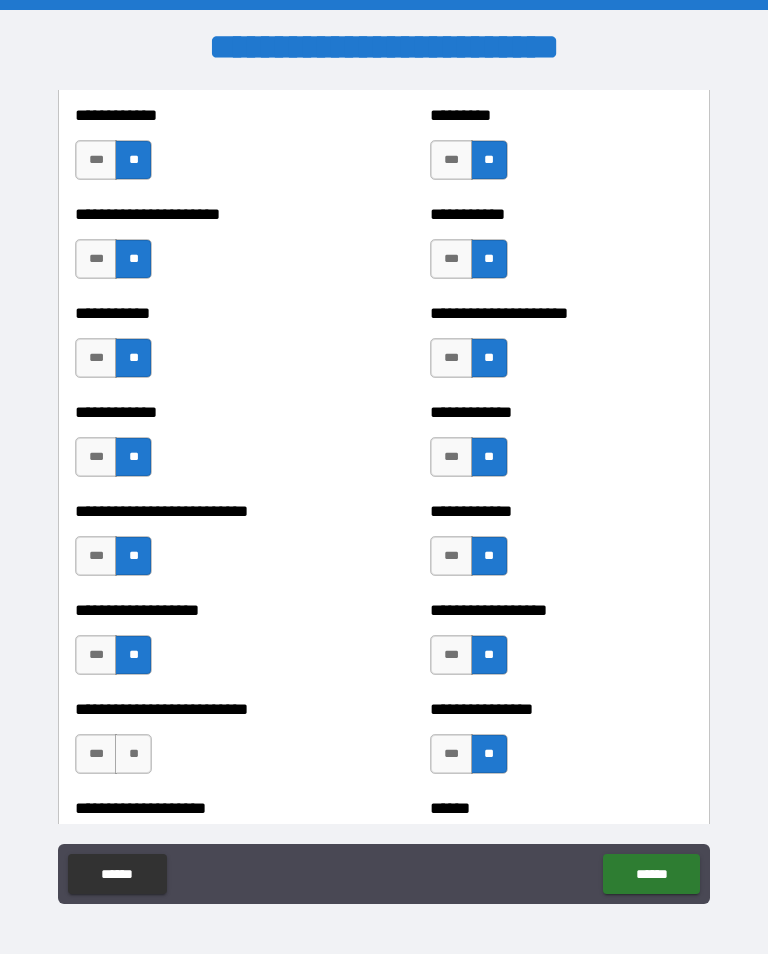 click on "**" at bounding box center [133, 754] 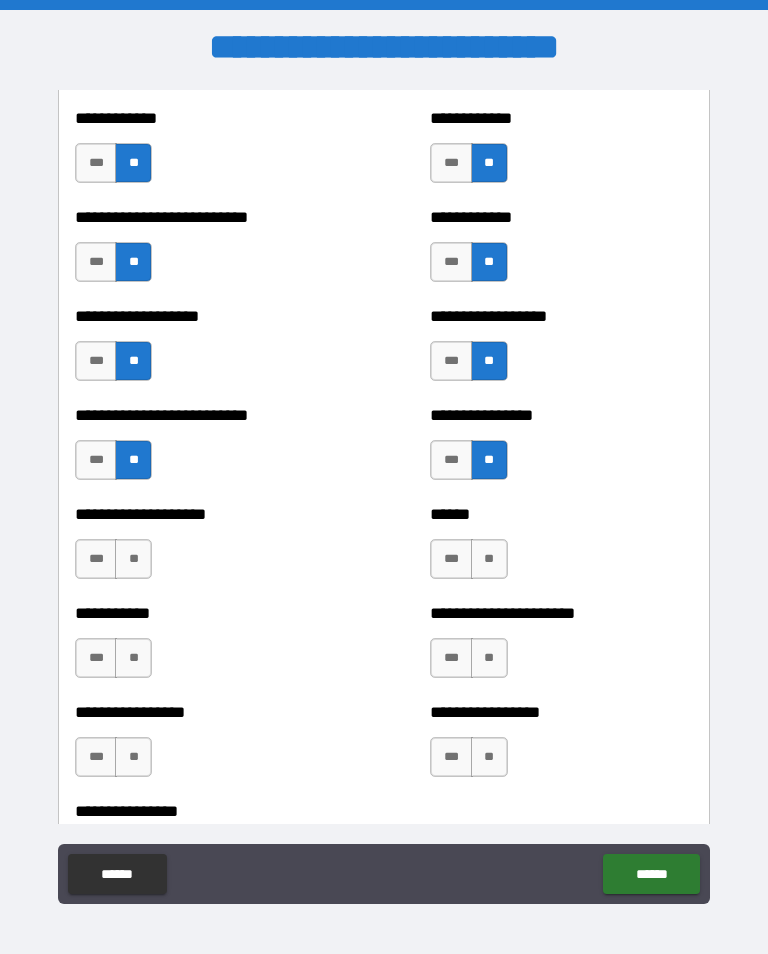 scroll, scrollTop: 5521, scrollLeft: 0, axis: vertical 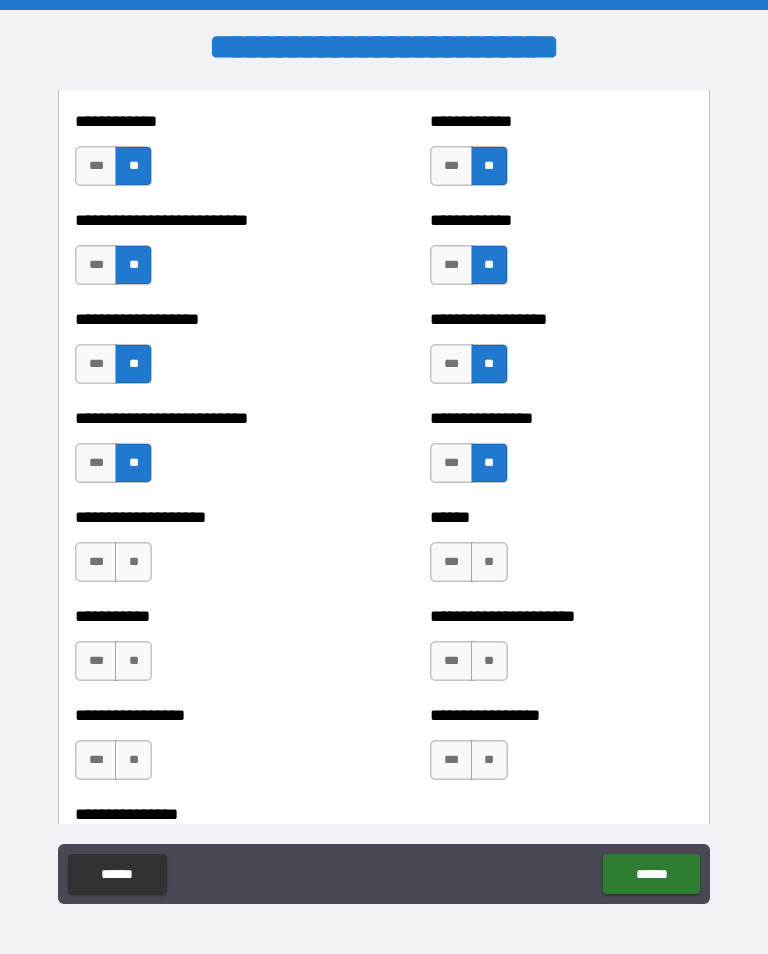 click on "**" at bounding box center (489, 562) 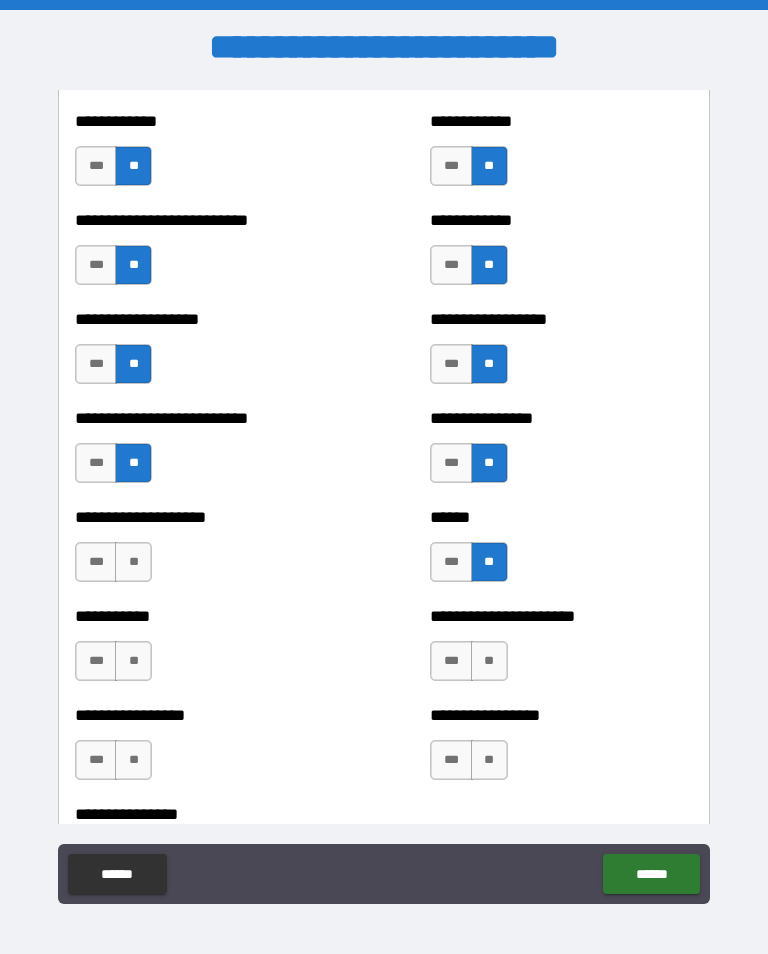 click on "**" at bounding box center (489, 661) 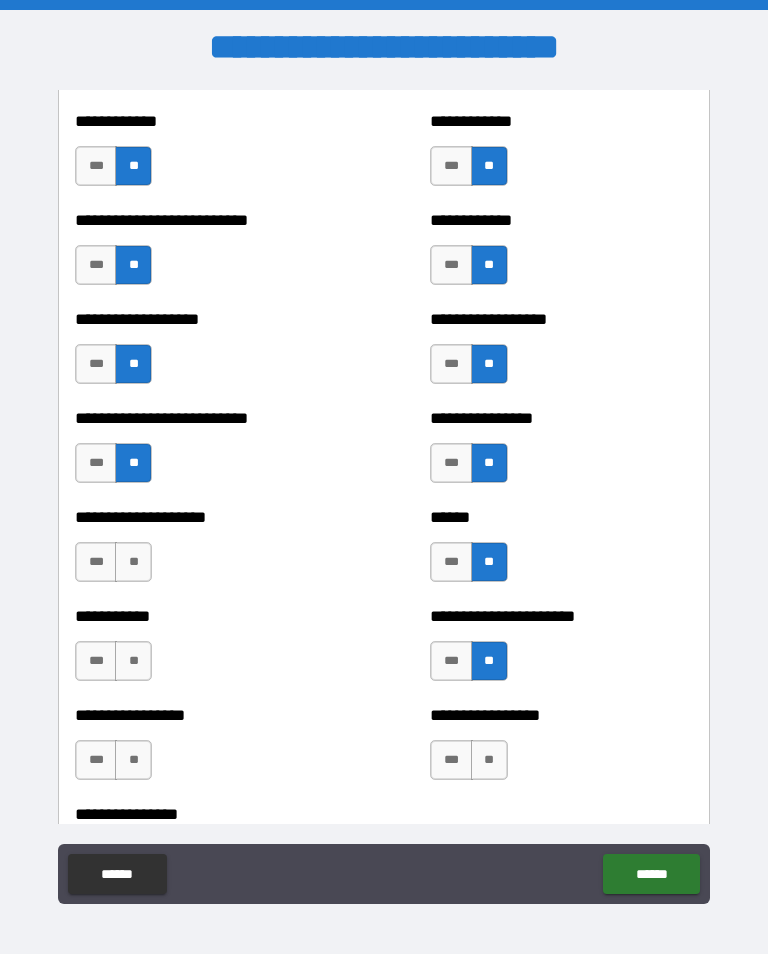 click on "**" at bounding box center (489, 760) 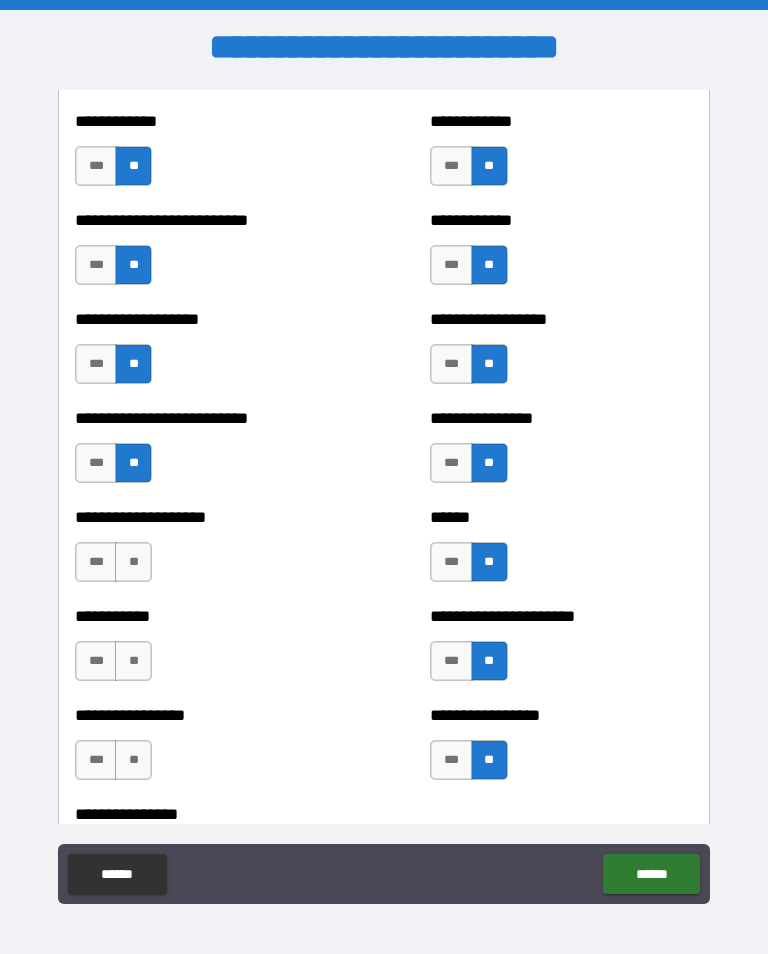 click on "**" at bounding box center (133, 562) 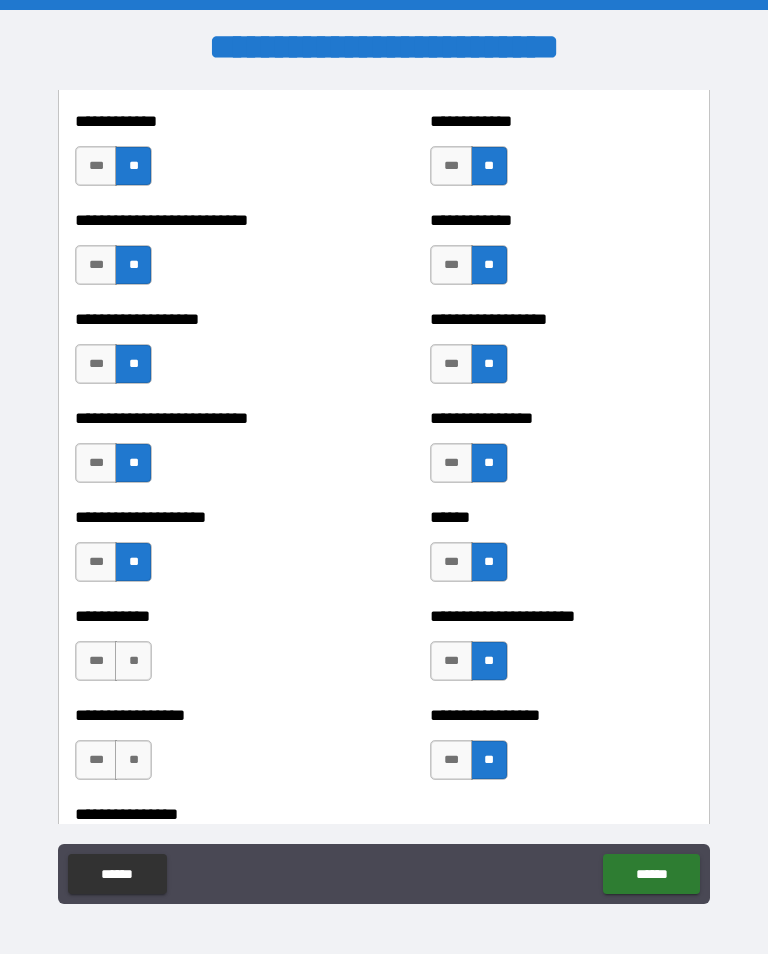 click on "**" at bounding box center (133, 661) 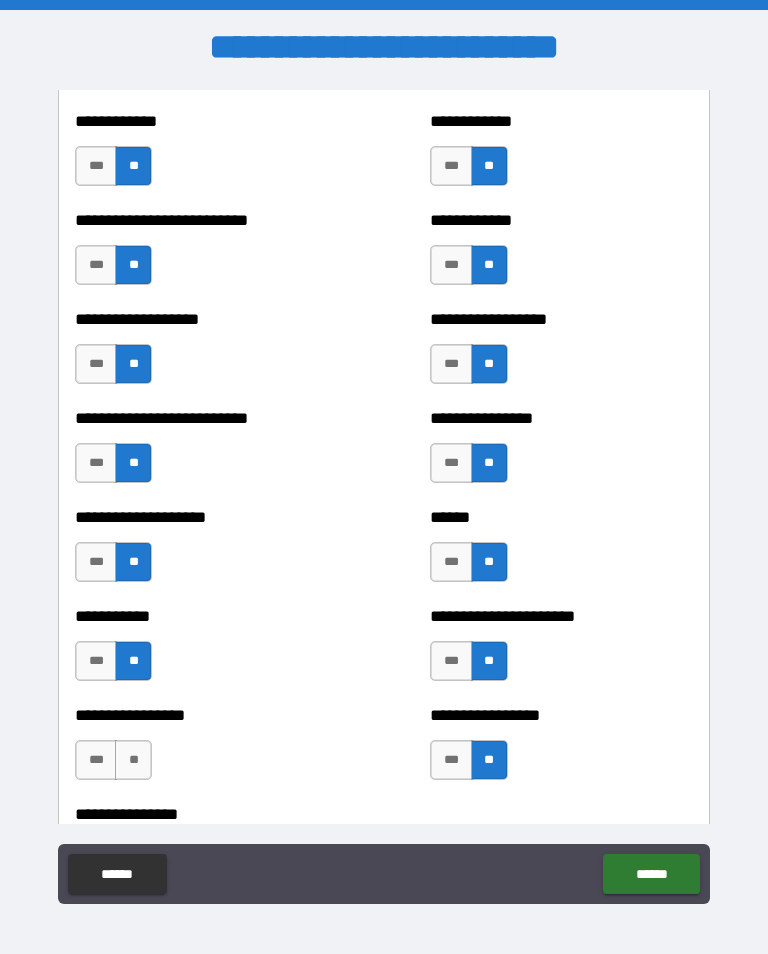 click on "**" at bounding box center (133, 760) 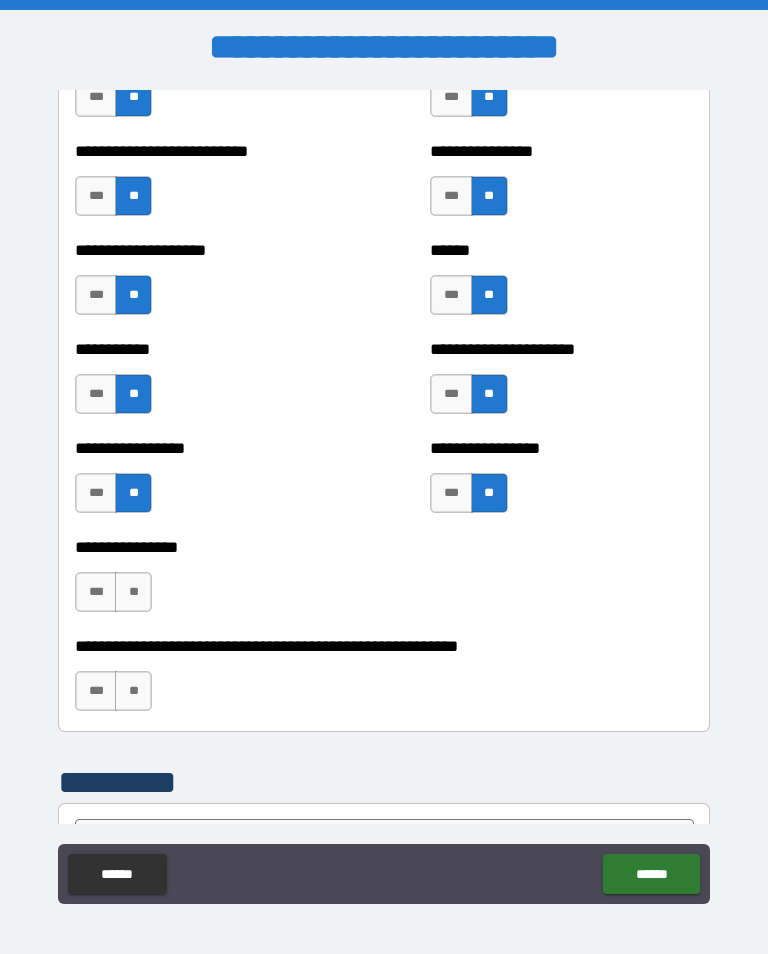 scroll, scrollTop: 5787, scrollLeft: 0, axis: vertical 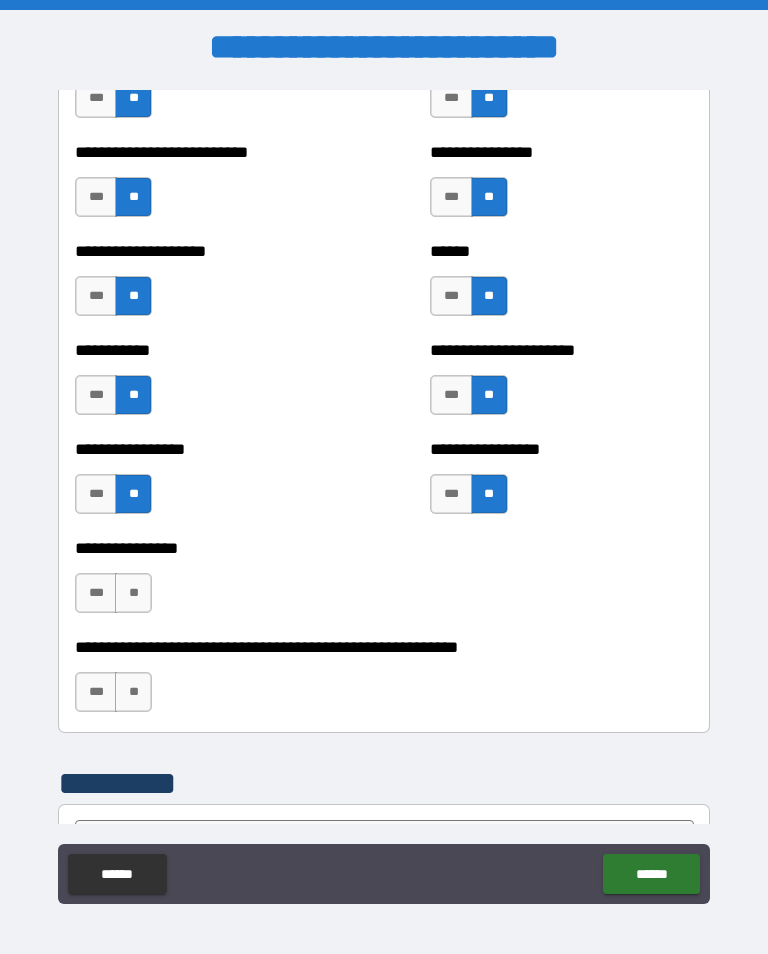 click on "**" at bounding box center [133, 593] 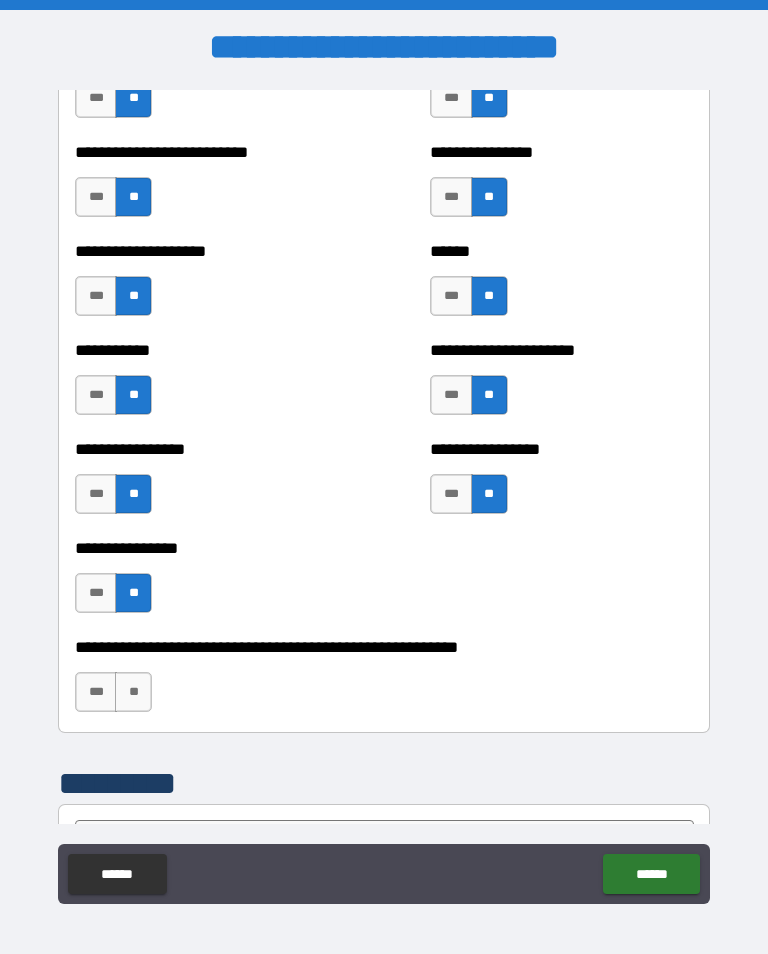 click on "**" at bounding box center [133, 692] 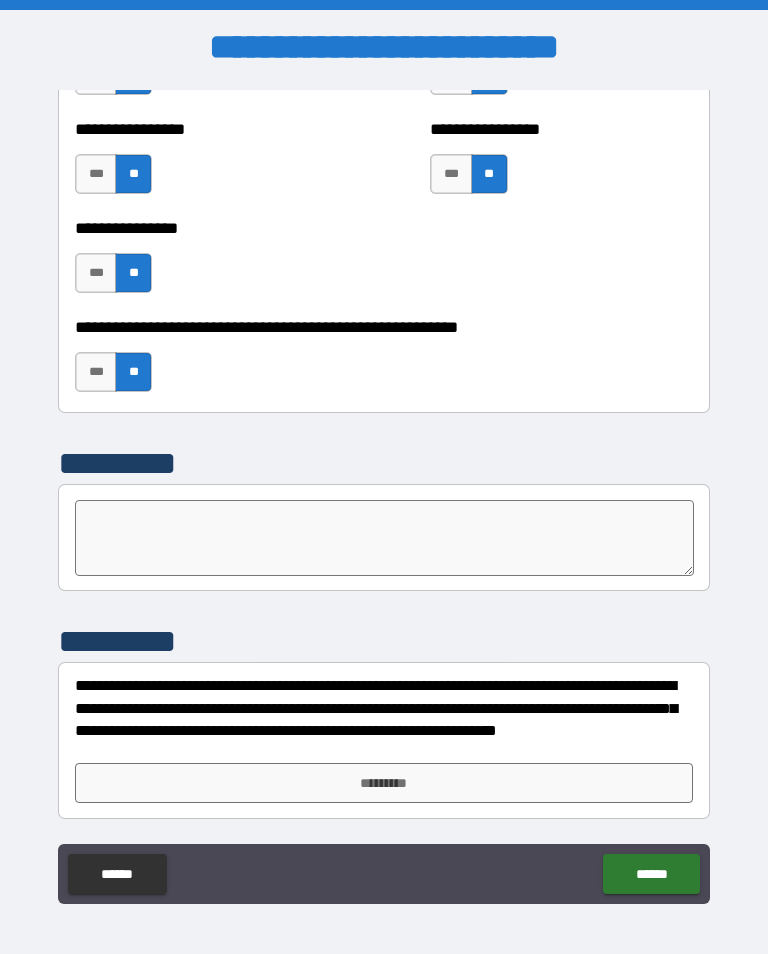 scroll, scrollTop: 6107, scrollLeft: 0, axis: vertical 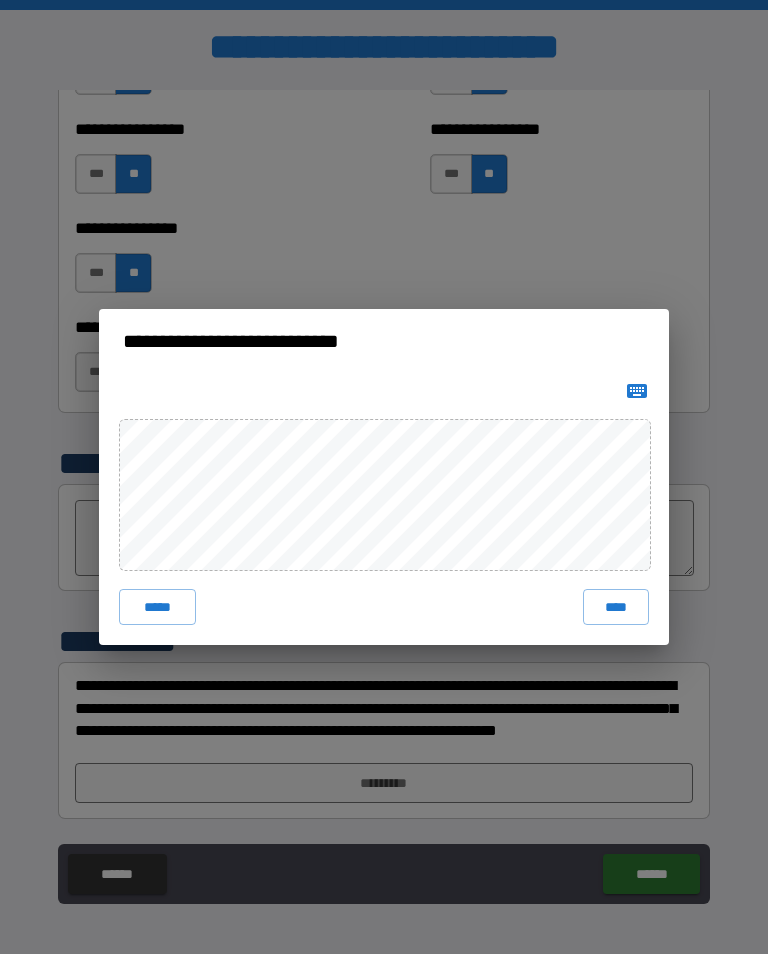 click on "****" at bounding box center [616, 607] 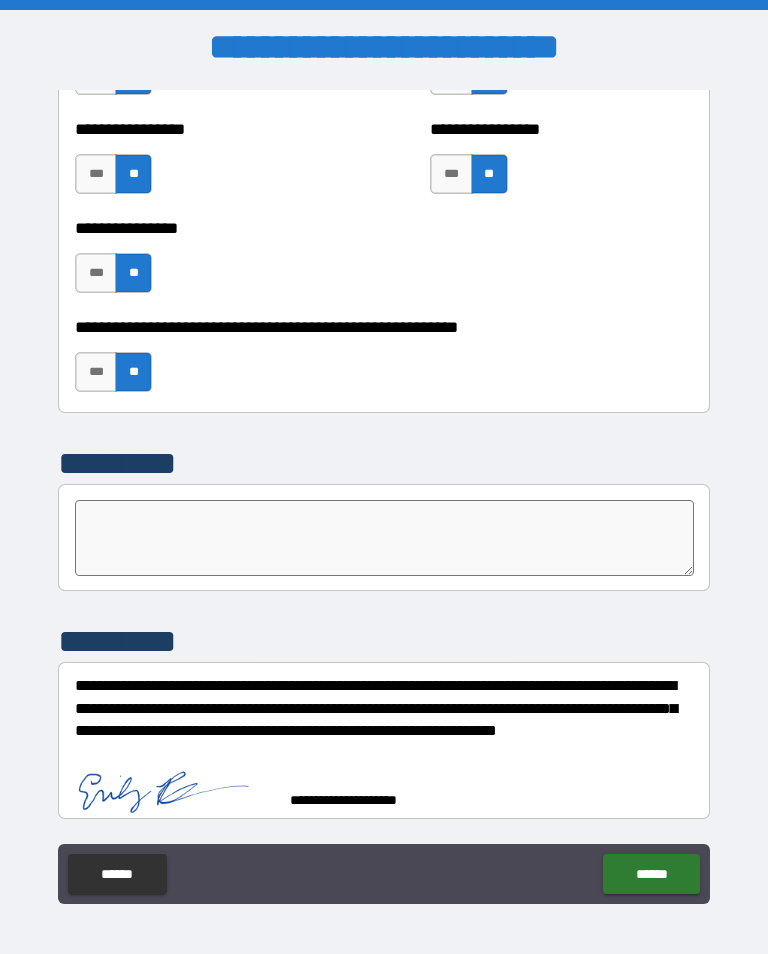 scroll, scrollTop: 6097, scrollLeft: 0, axis: vertical 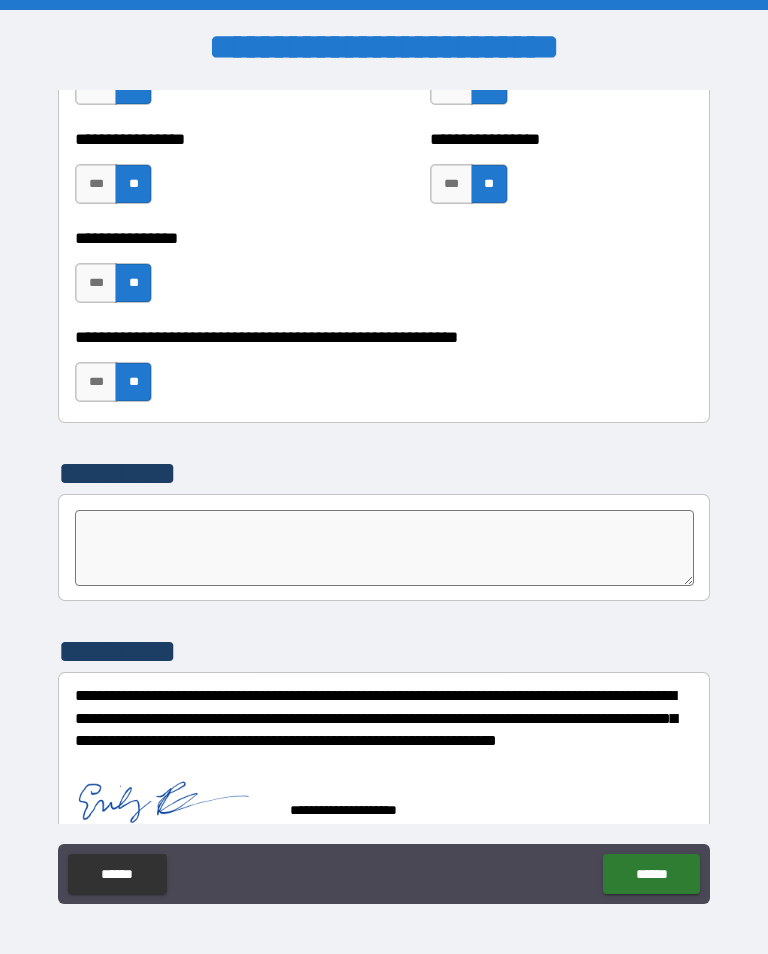 click on "******" at bounding box center [651, 874] 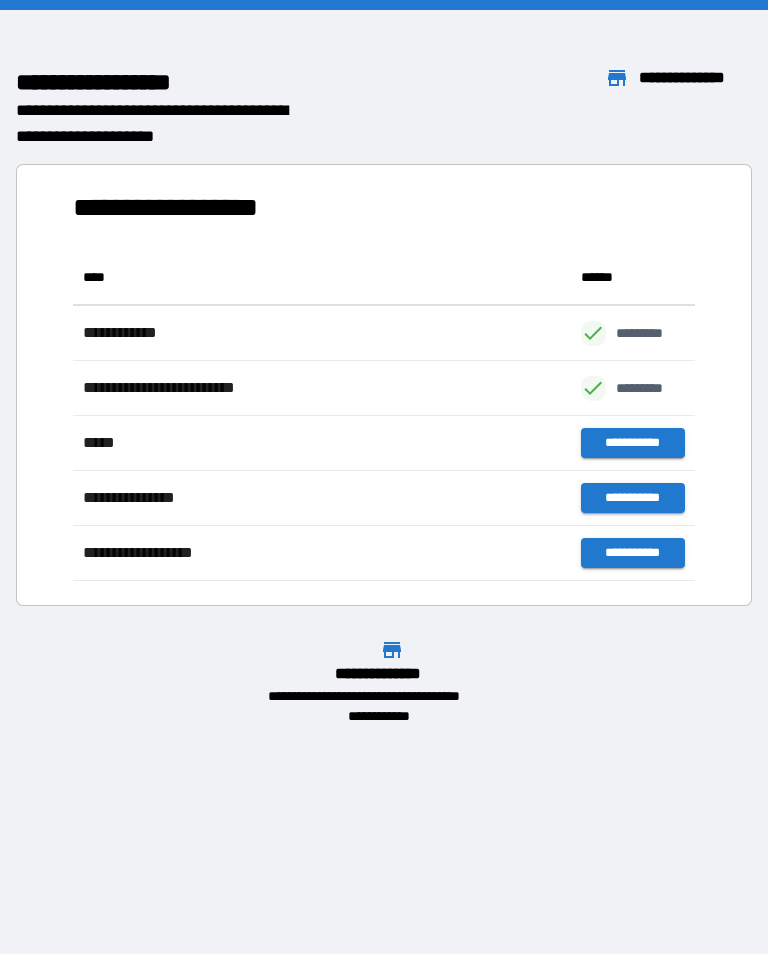scroll, scrollTop: 1, scrollLeft: 1, axis: both 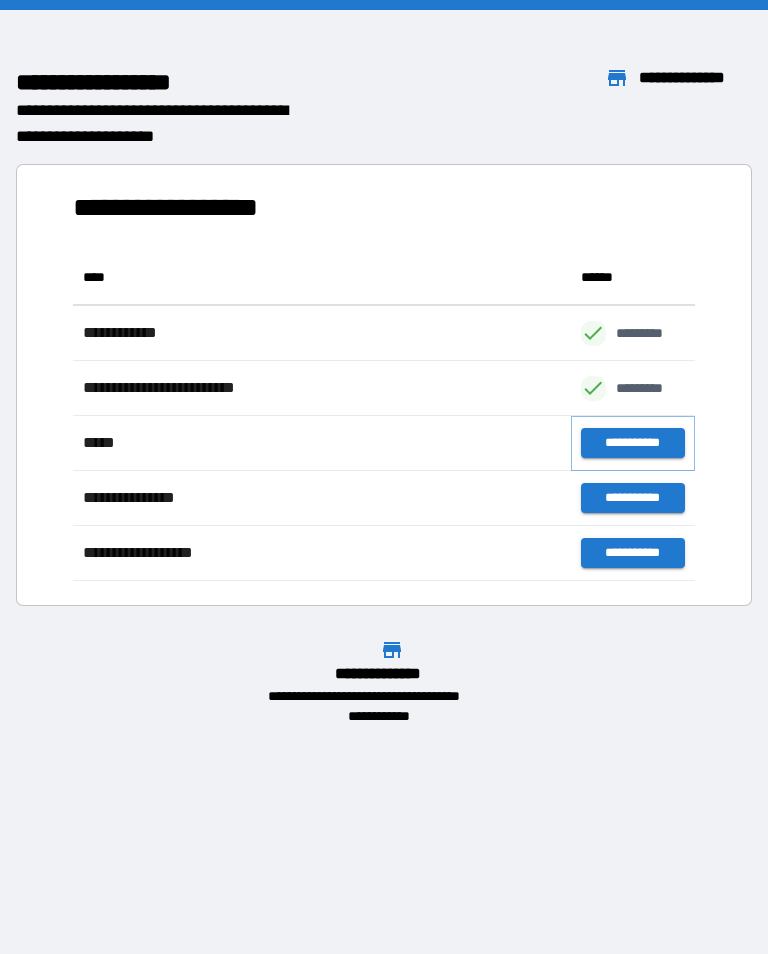 click on "**********" at bounding box center (633, 443) 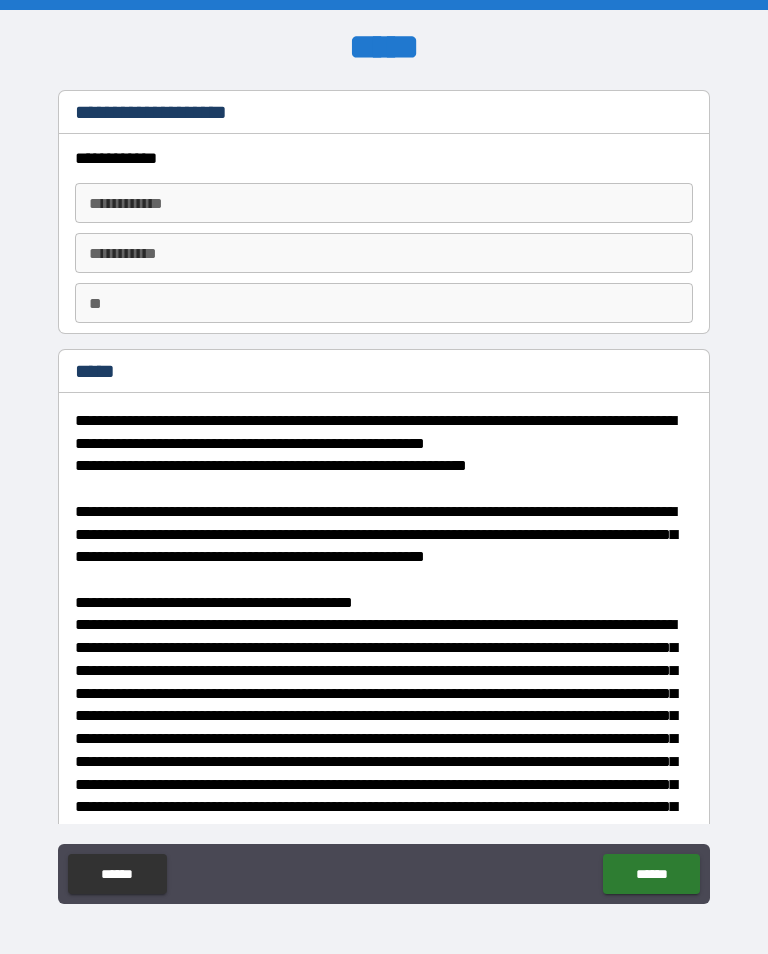 click on "**********" at bounding box center (384, 203) 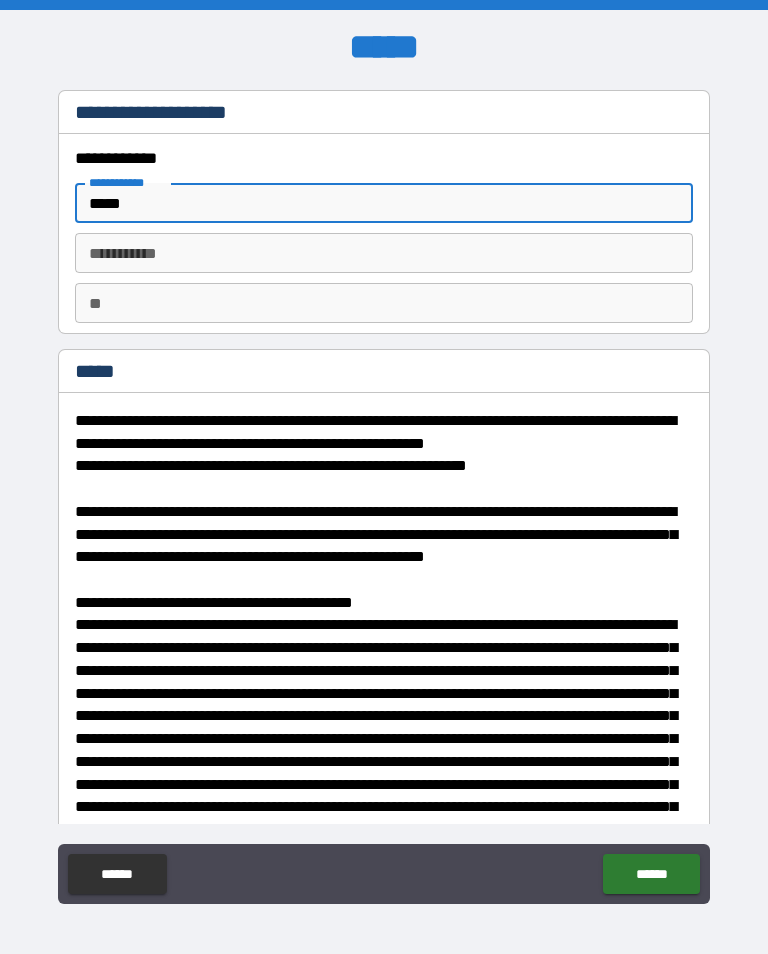 type on "*****" 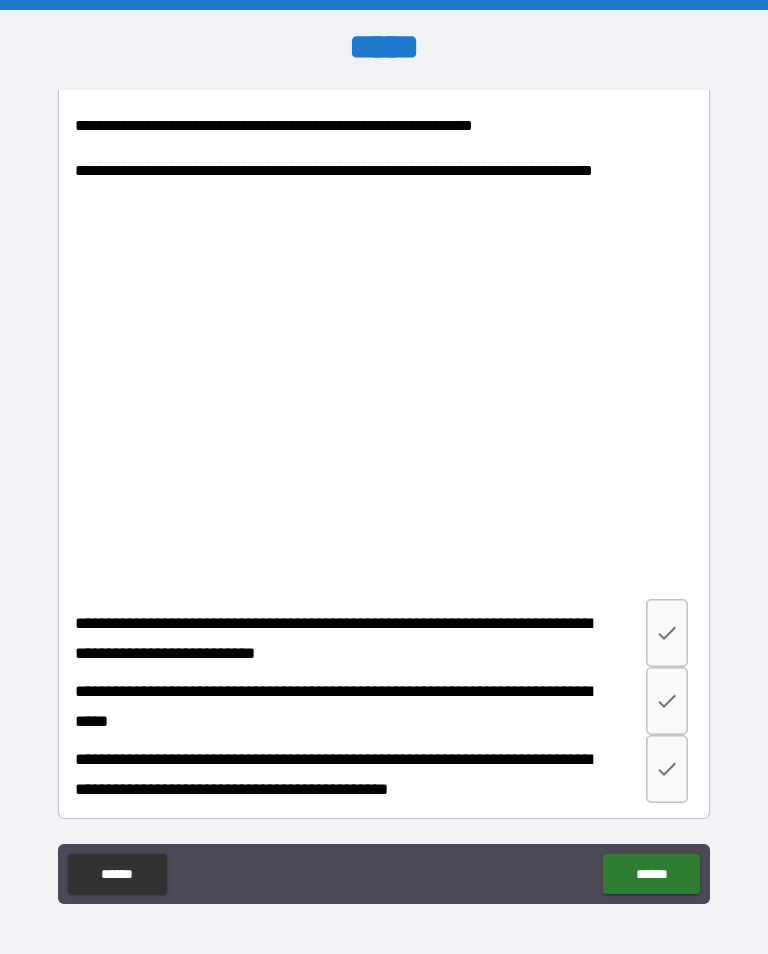 scroll, scrollTop: 3771, scrollLeft: 0, axis: vertical 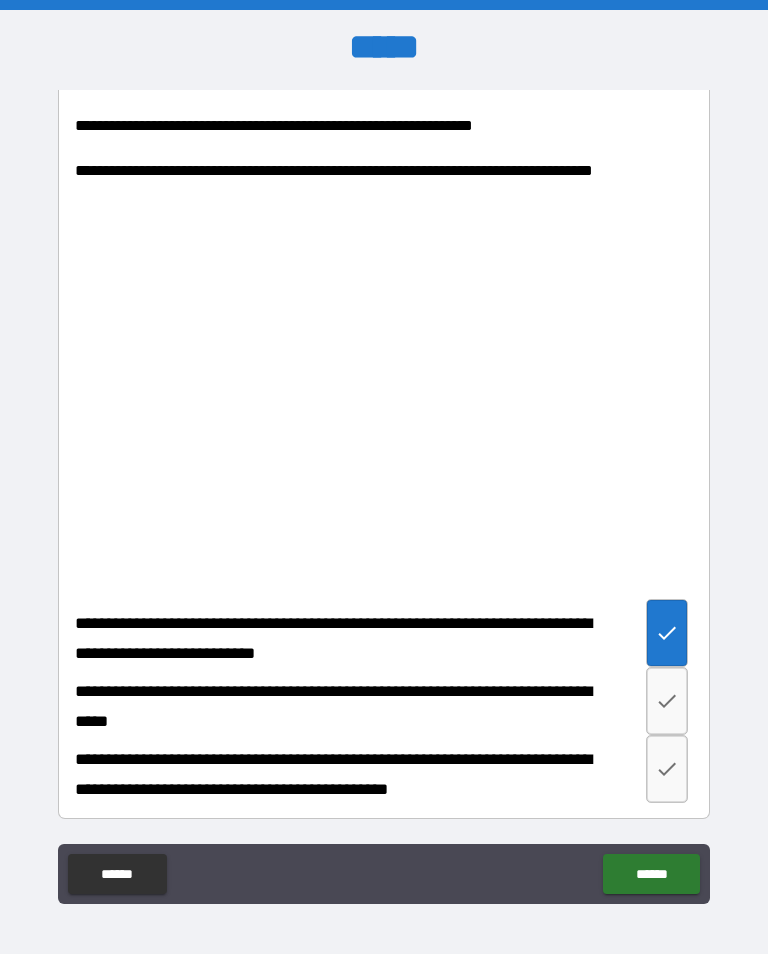 click 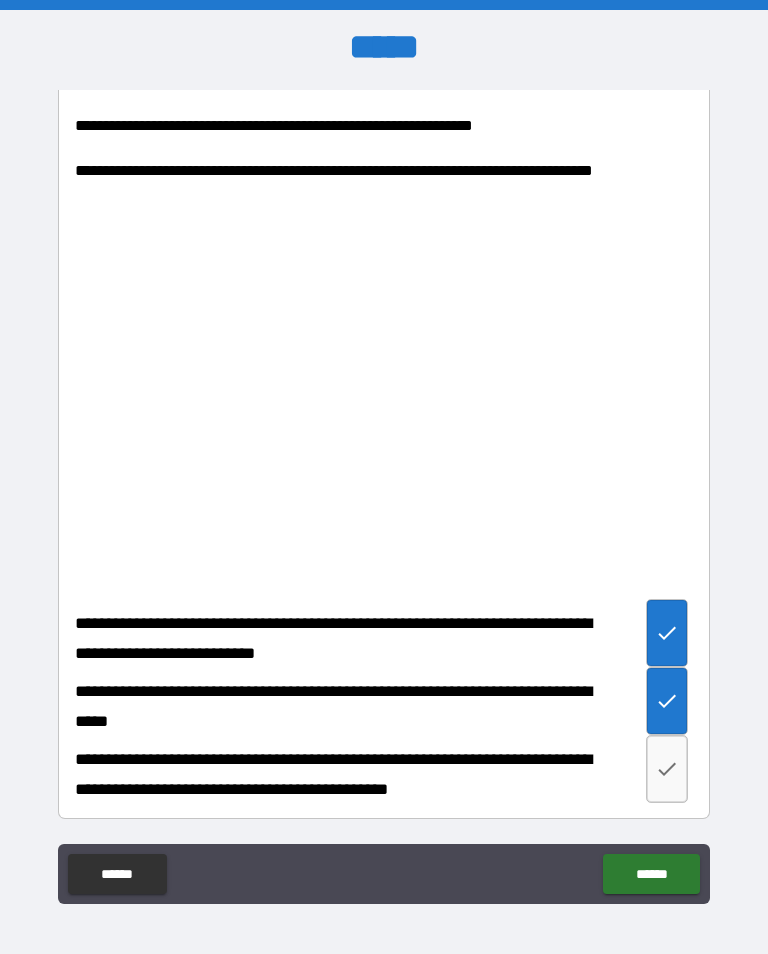 click 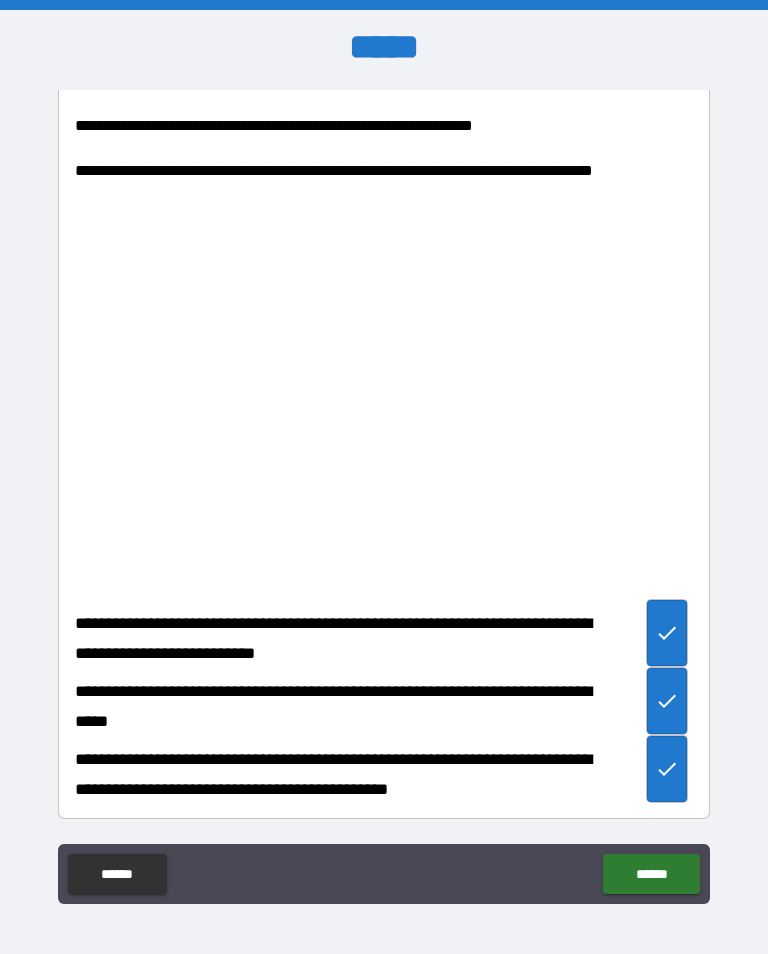 click on "******" at bounding box center (651, 874) 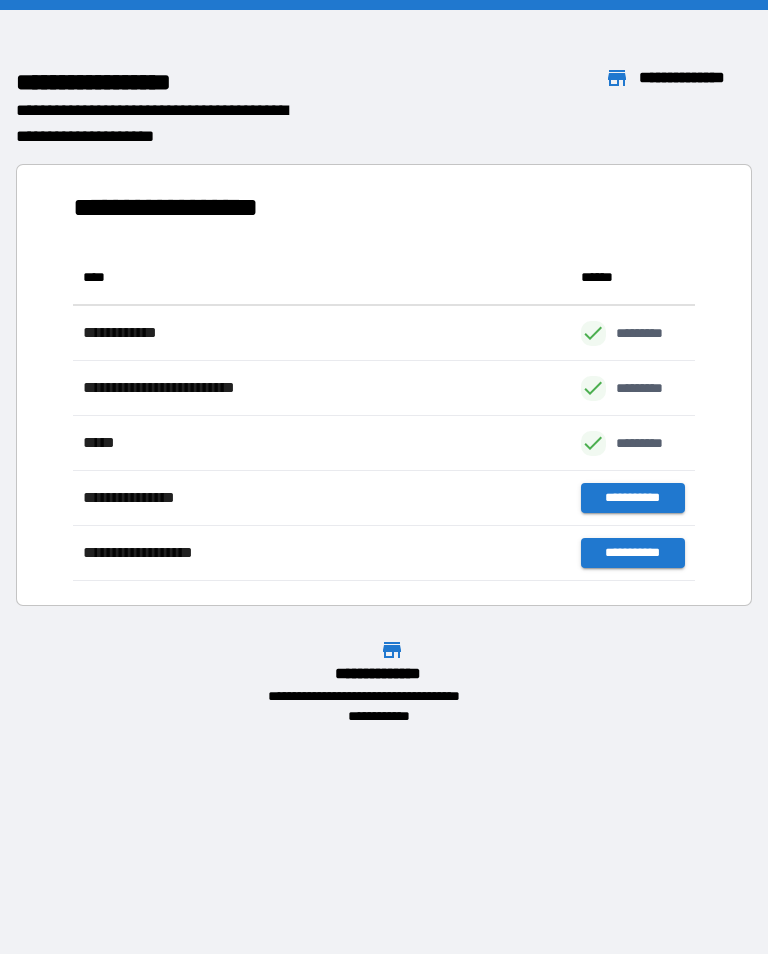 scroll, scrollTop: 331, scrollLeft: 622, axis: both 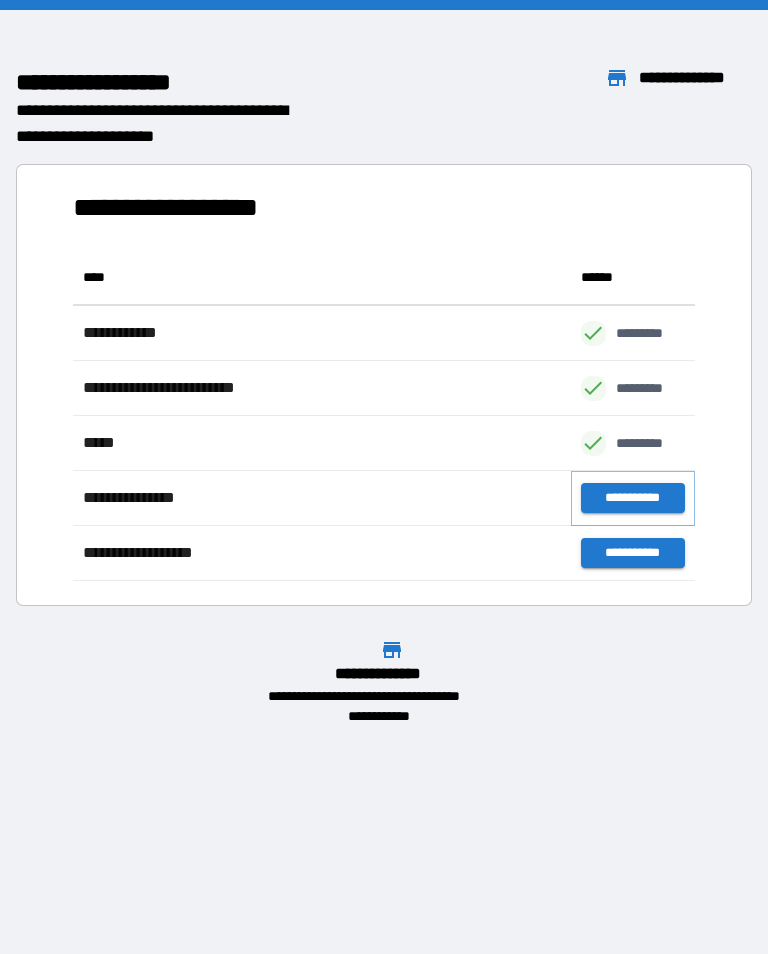 click on "**********" at bounding box center [633, 498] 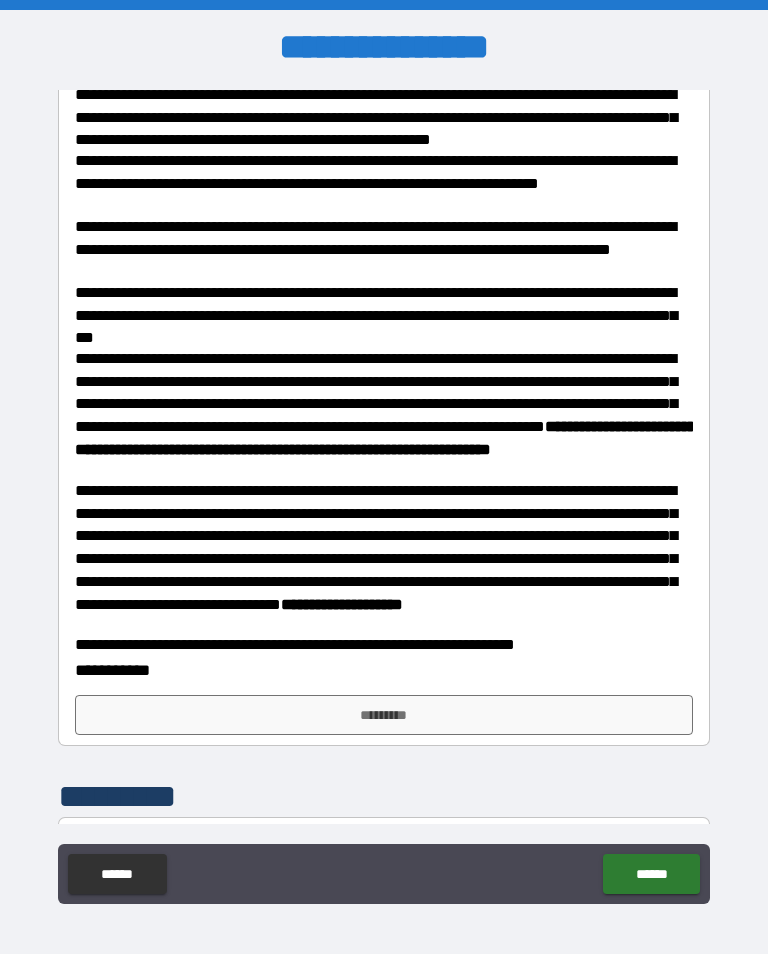 scroll, scrollTop: 386, scrollLeft: 0, axis: vertical 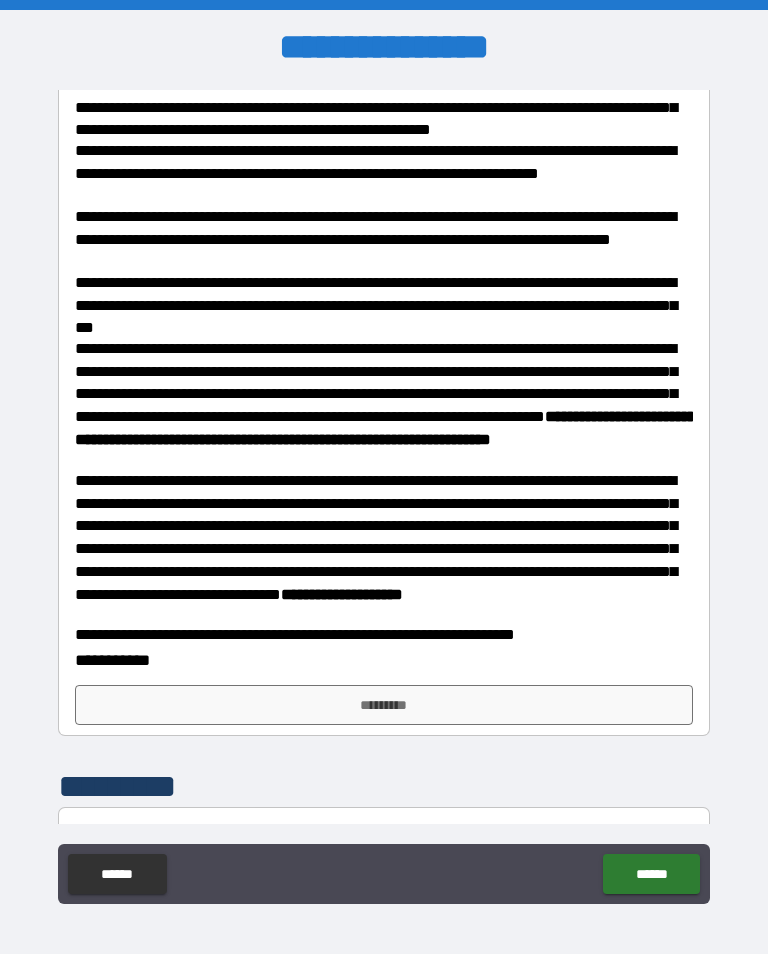 click on "*********" at bounding box center [384, 705] 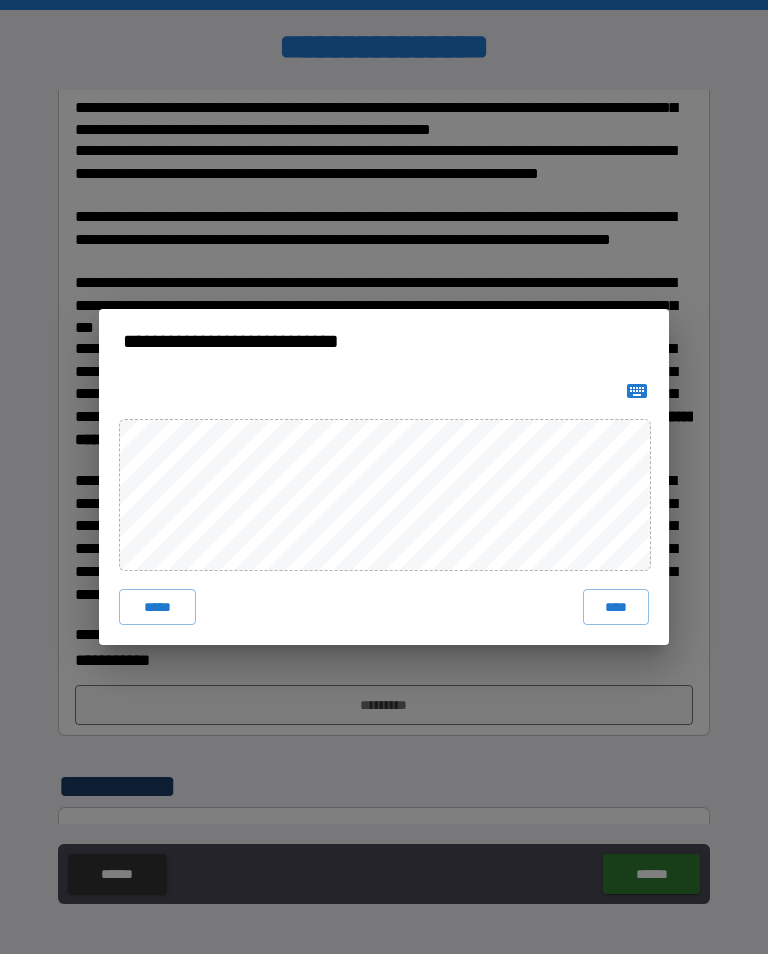 click on "****" at bounding box center [616, 607] 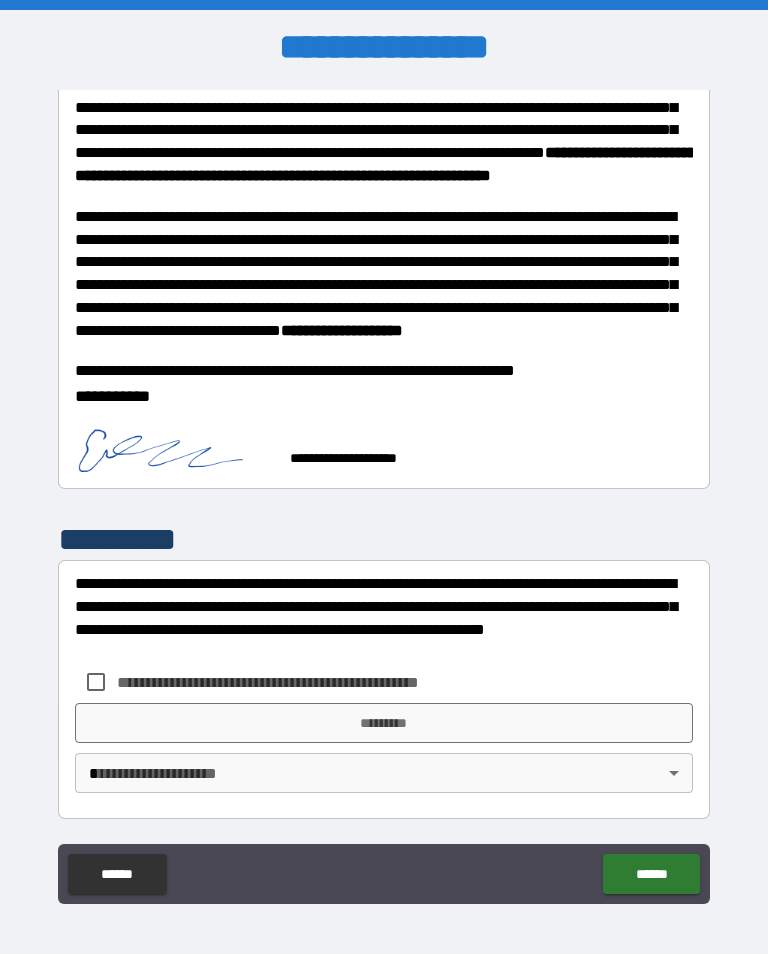 scroll, scrollTop: 650, scrollLeft: 0, axis: vertical 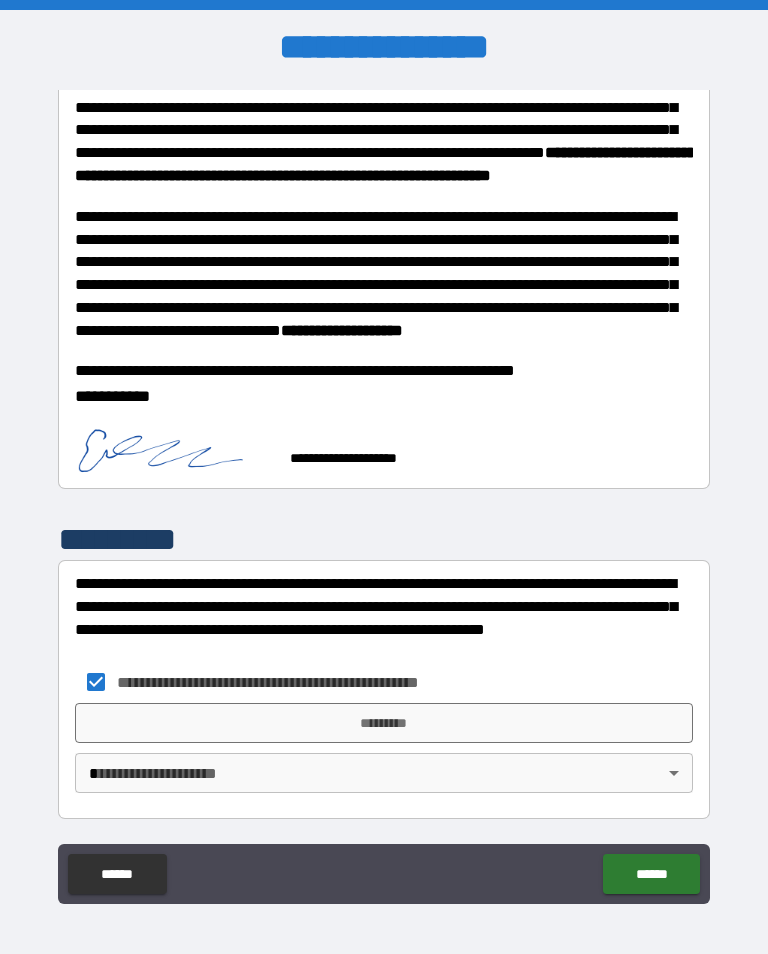 click on "*********" at bounding box center [384, 723] 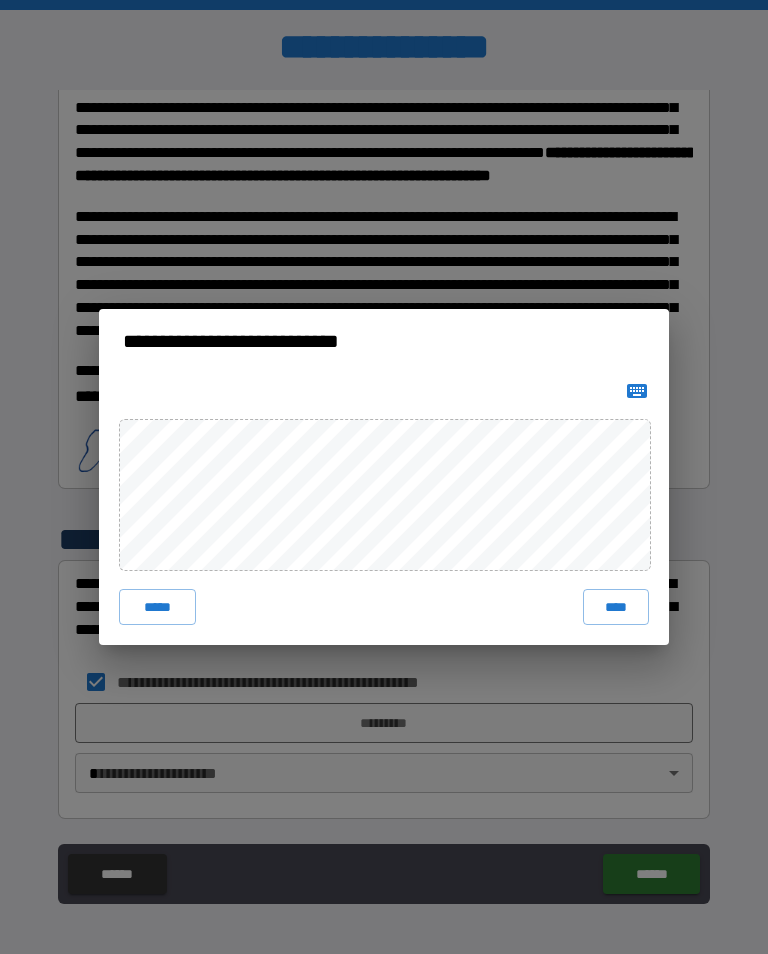 click on "****" at bounding box center [616, 607] 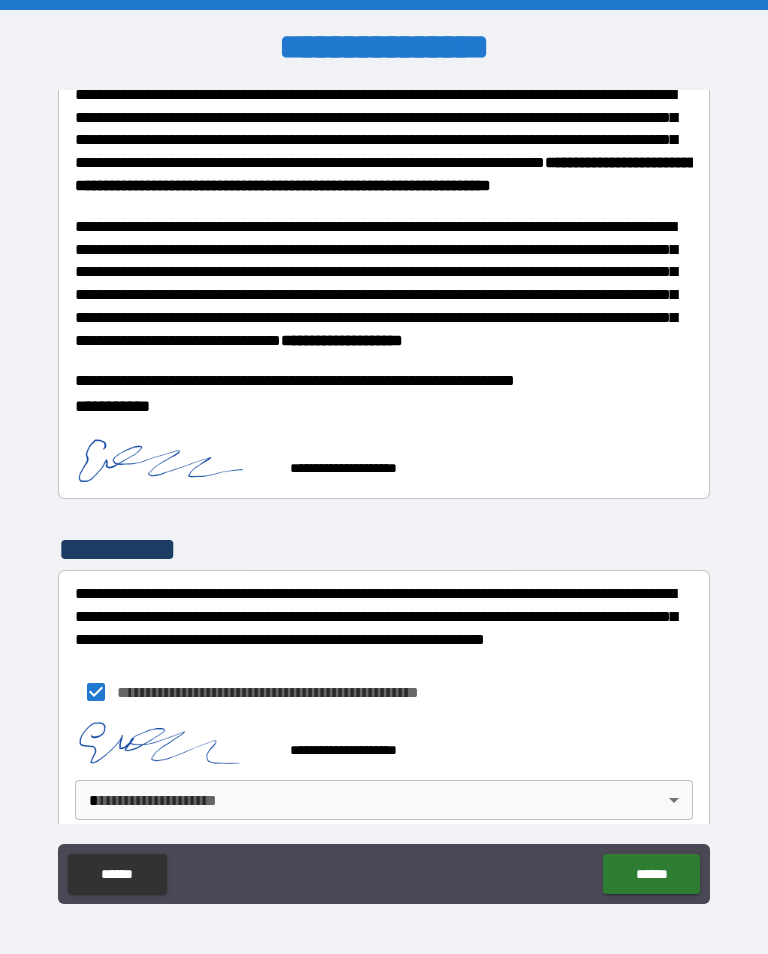 click on "[FIRST] [LAST] [STREET] [CITY] [STATE] [ZIP] [COUNTRY] [PHONE] [EMAIL] [DOB] [AGE] [GENDER] [NATIONALITY] [OCCUPATION] [MARITAL_STATUS] [EMPLOYER] [JOB_TITLE] [SALARY] [EDUCATION] [SSN]" at bounding box center [384, 492] 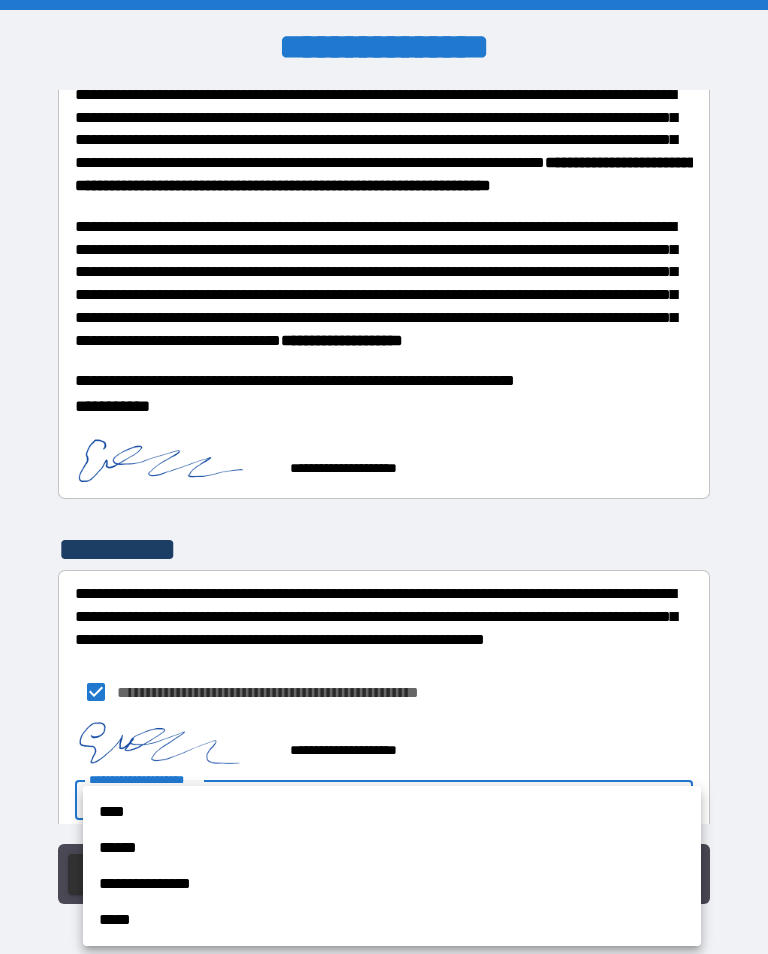 click on "****" at bounding box center (392, 812) 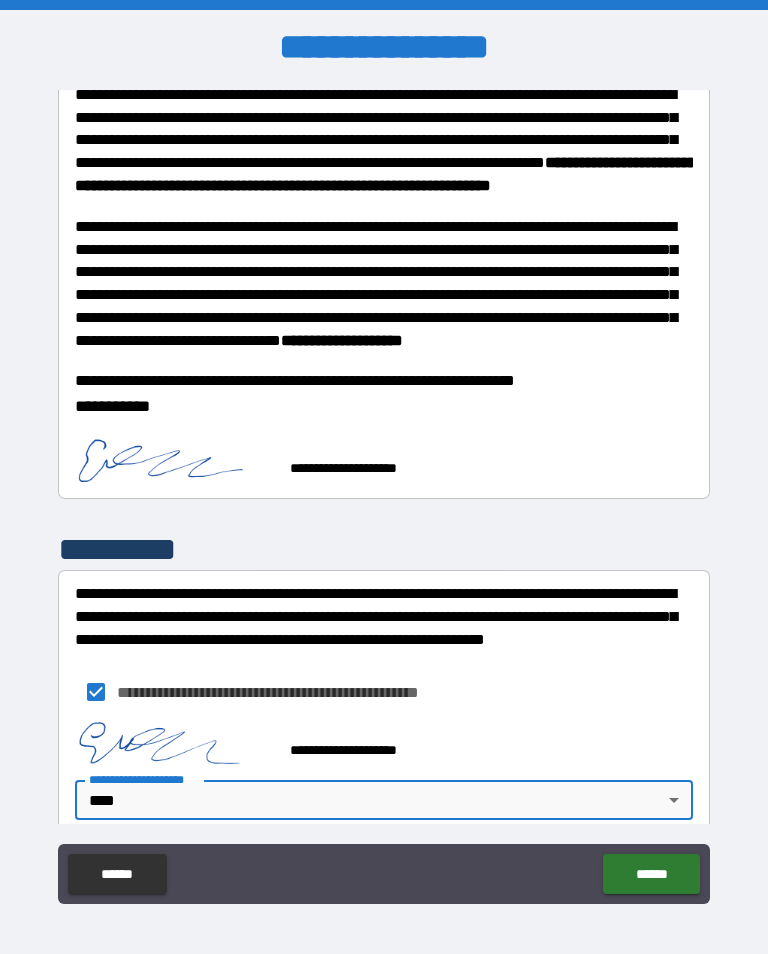 click on "******" at bounding box center [651, 874] 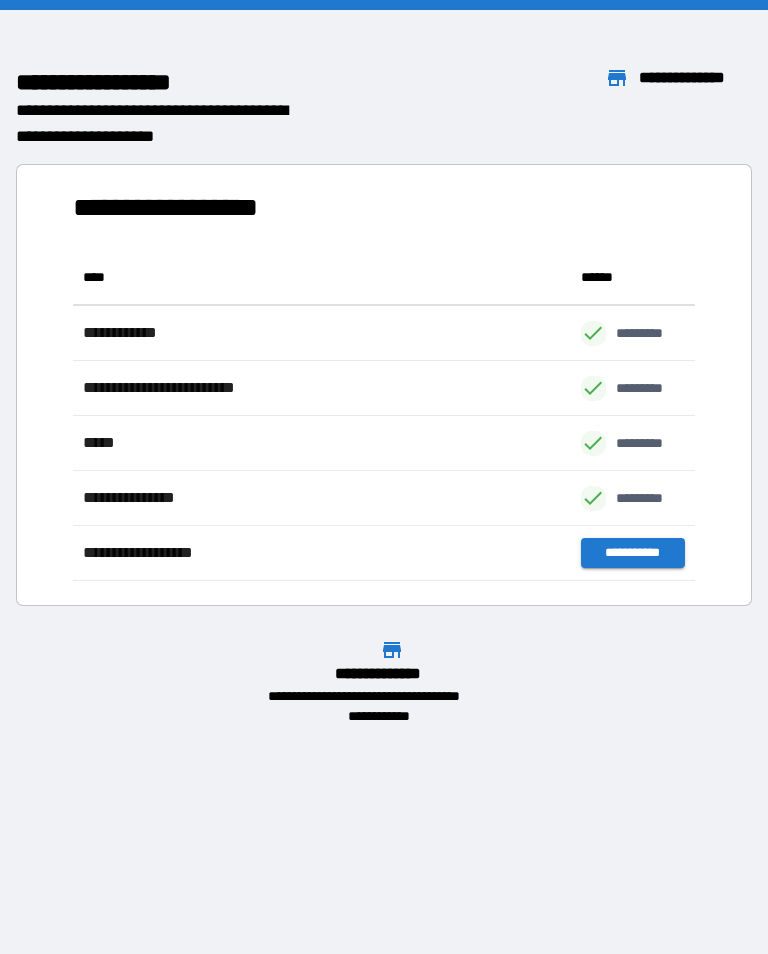scroll, scrollTop: 1, scrollLeft: 1, axis: both 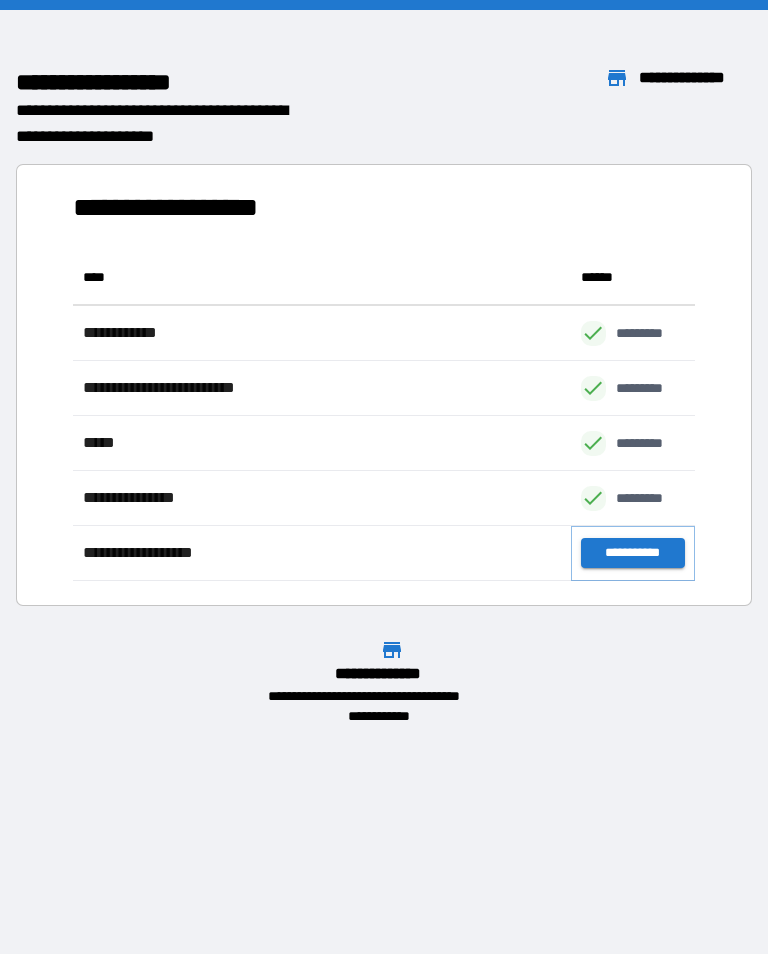 click on "**********" at bounding box center [633, 553] 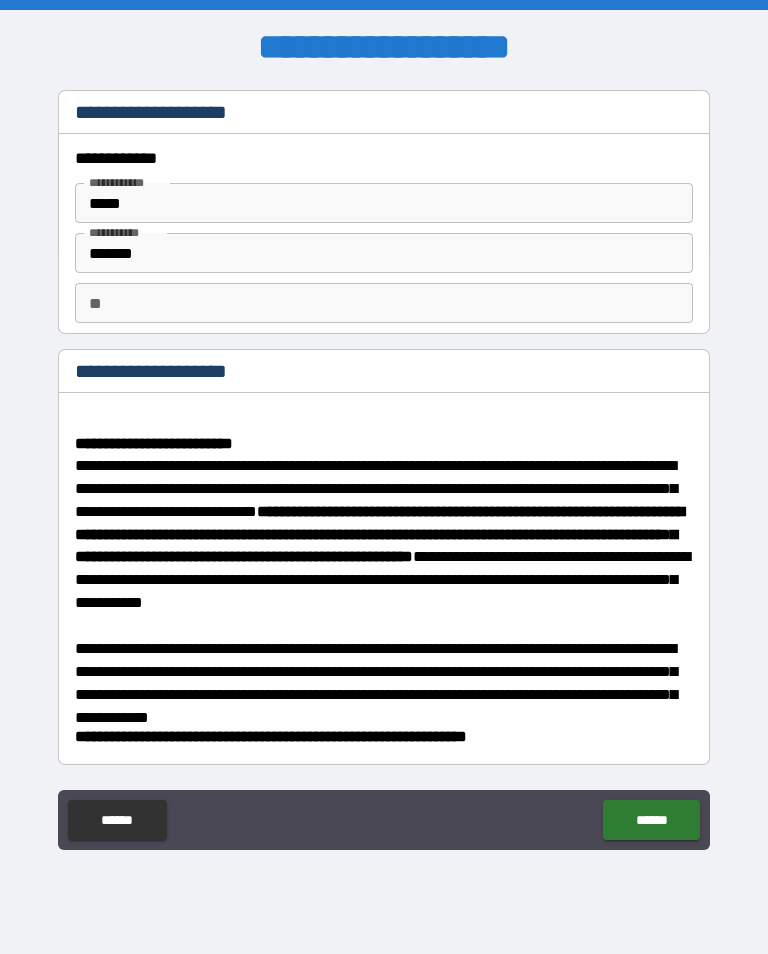 click on "******" at bounding box center (651, 820) 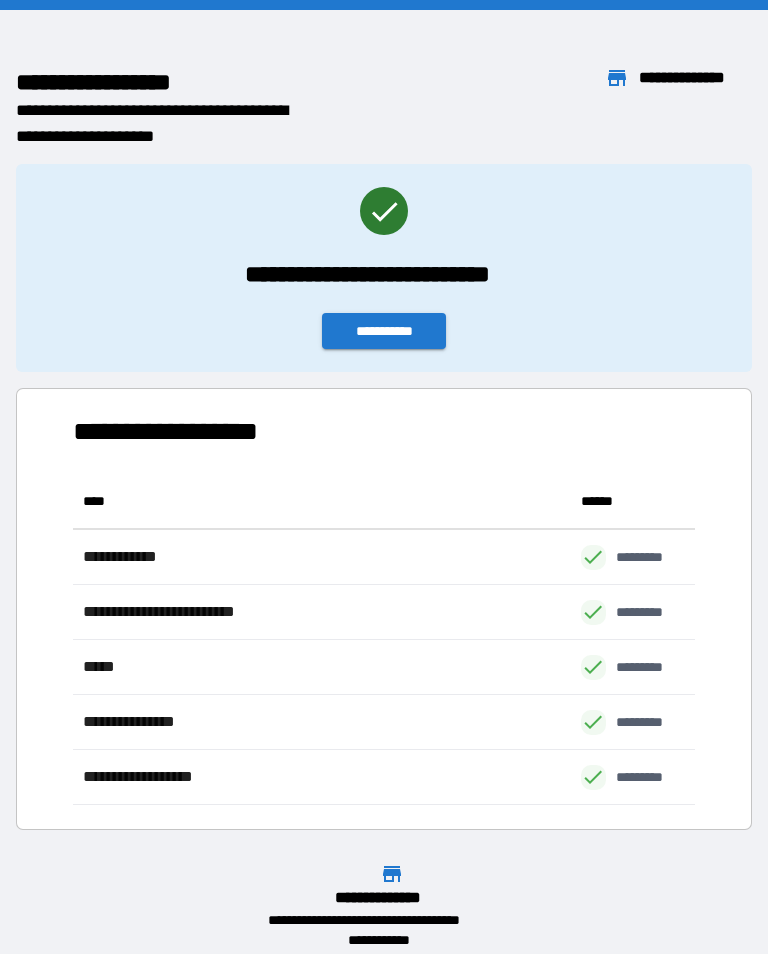 scroll, scrollTop: 331, scrollLeft: 622, axis: both 